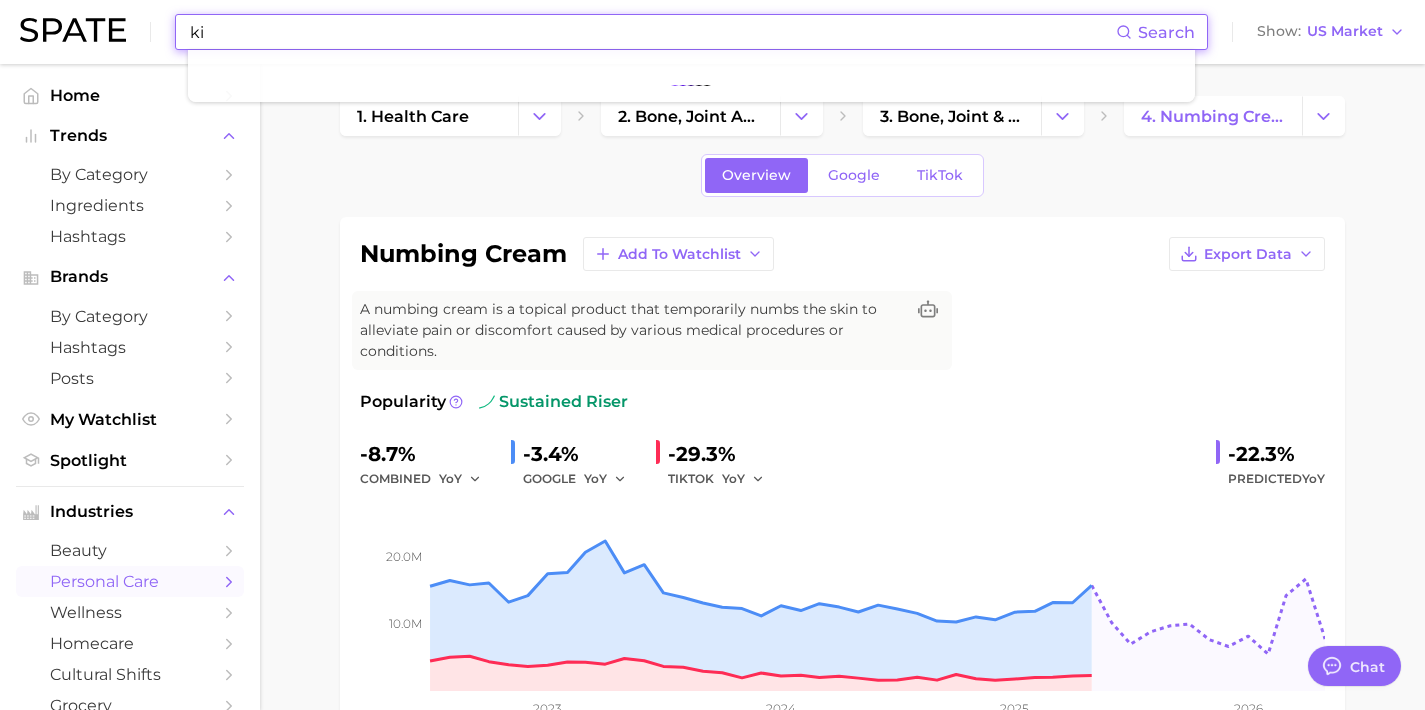 scroll, scrollTop: 0, scrollLeft: 0, axis: both 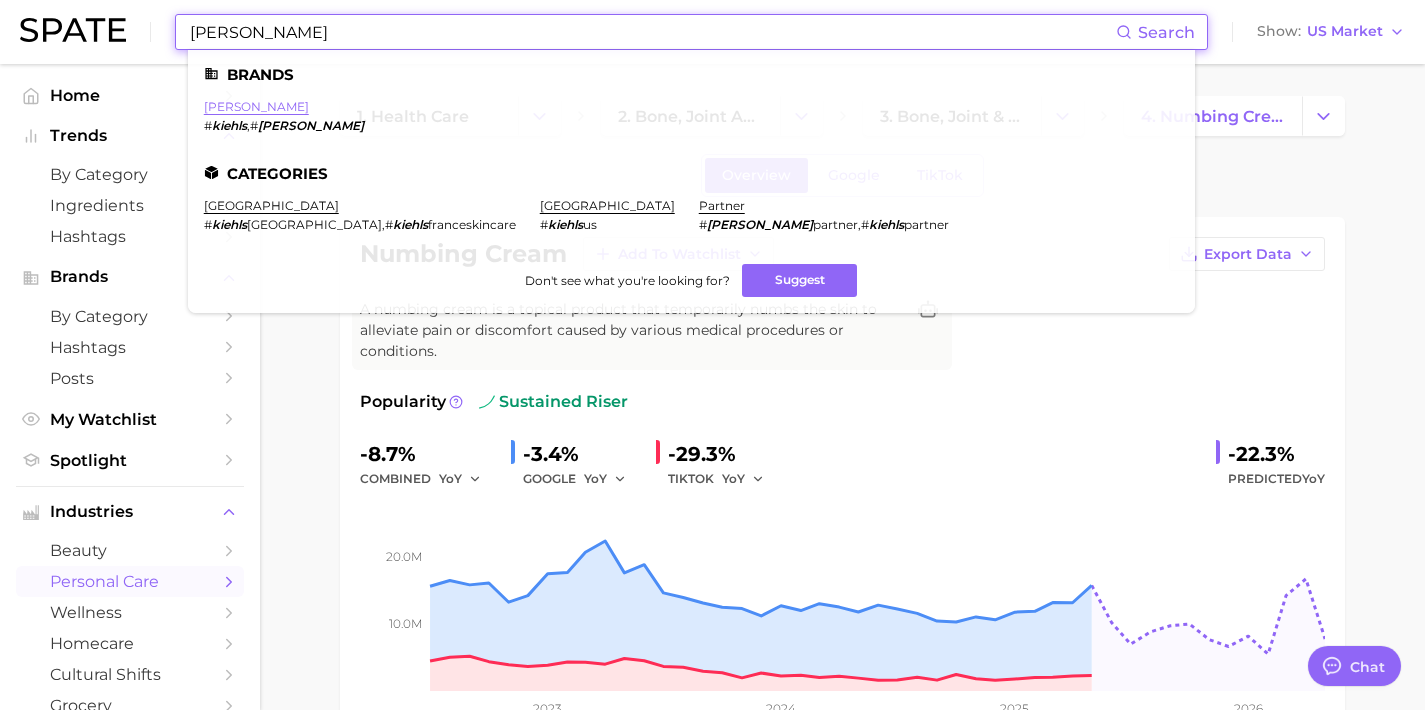 type on "[PERSON_NAME]" 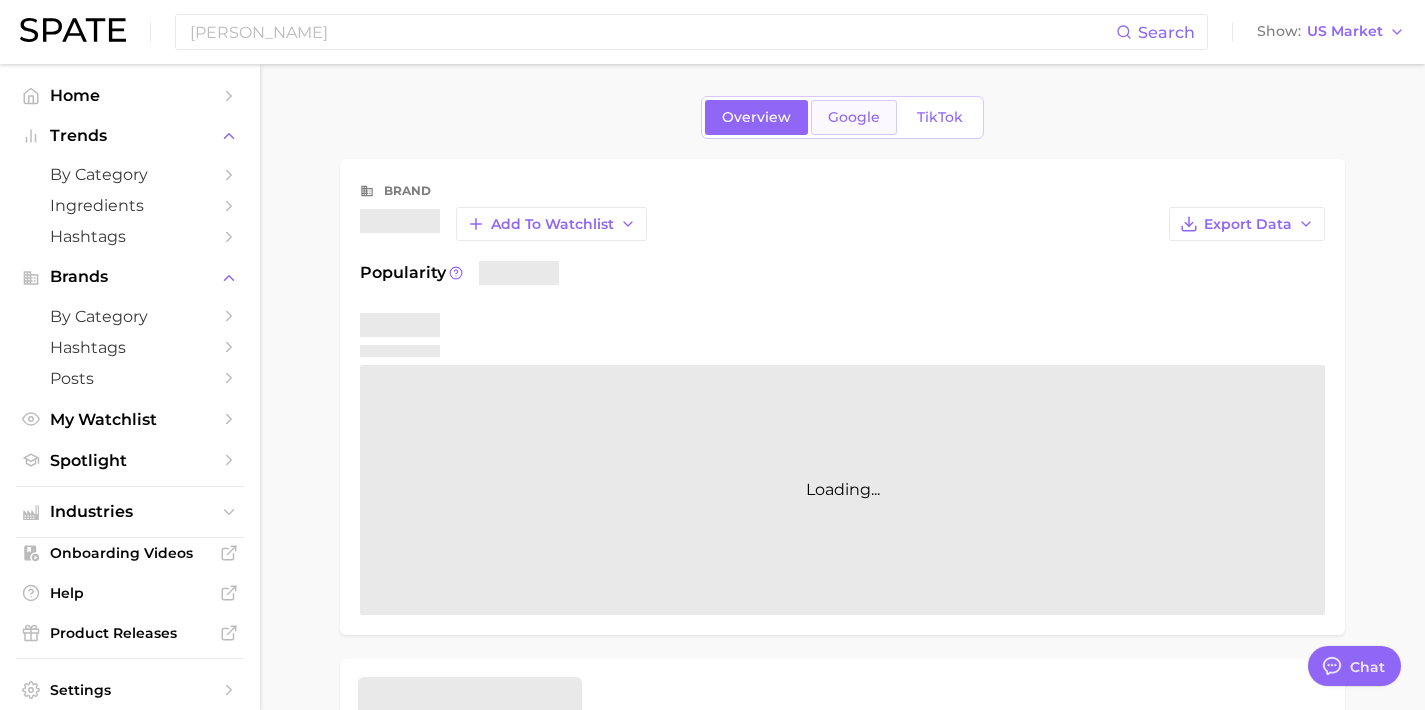 click on "Google" at bounding box center (854, 117) 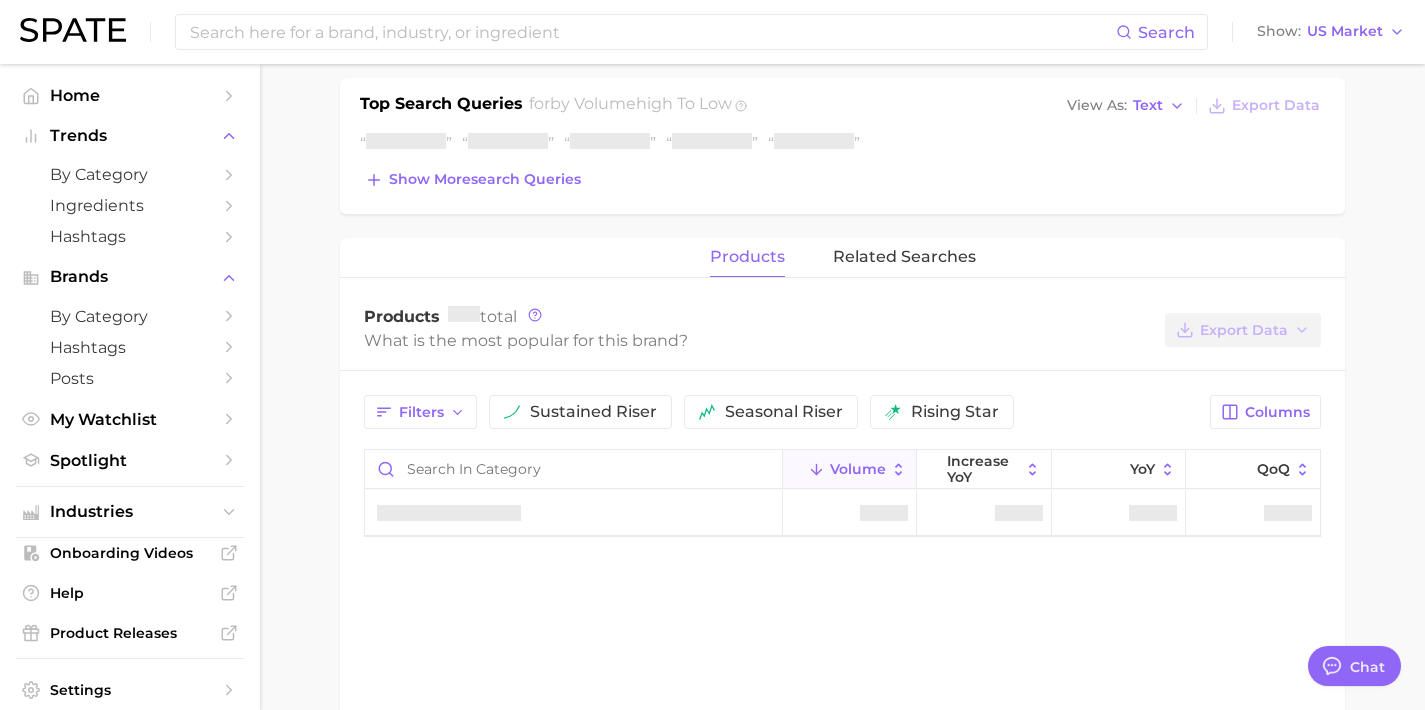 scroll, scrollTop: 726, scrollLeft: 0, axis: vertical 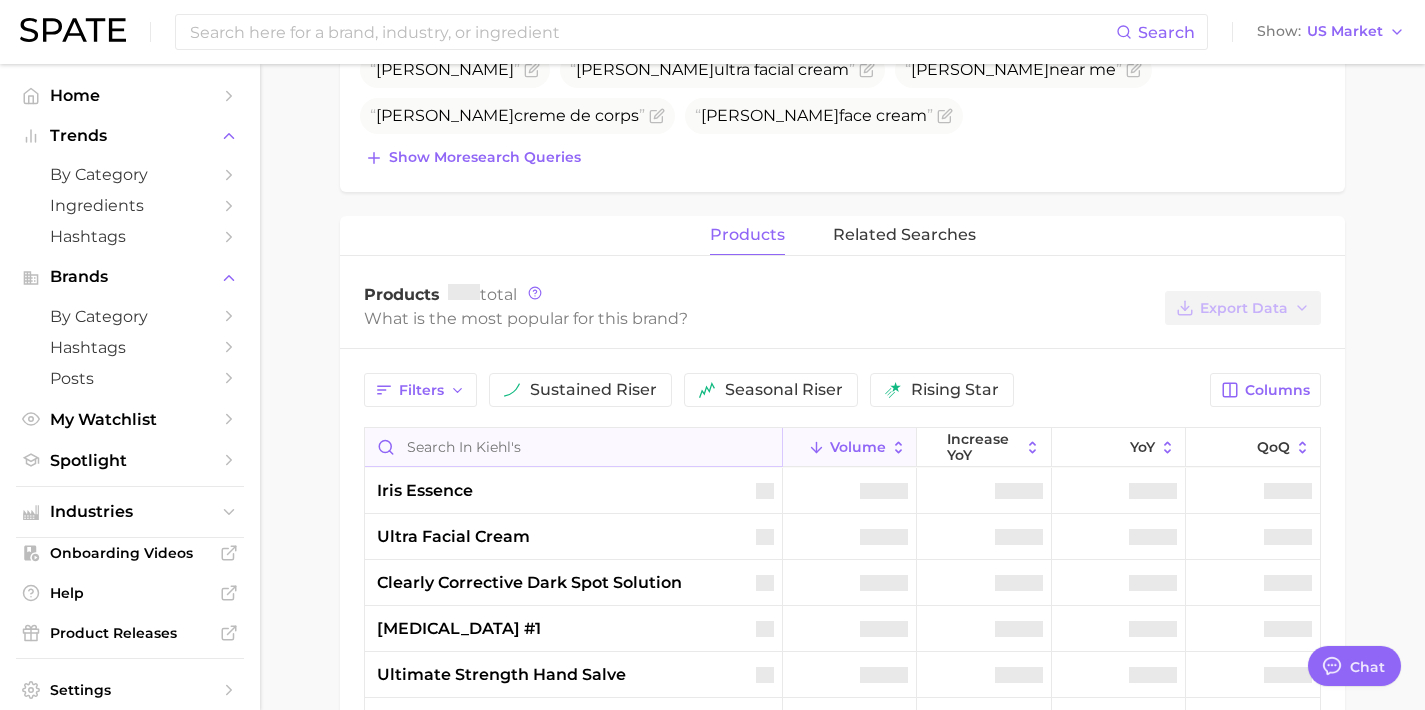 click at bounding box center (573, 447) 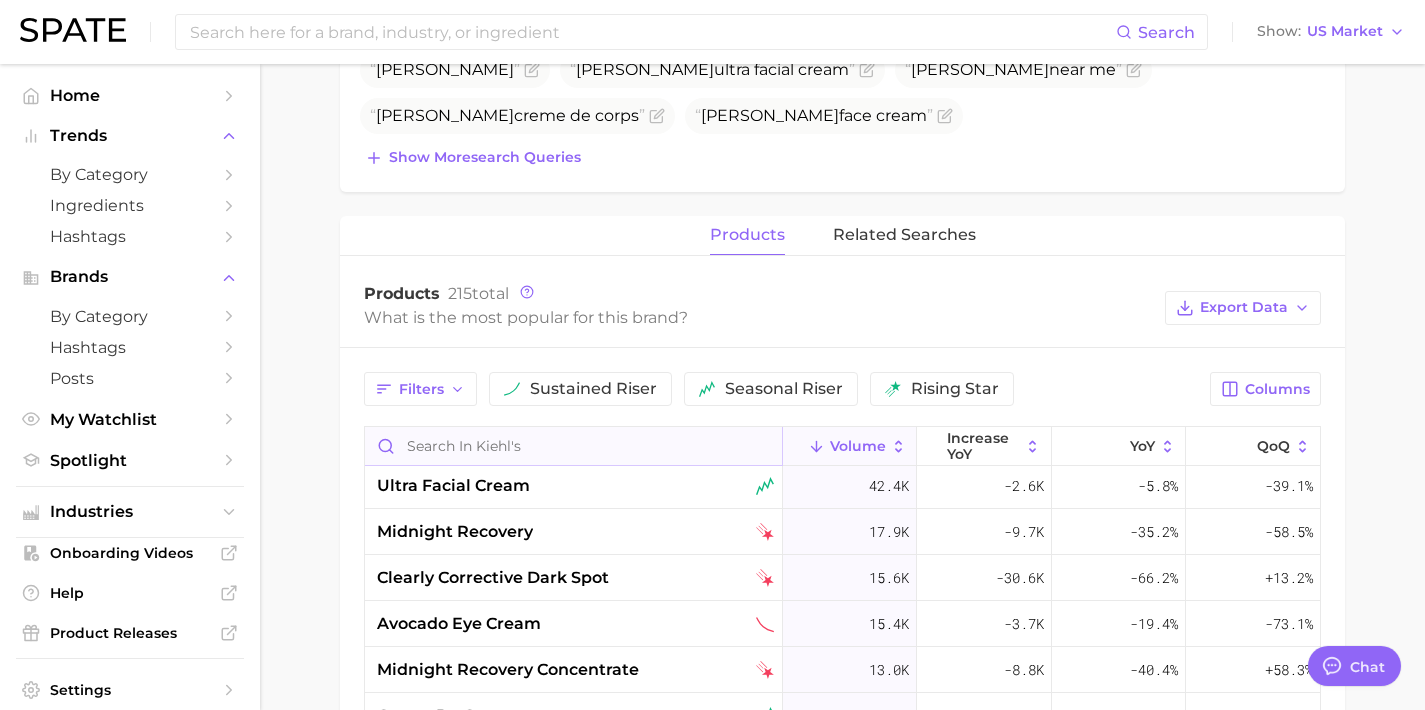 scroll, scrollTop: 0, scrollLeft: 0, axis: both 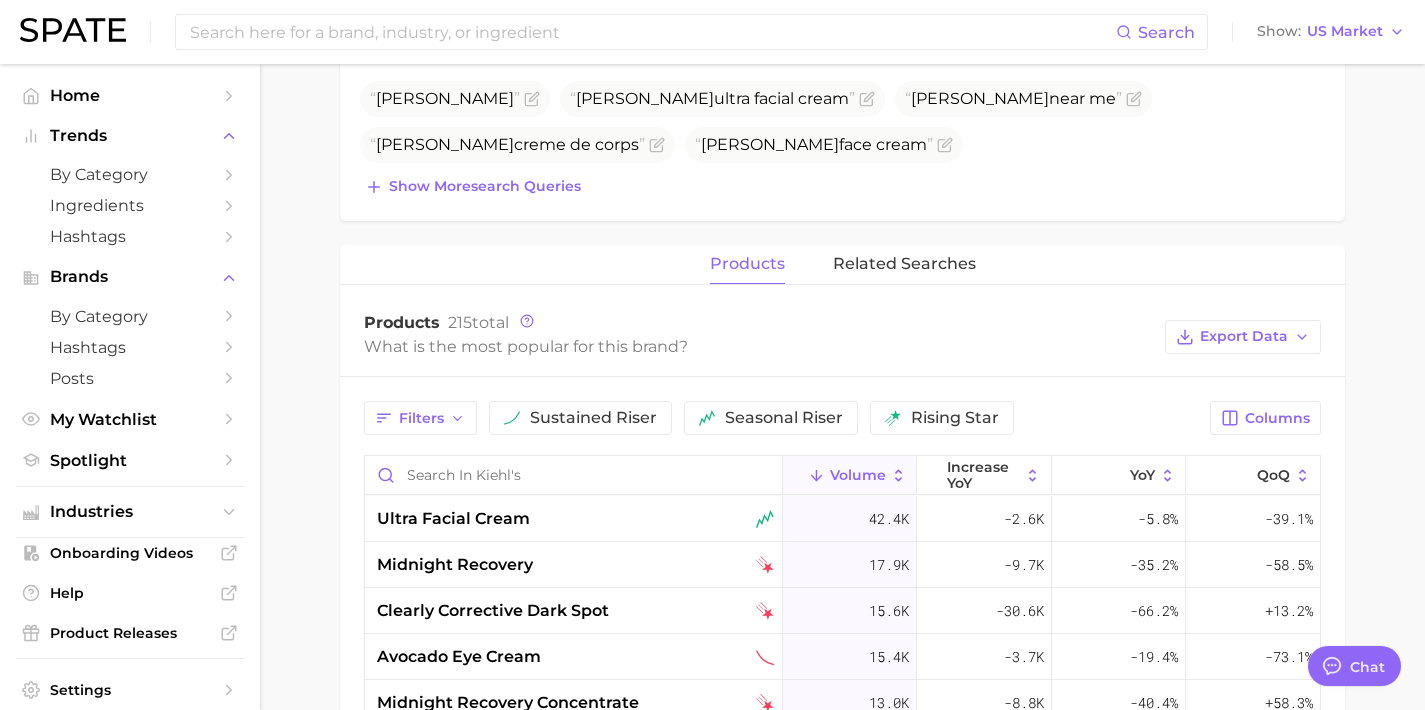 click on "Show more  search queries" at bounding box center [485, 186] 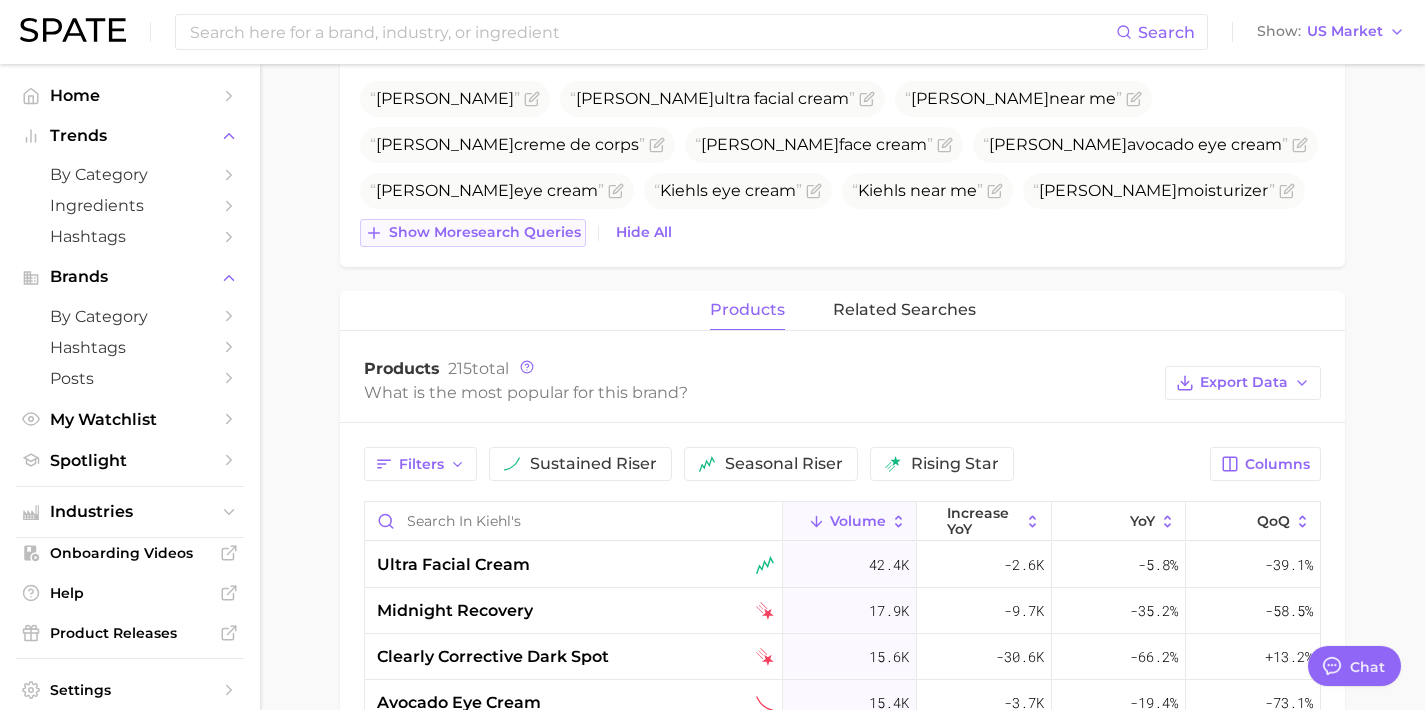 click on "Show more  search queries" at bounding box center (485, 232) 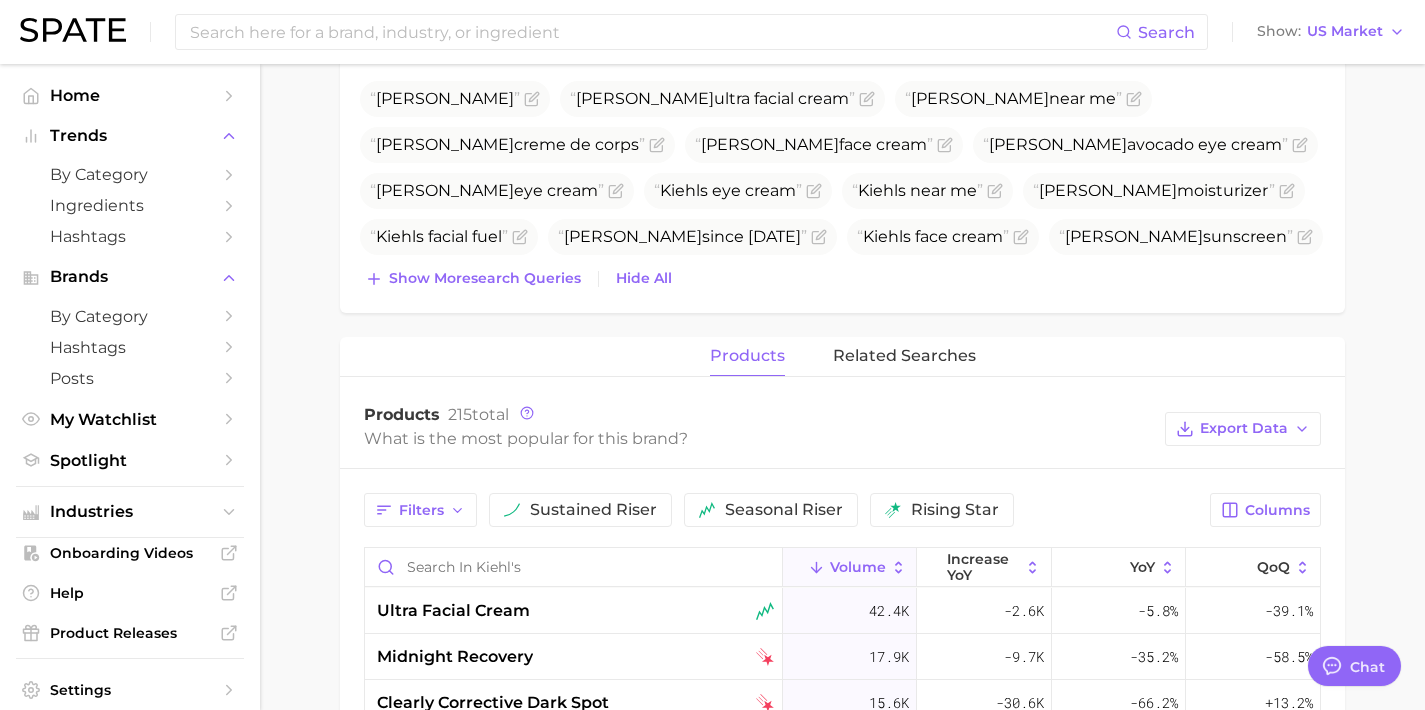 click on "Show more  search queries" at bounding box center (473, 279) 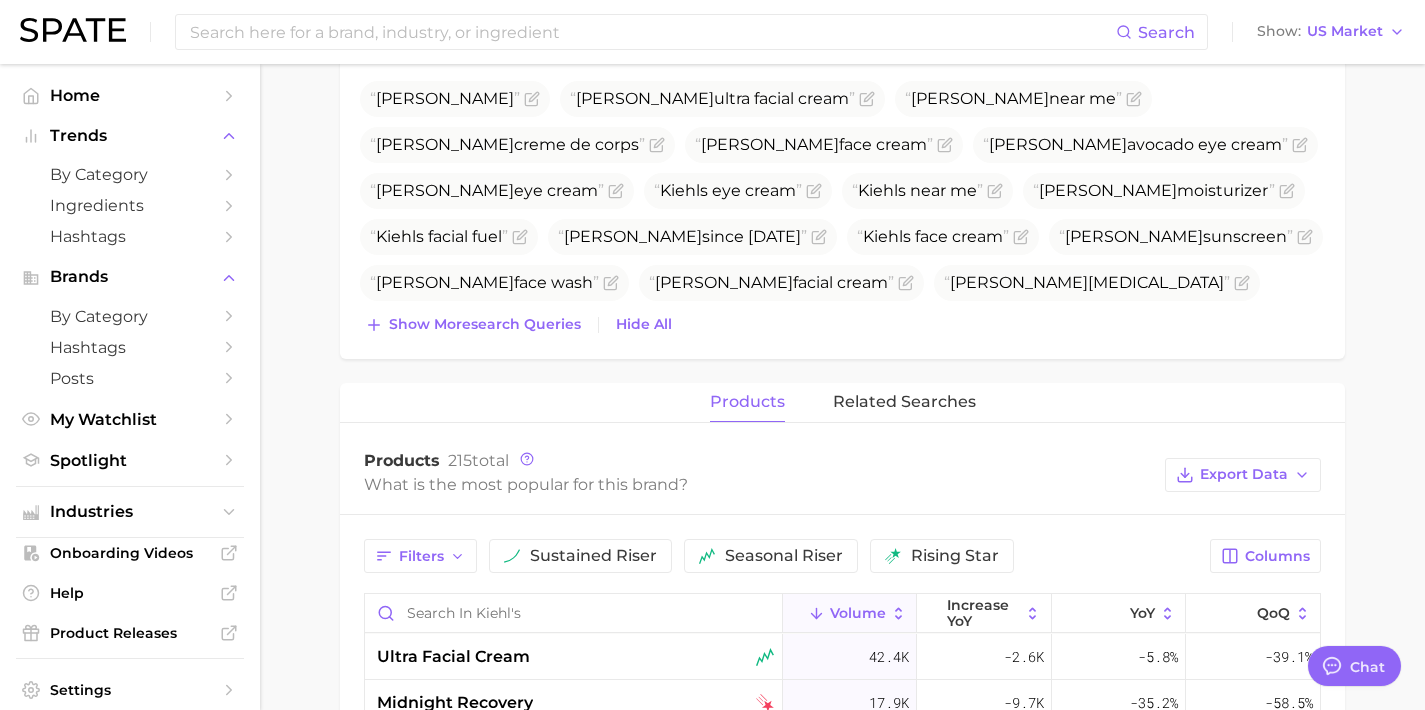 click on "Show more  search queries" at bounding box center (473, 325) 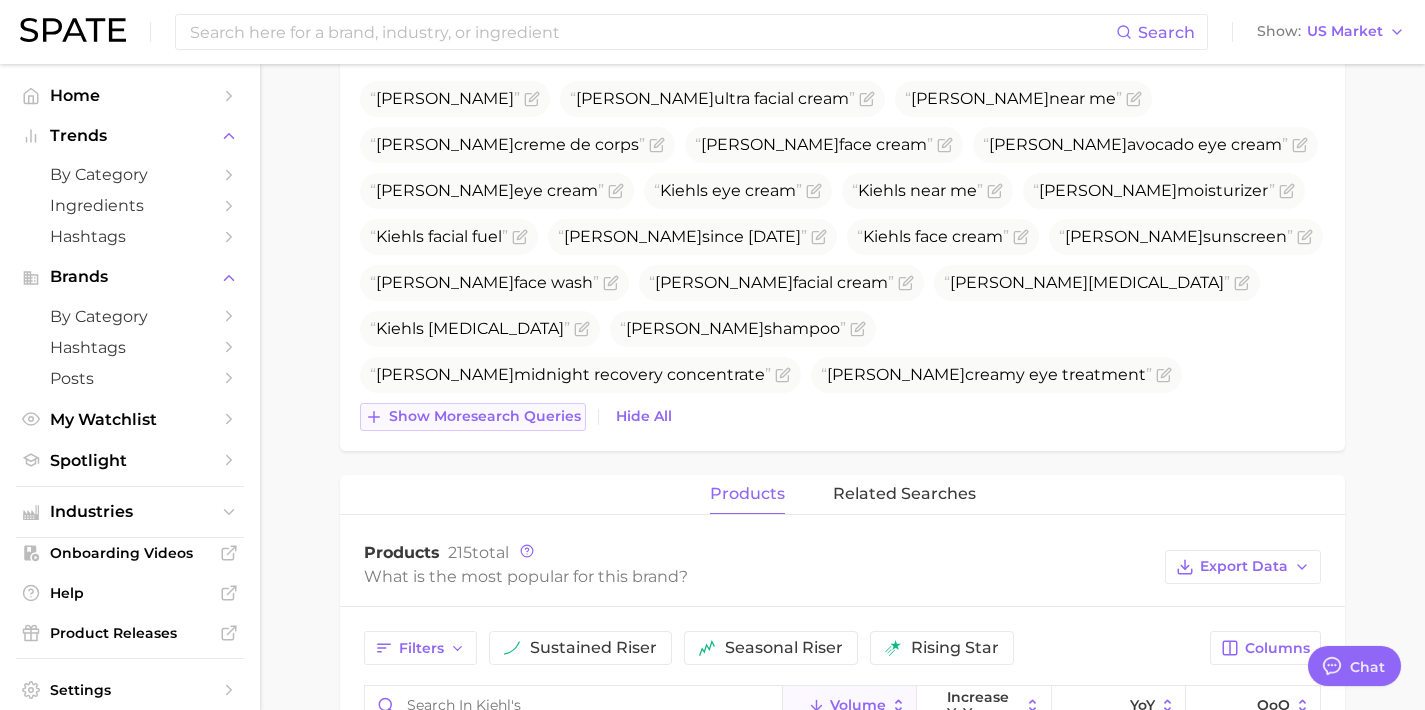 click on "Show more  search queries" at bounding box center (473, 417) 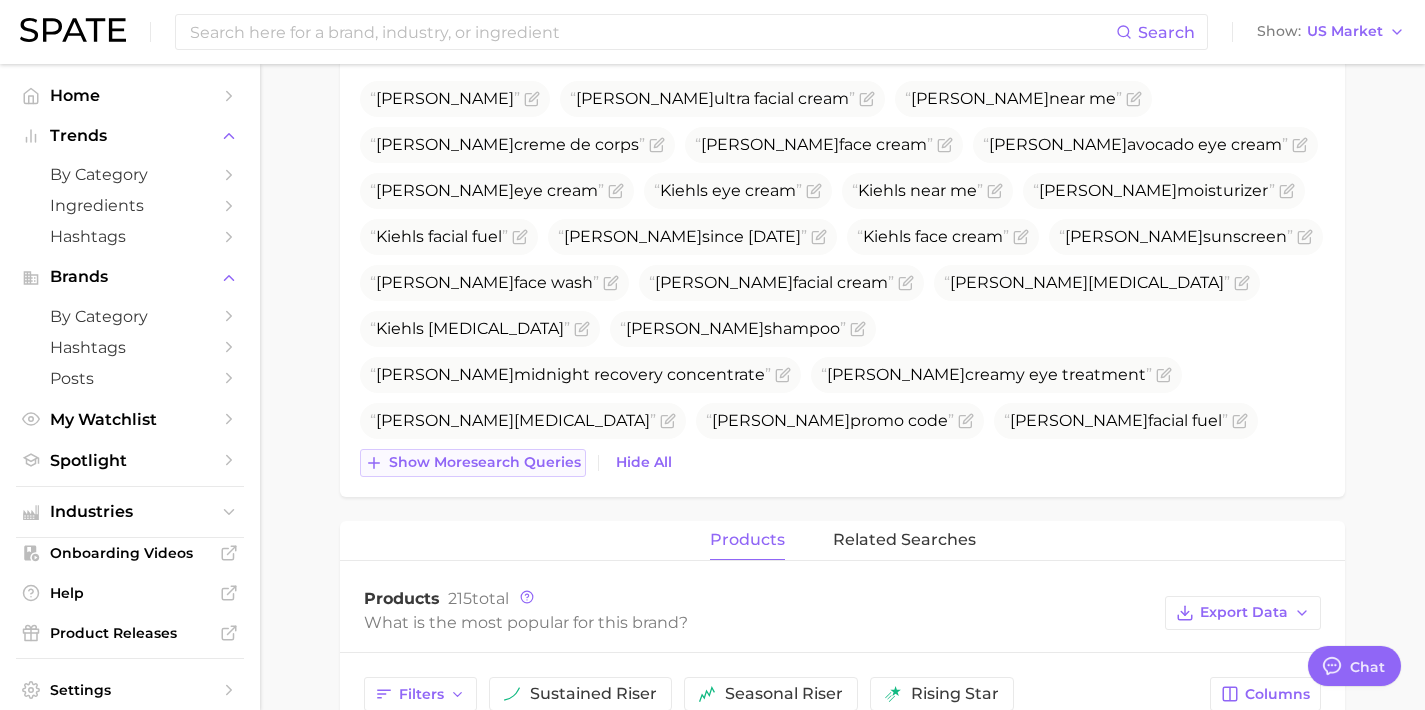 click on "Show more  search queries" at bounding box center [485, 462] 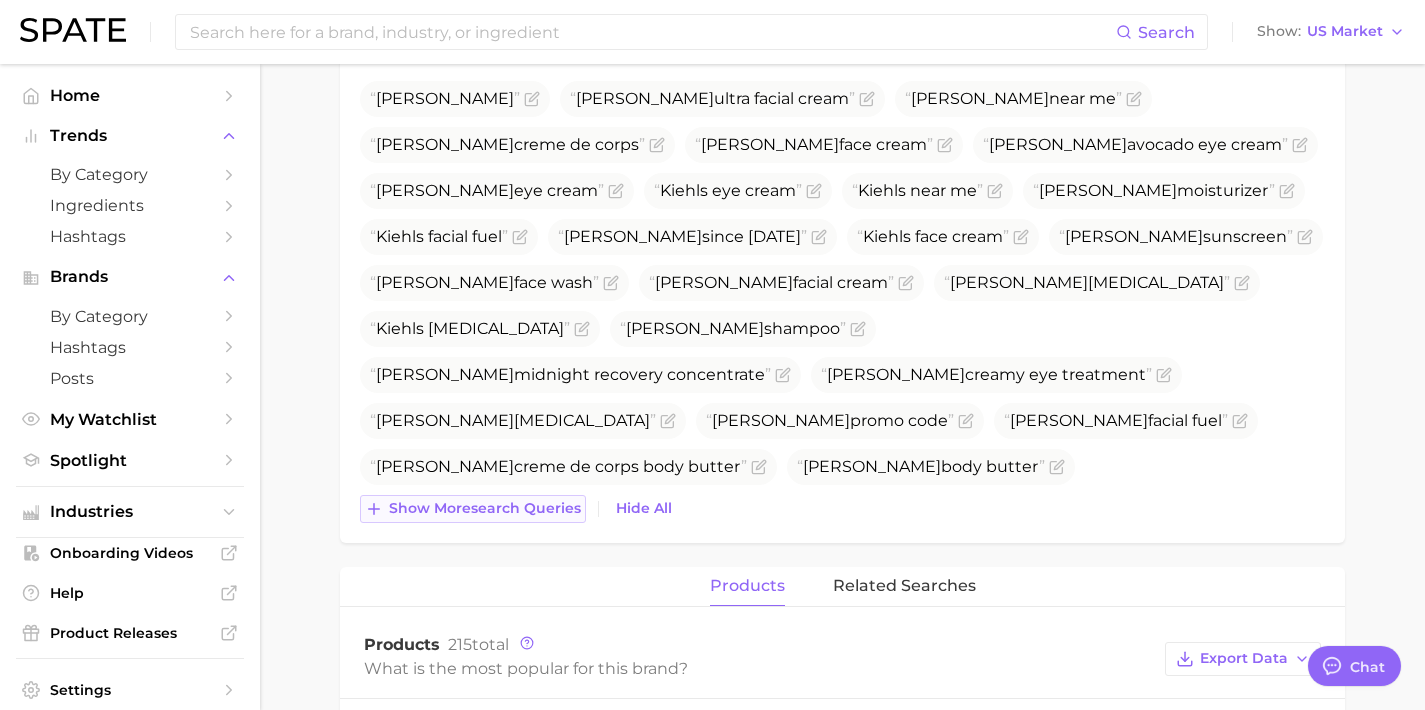 click on "Show more  search queries" at bounding box center (485, 508) 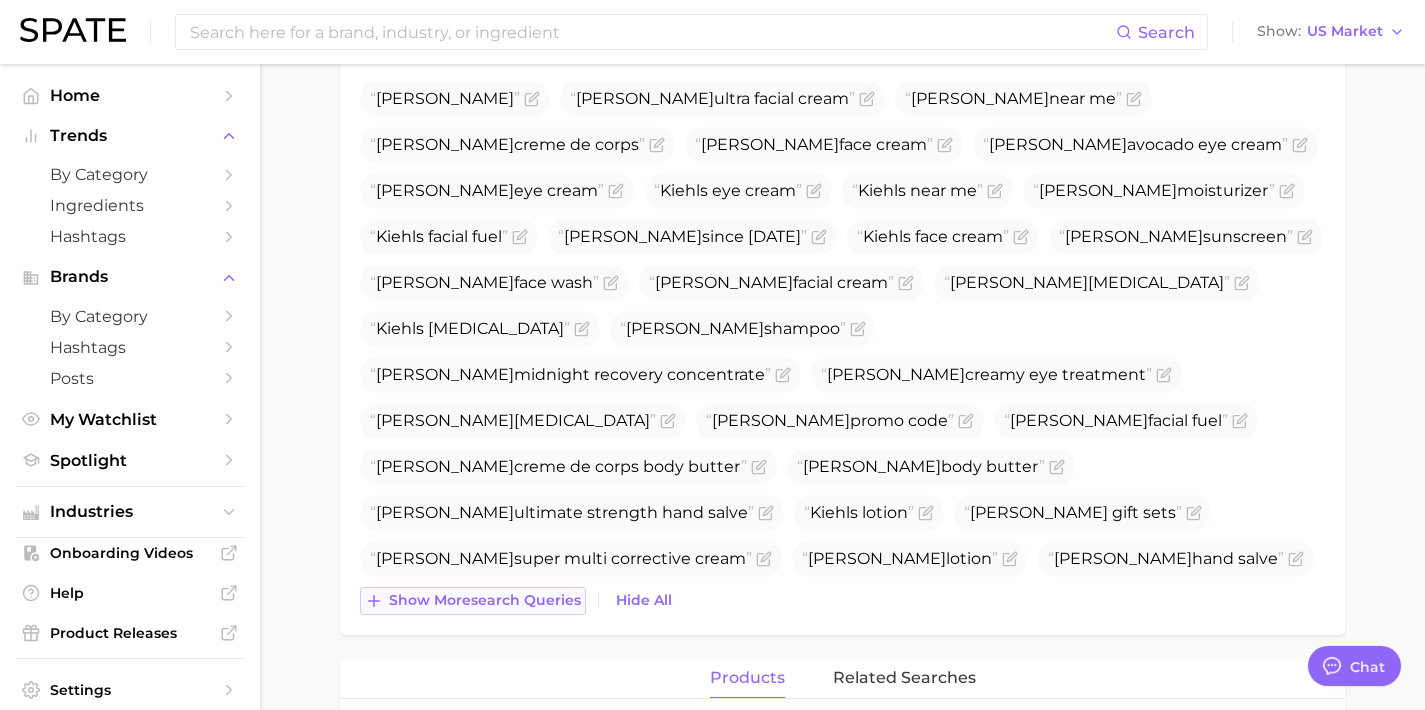 click on "Show more  search queries" at bounding box center (485, 600) 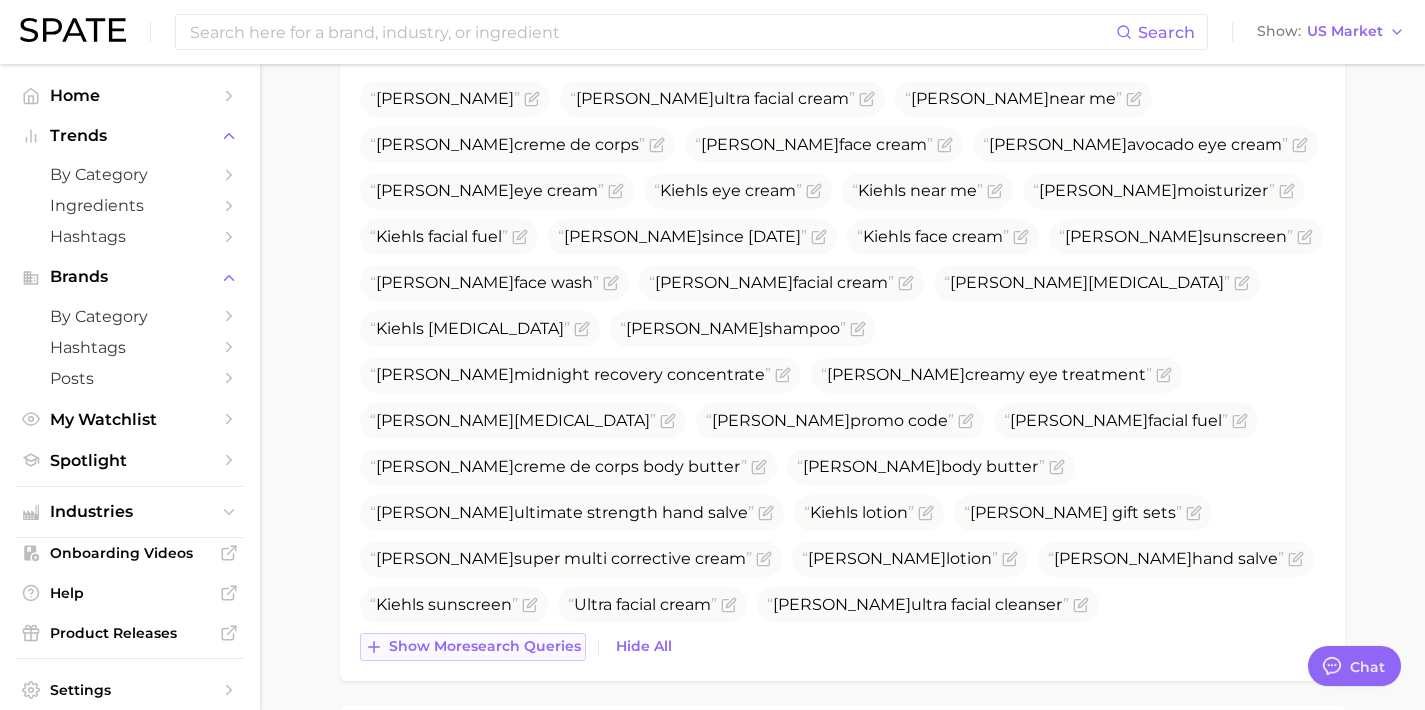 click on "Show more  search queries" at bounding box center [485, 646] 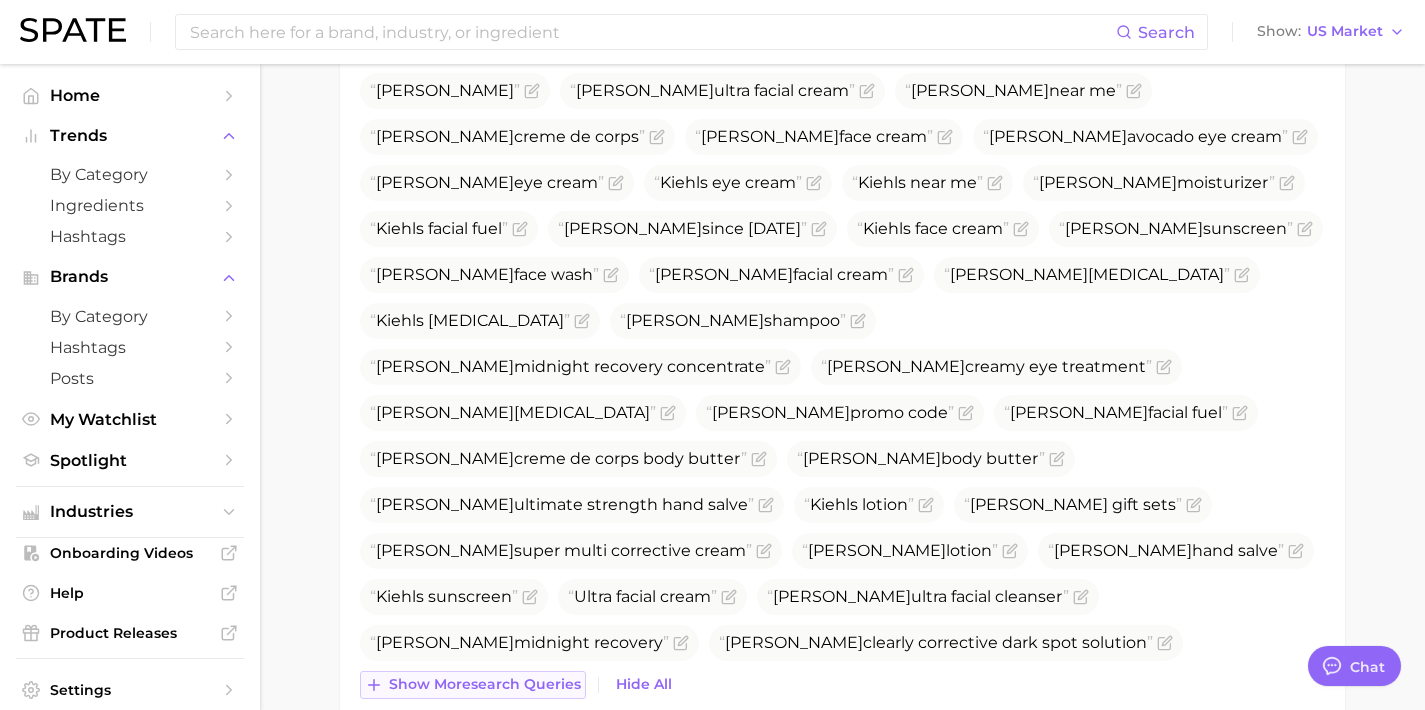 scroll, scrollTop: 718, scrollLeft: 0, axis: vertical 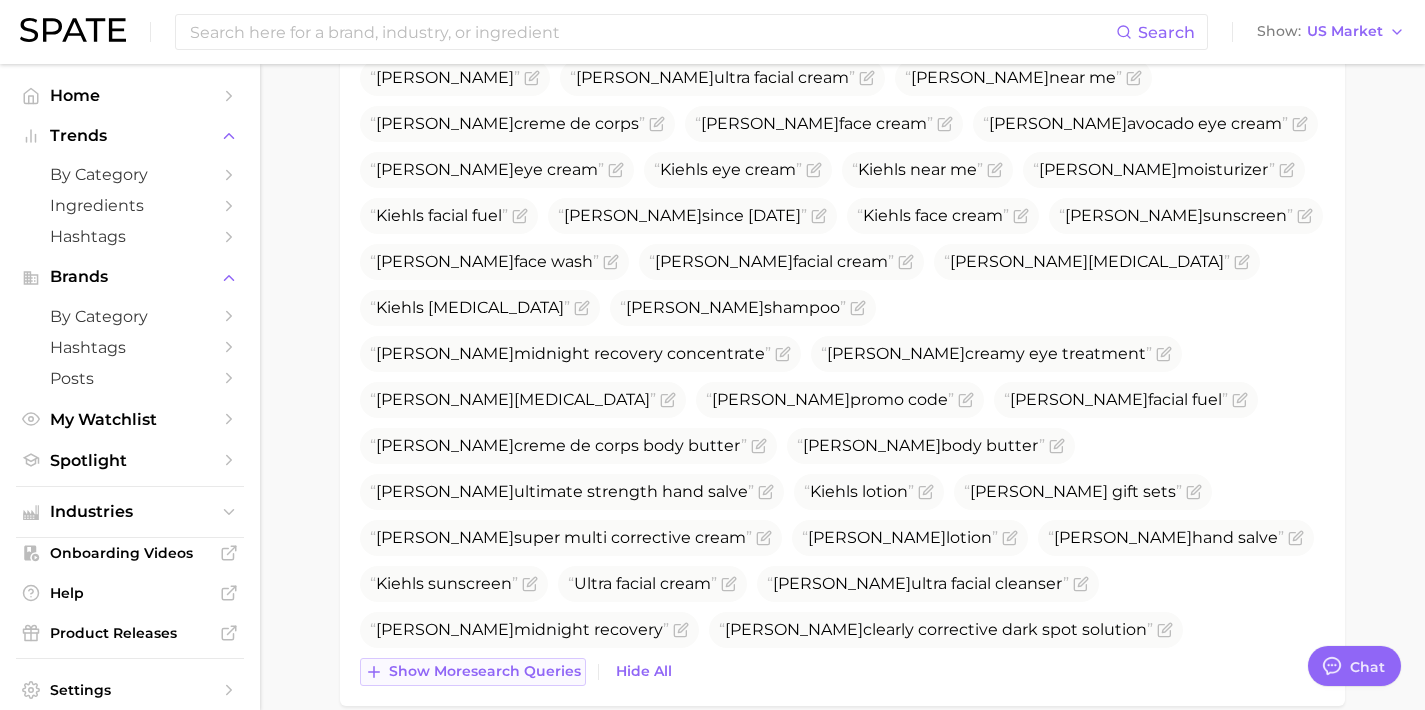 click on "Show more  search queries" at bounding box center [485, 671] 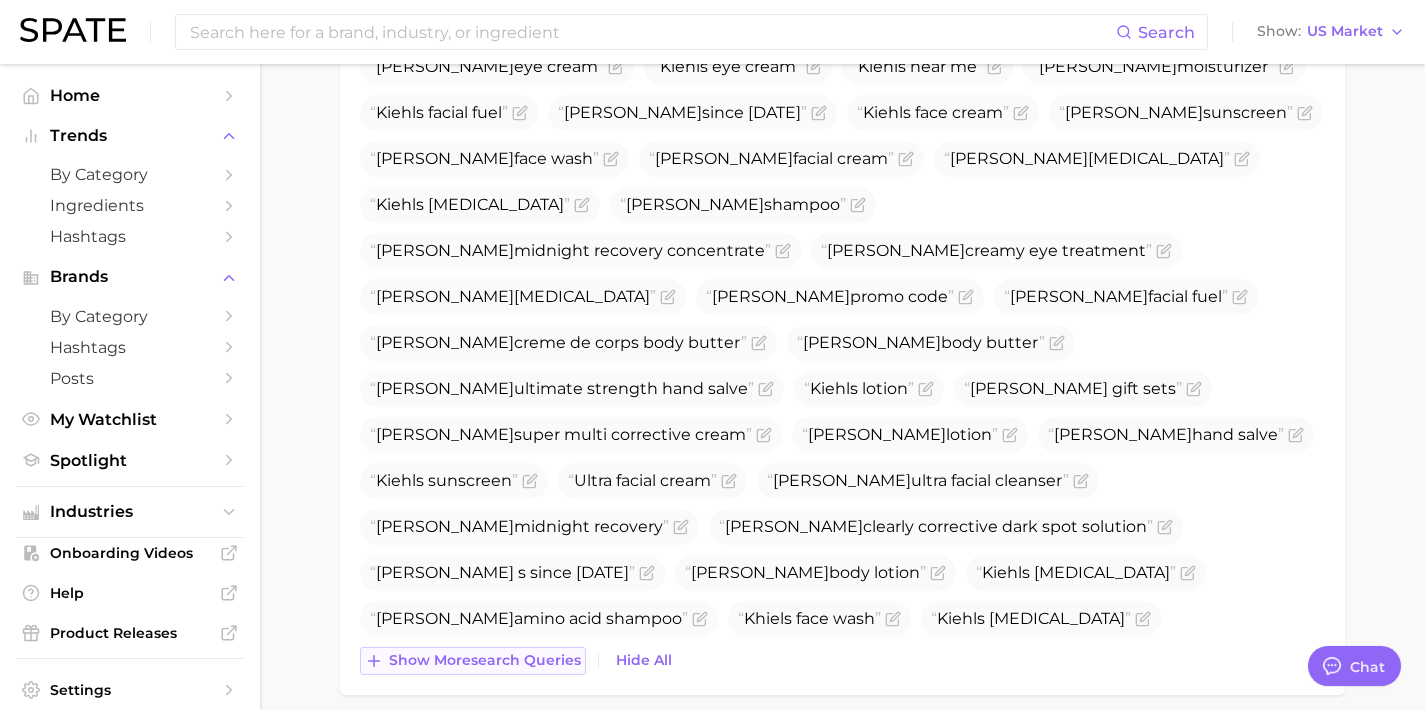 scroll, scrollTop: 885, scrollLeft: 0, axis: vertical 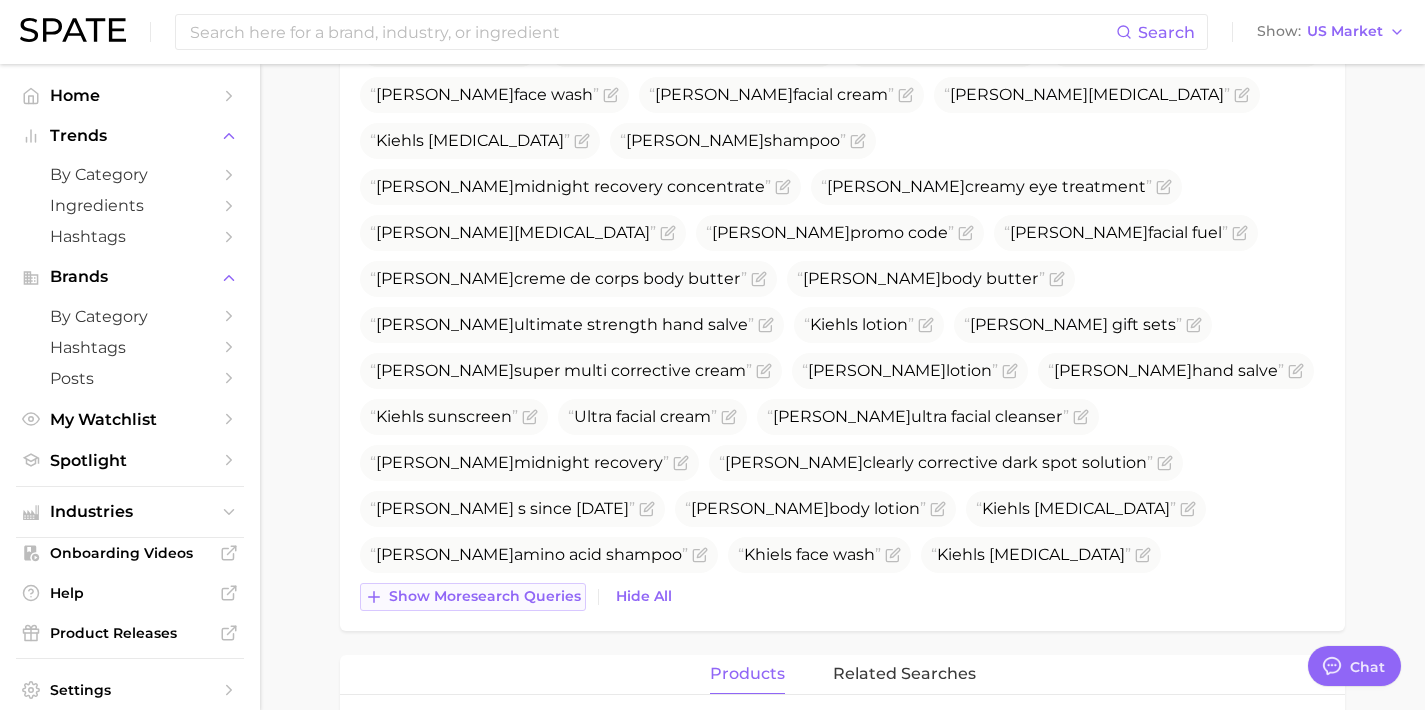 click on "Show more  search queries" at bounding box center [485, 596] 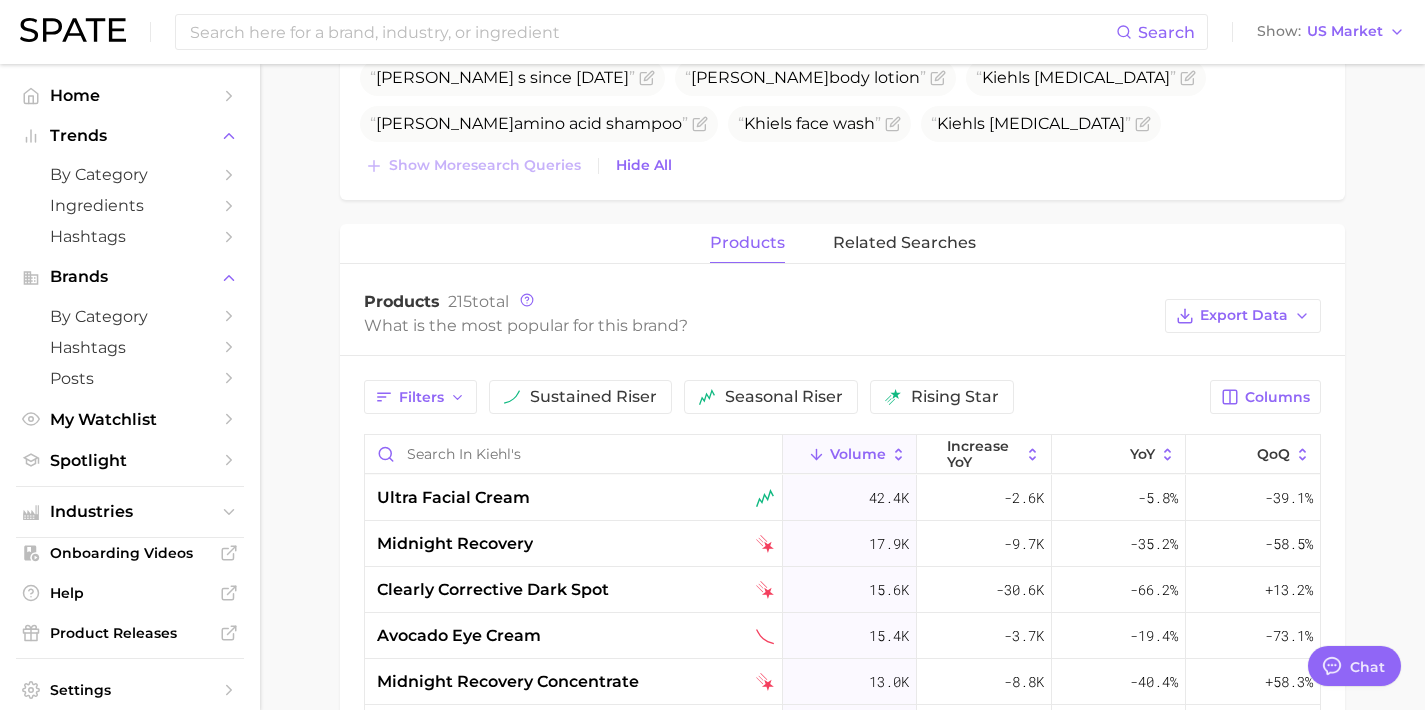 scroll, scrollTop: 1429, scrollLeft: 0, axis: vertical 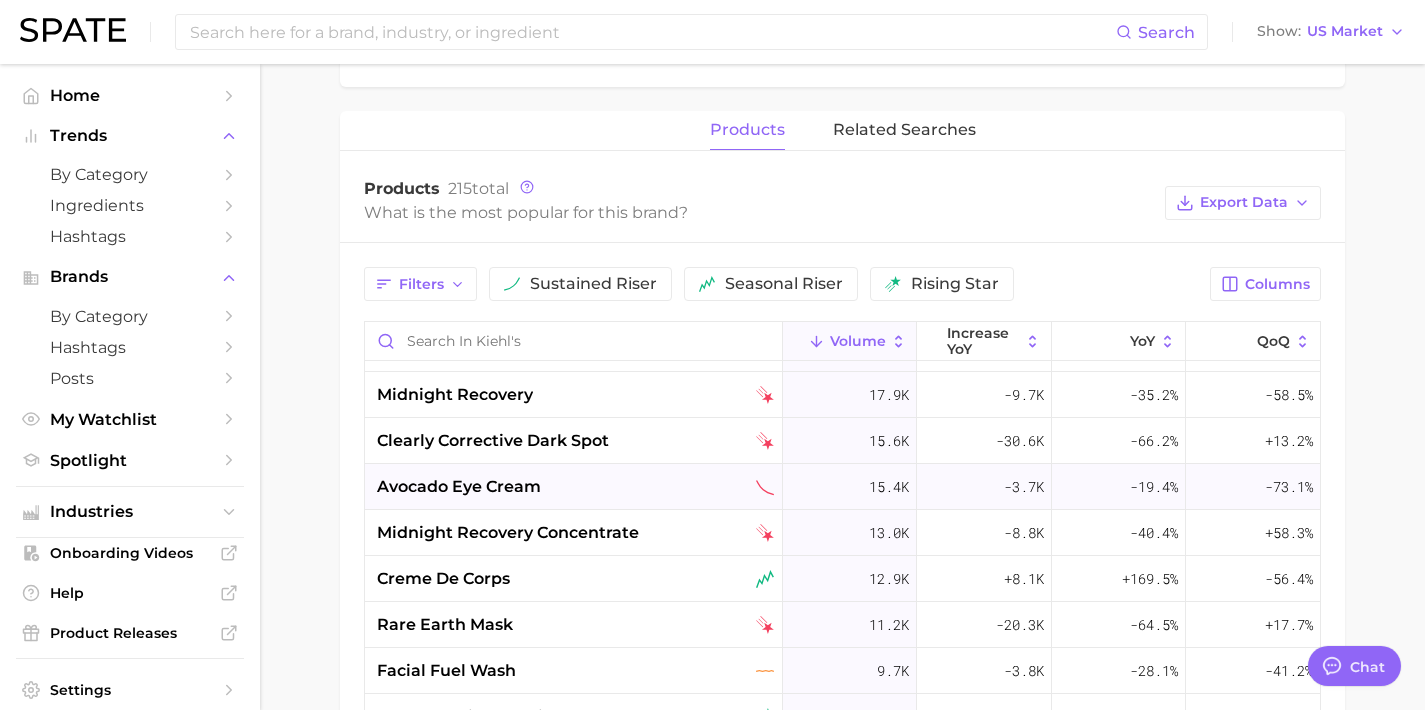 click on "avocado eye cream" at bounding box center [575, 487] 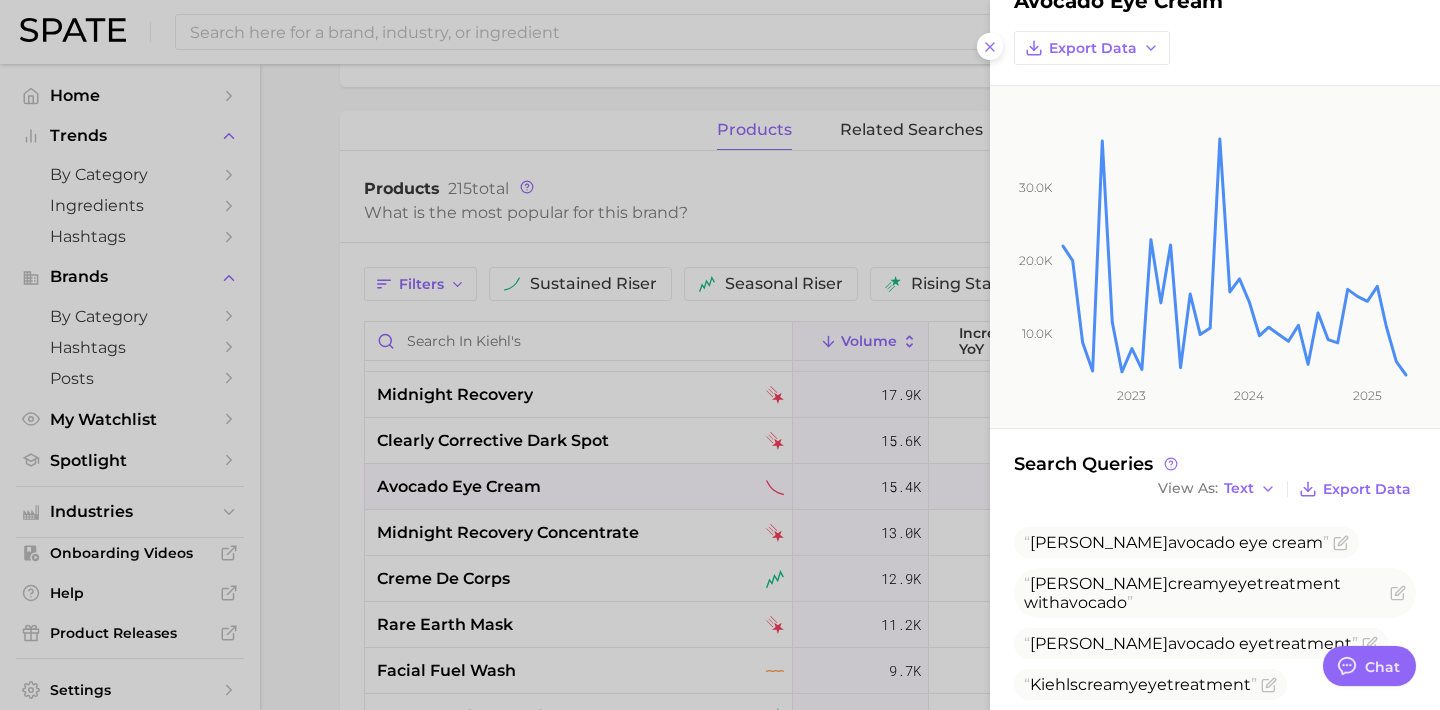 scroll, scrollTop: 364, scrollLeft: 0, axis: vertical 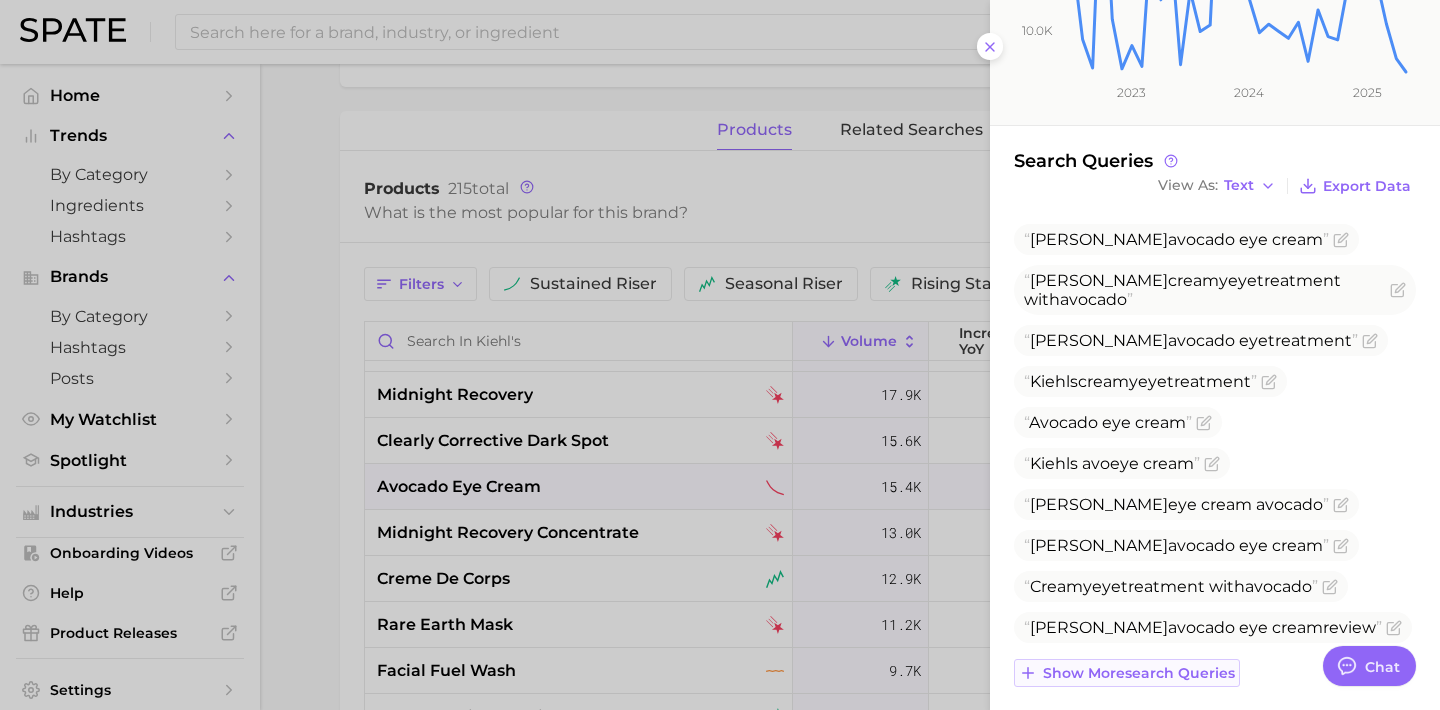 click on "Show more  search queries" at bounding box center (1139, 673) 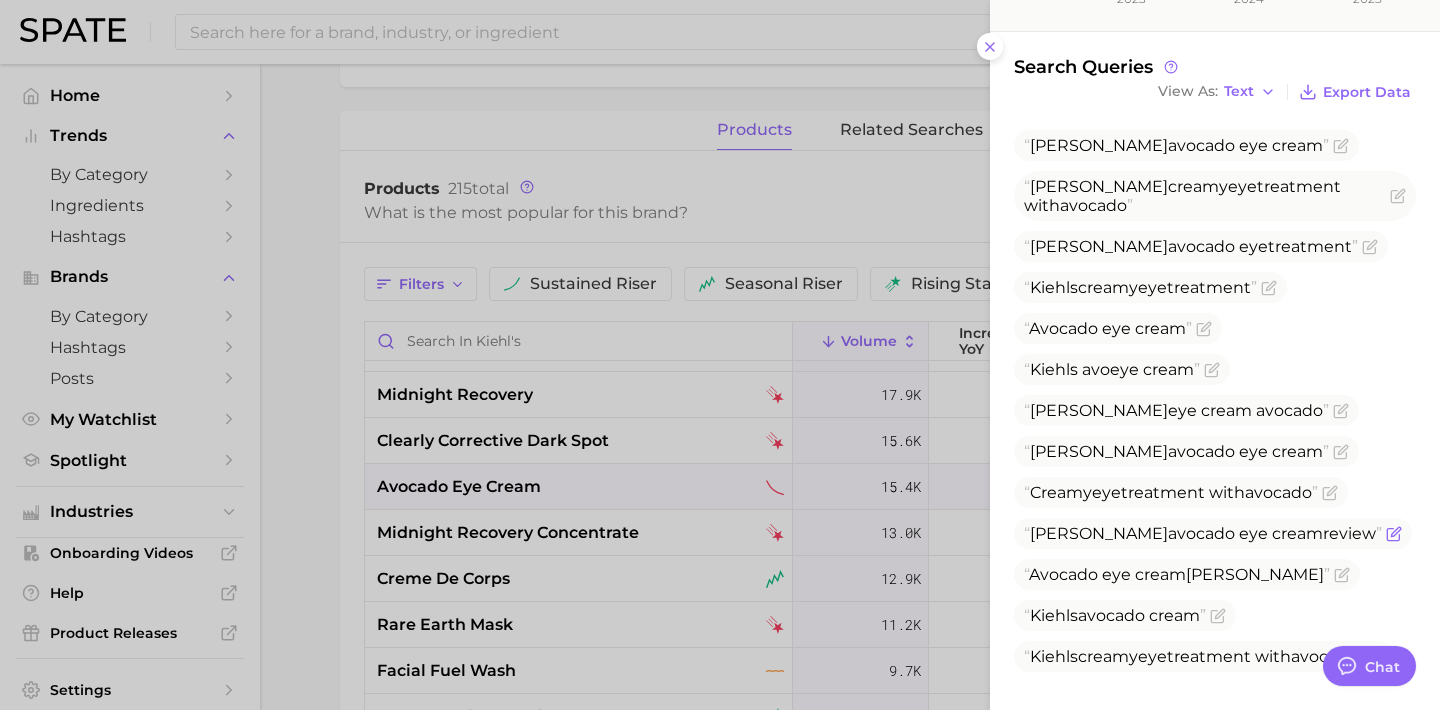 scroll, scrollTop: 508, scrollLeft: 0, axis: vertical 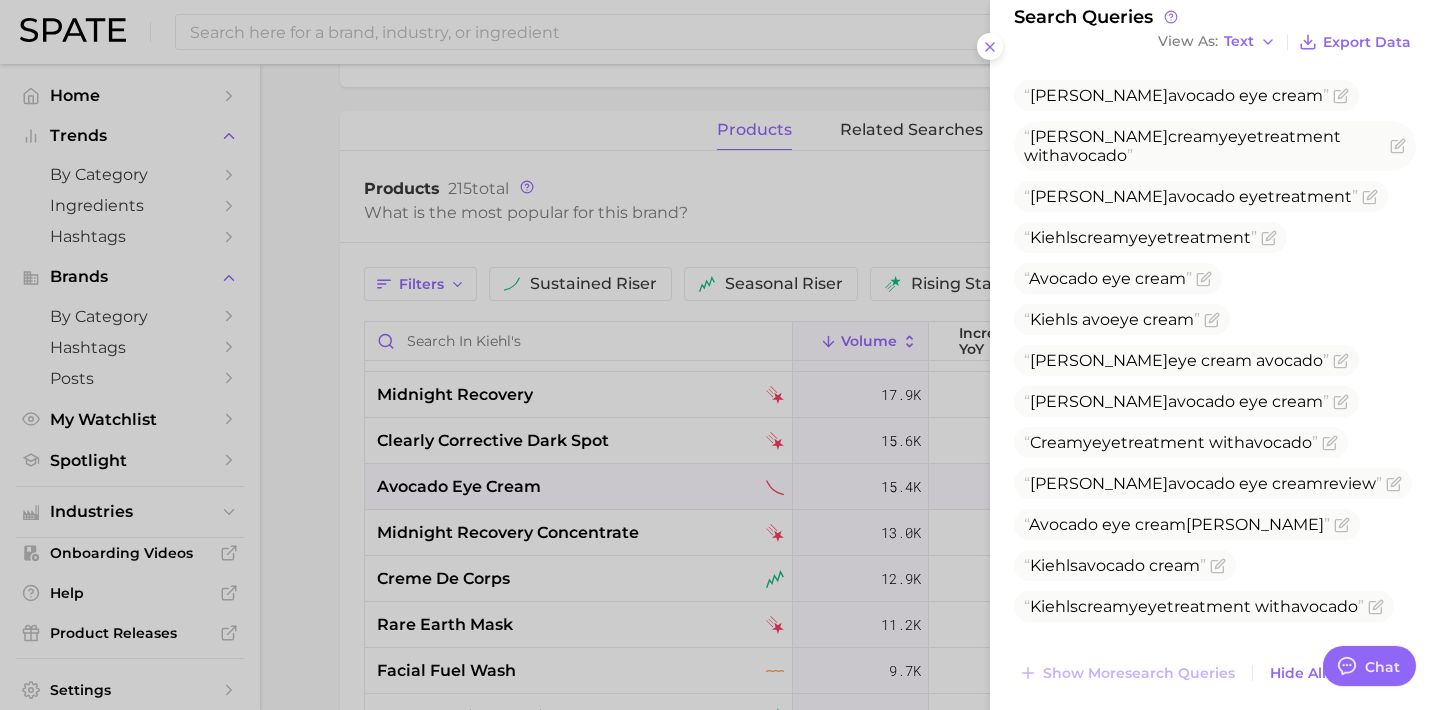 click at bounding box center [720, 355] 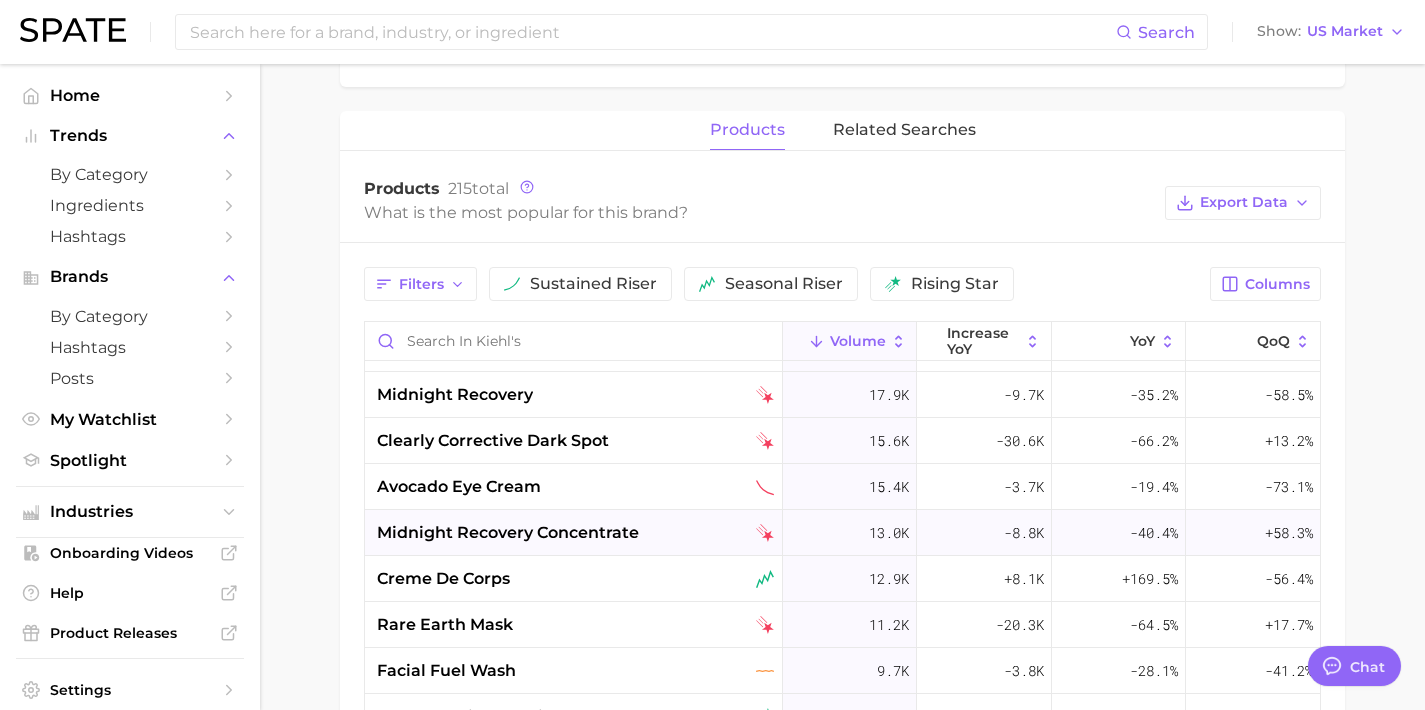 click on "midnight recovery concentrate" at bounding box center (574, 533) 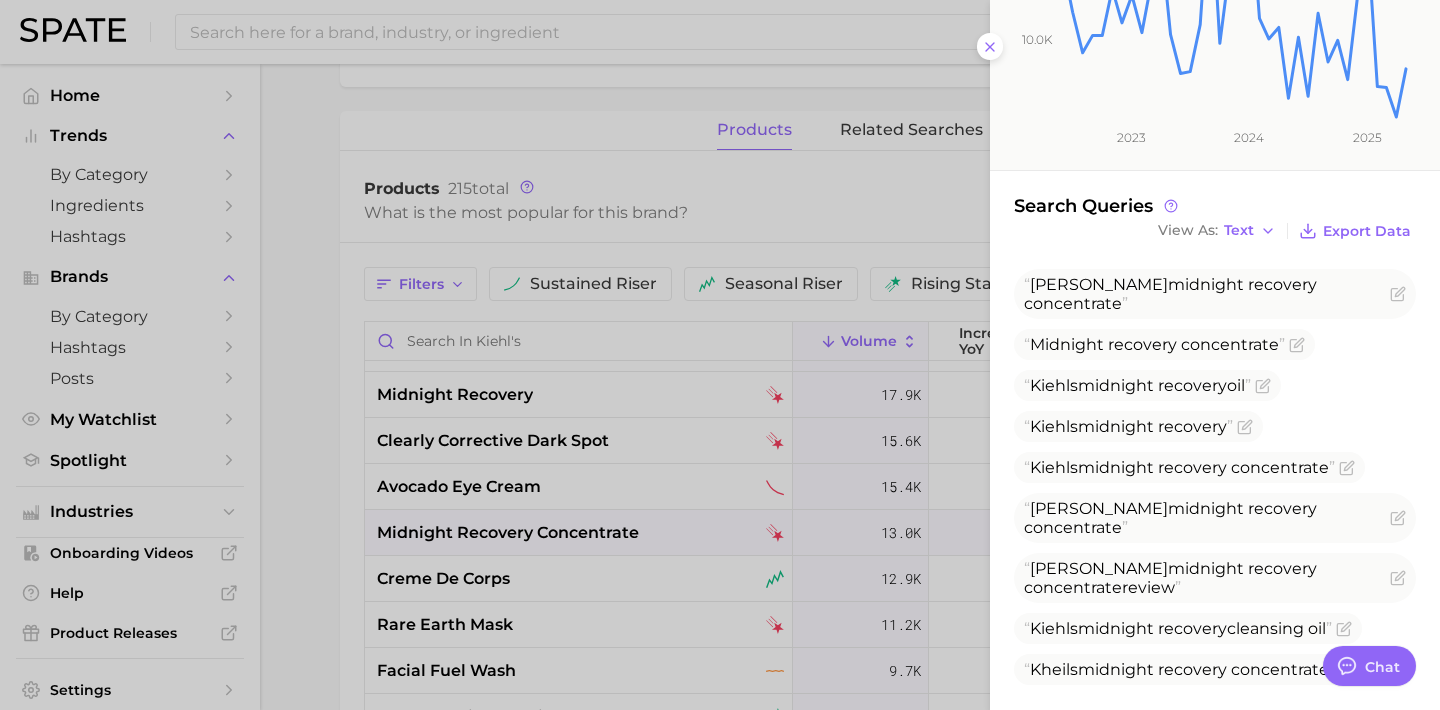 scroll, scrollTop: 364, scrollLeft: 0, axis: vertical 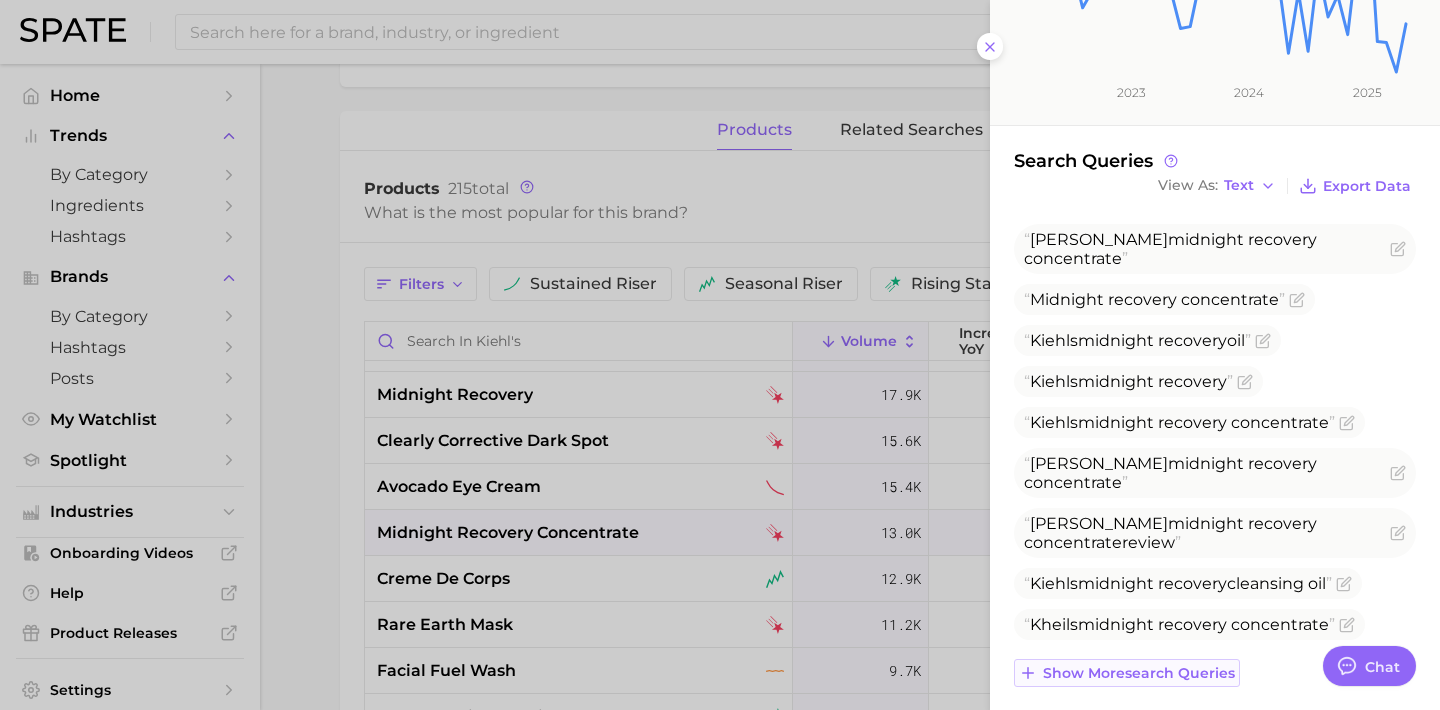 click on "Show more  search queries" at bounding box center (1127, 673) 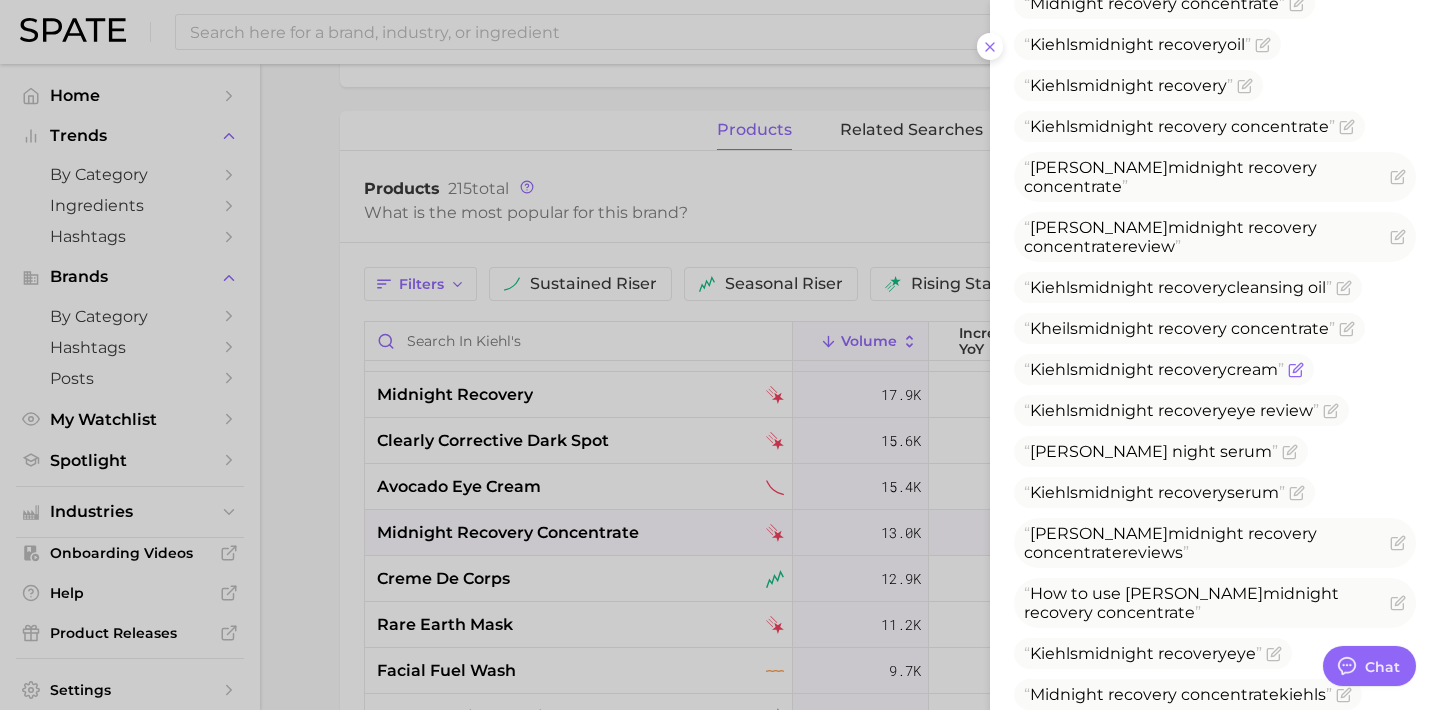 scroll, scrollTop: 754, scrollLeft: 0, axis: vertical 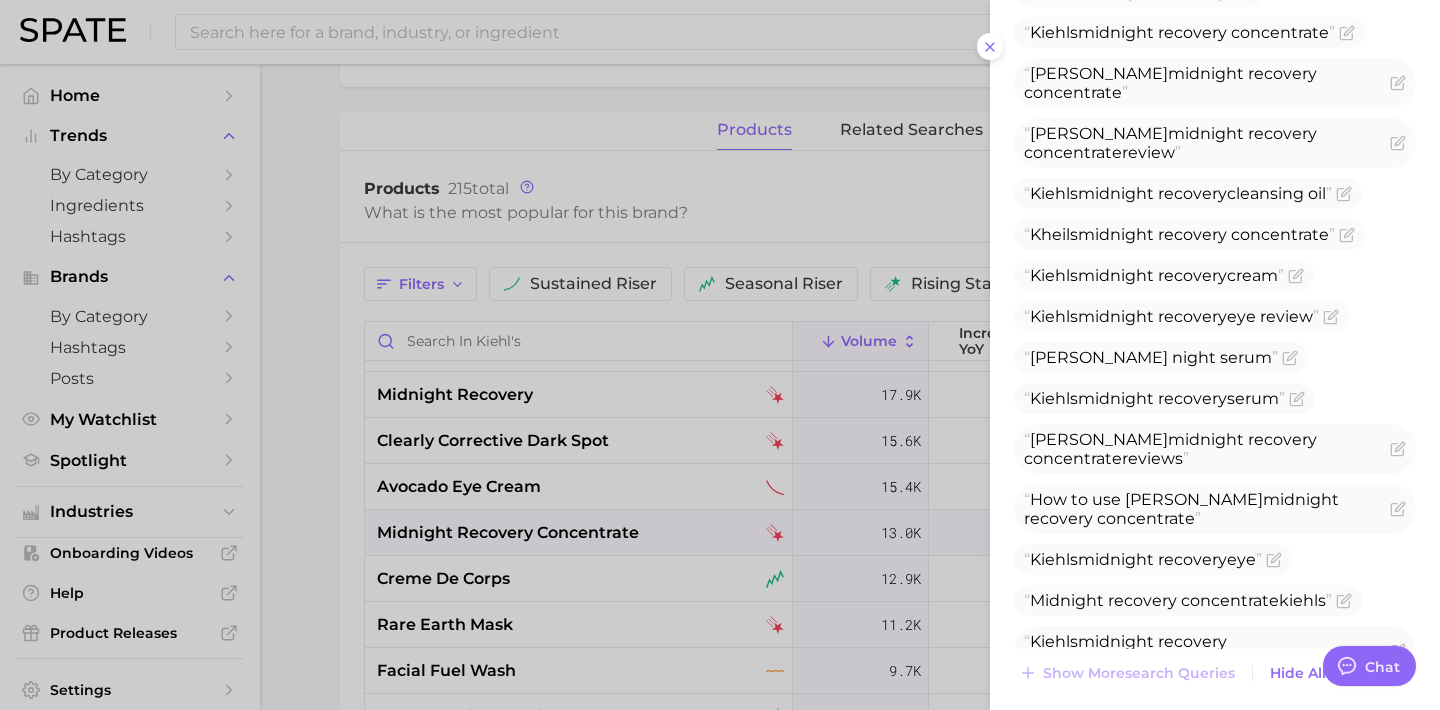 click at bounding box center [720, 355] 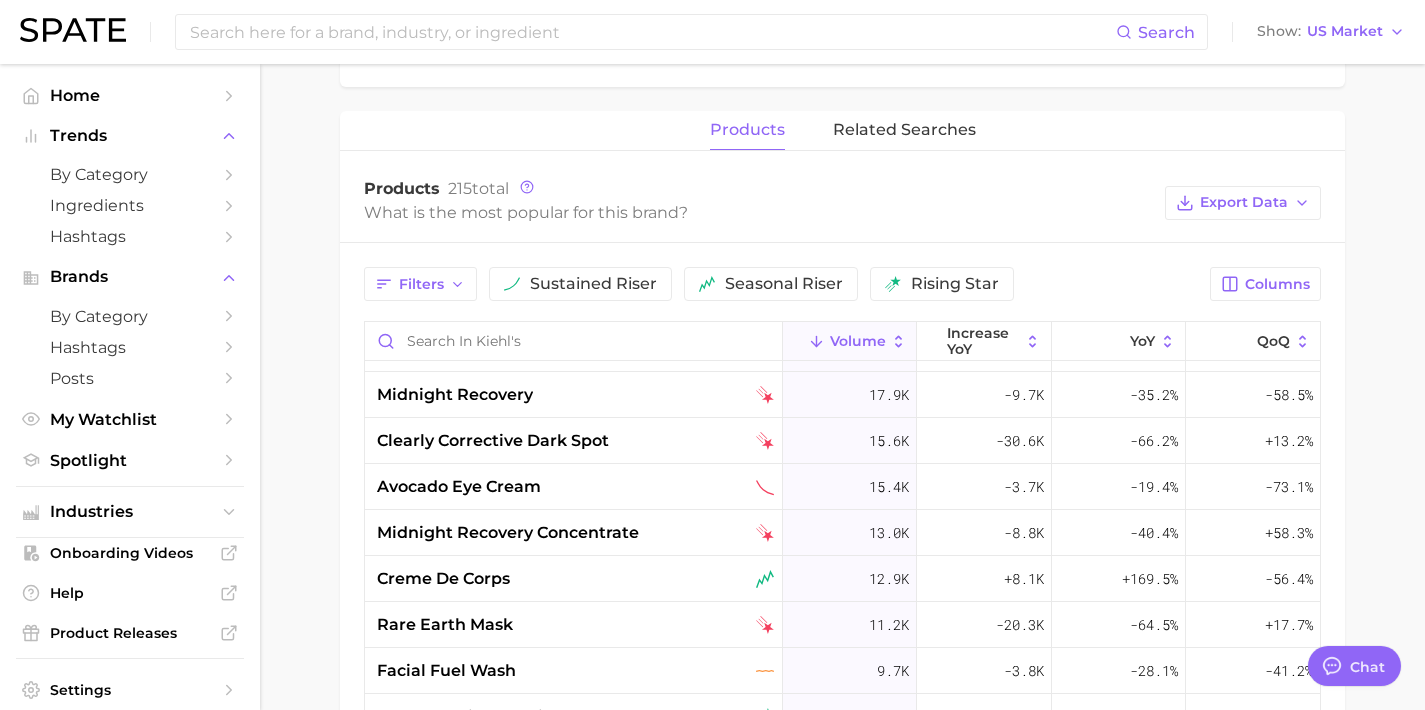 click on "clearly corrective dark spot" at bounding box center [493, 441] 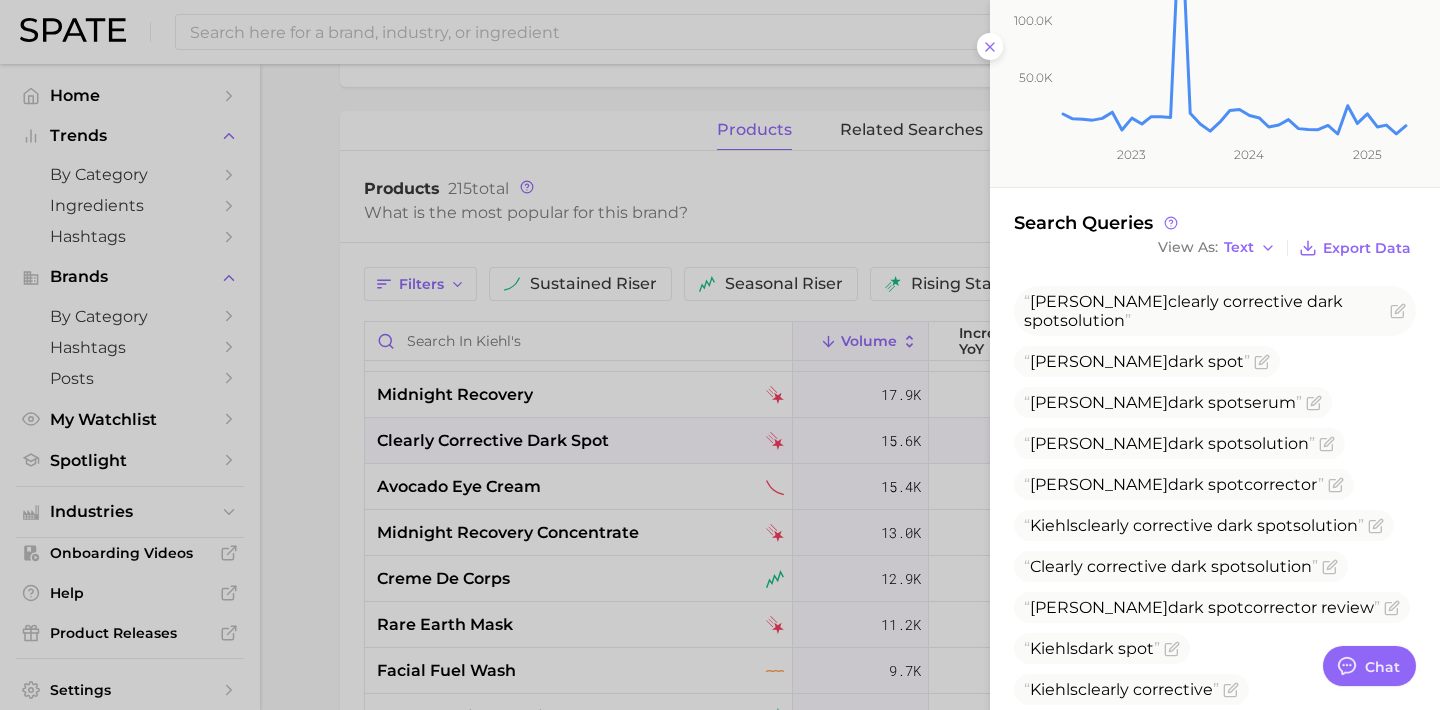 scroll, scrollTop: 362, scrollLeft: 0, axis: vertical 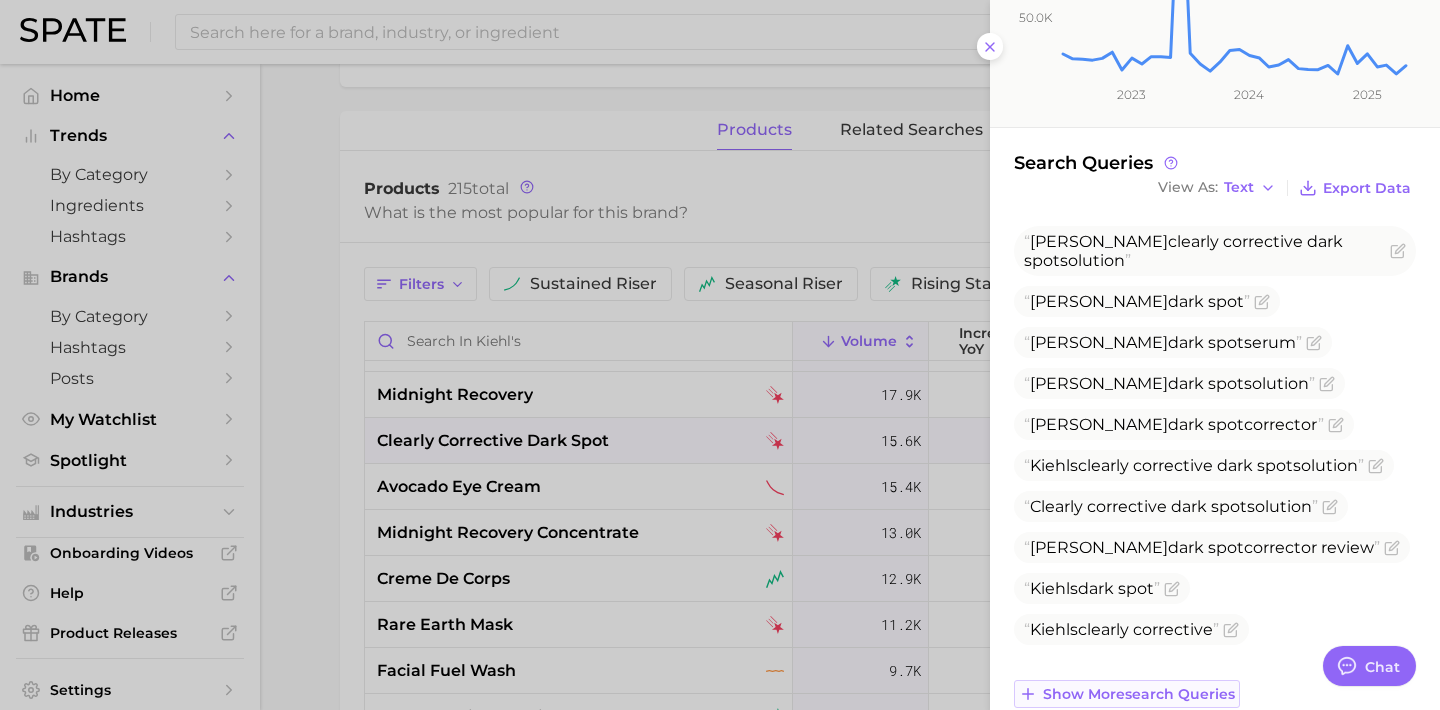 click on "Show more  search queries" at bounding box center (1127, 694) 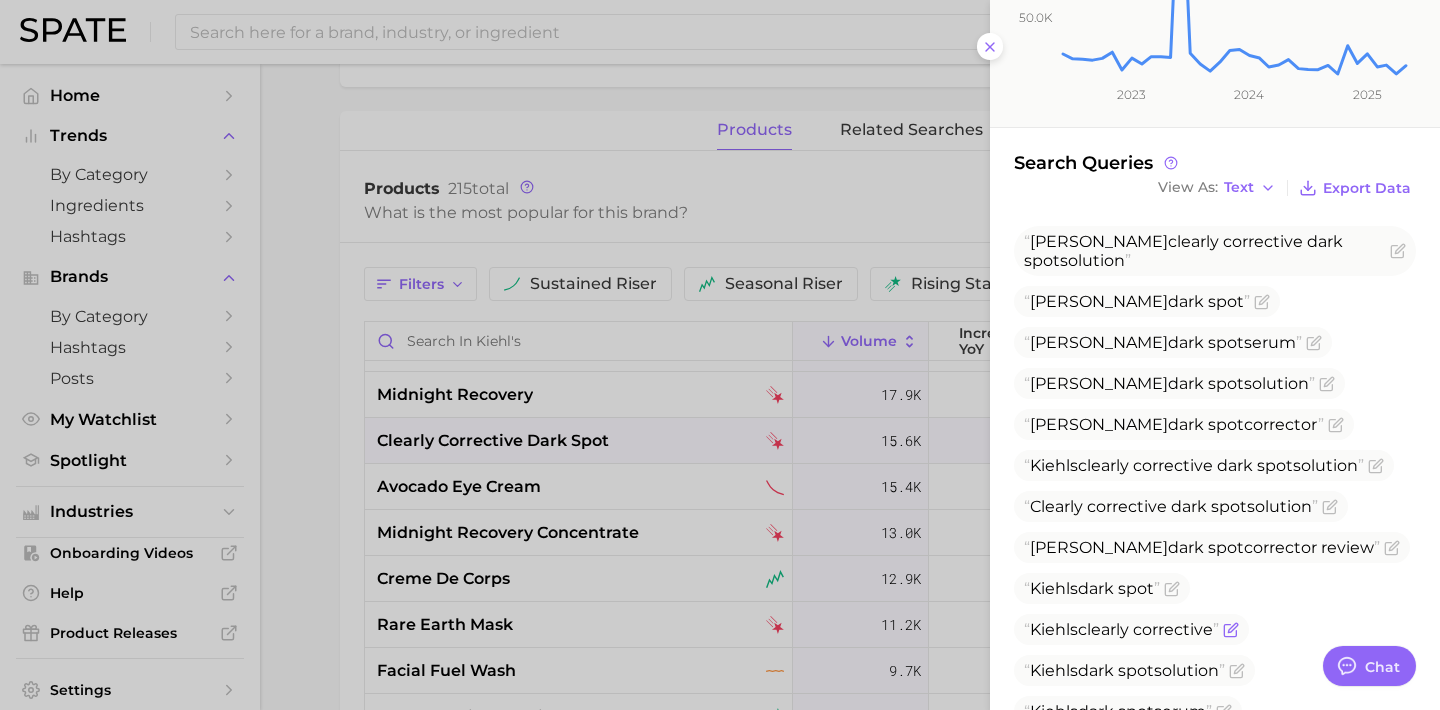 scroll, scrollTop: 713, scrollLeft: 0, axis: vertical 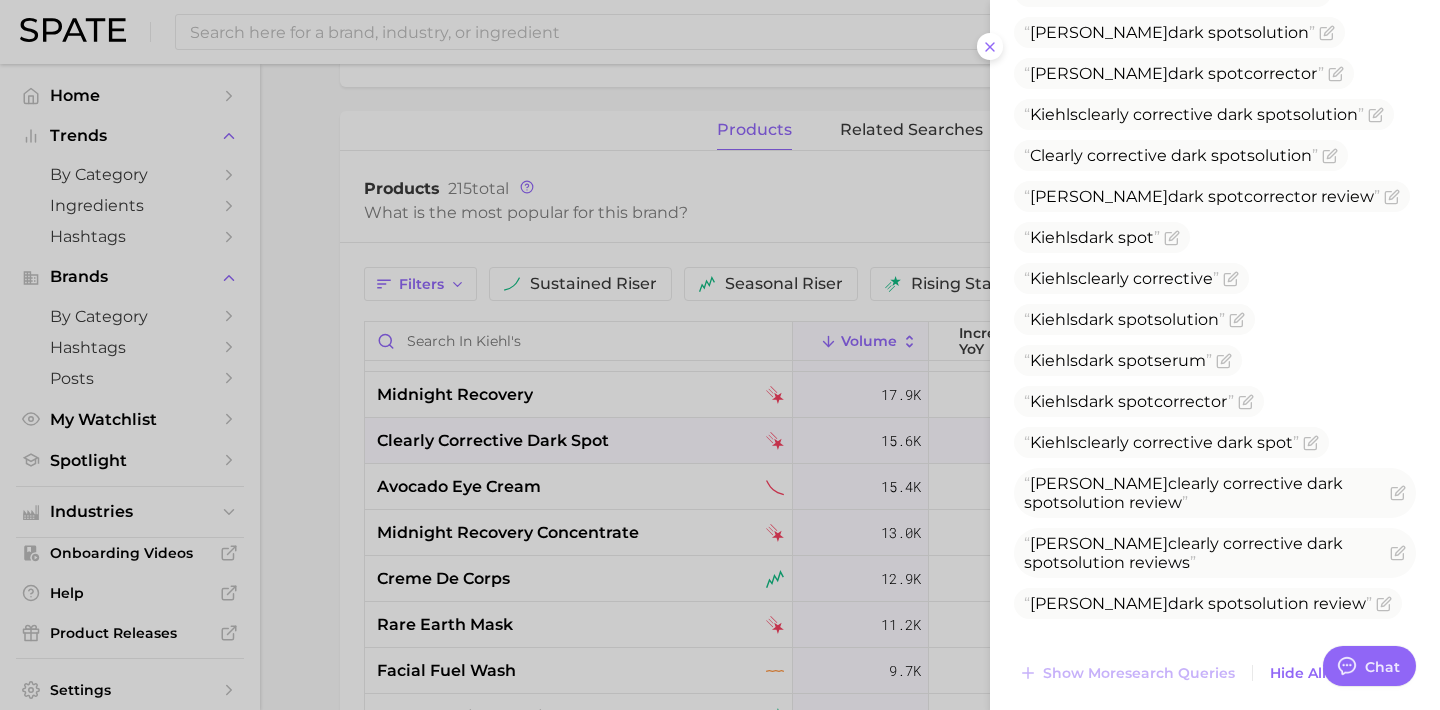 click at bounding box center [720, 355] 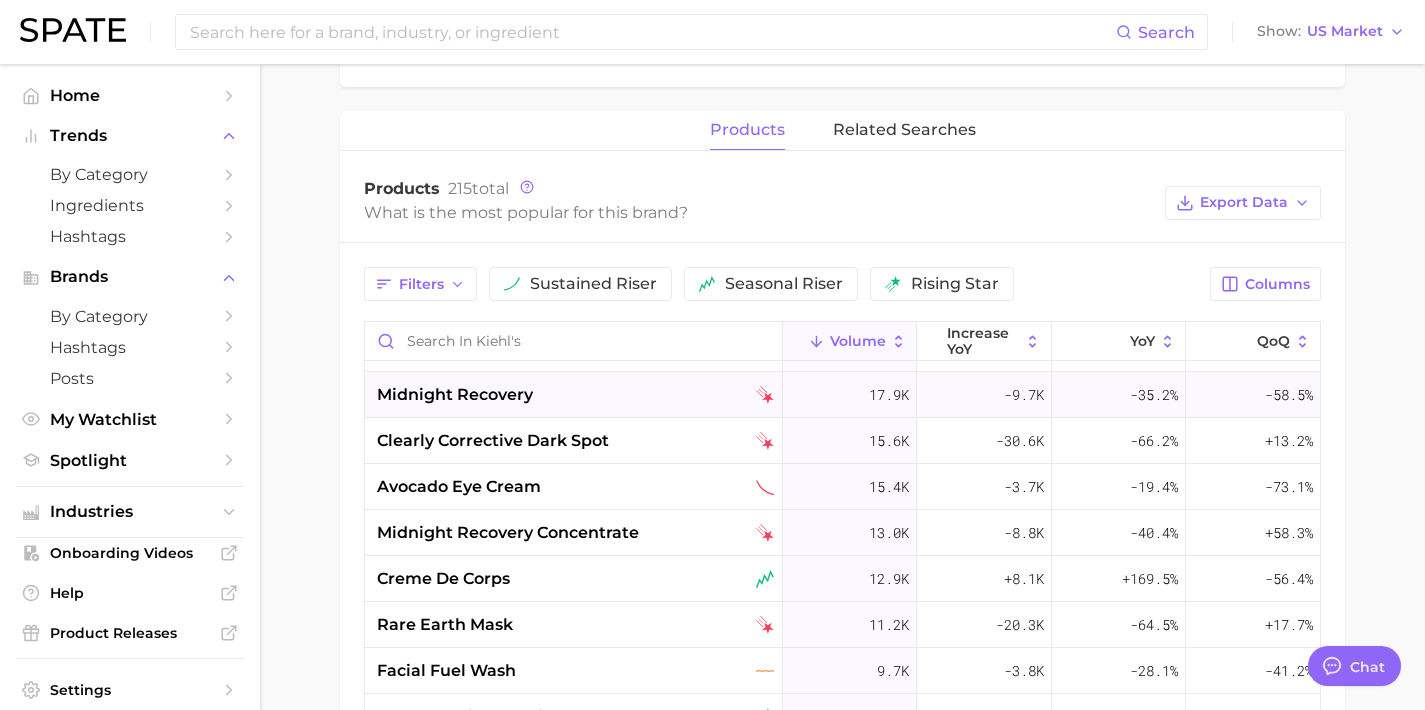 click on "midnight recovery" at bounding box center [575, 395] 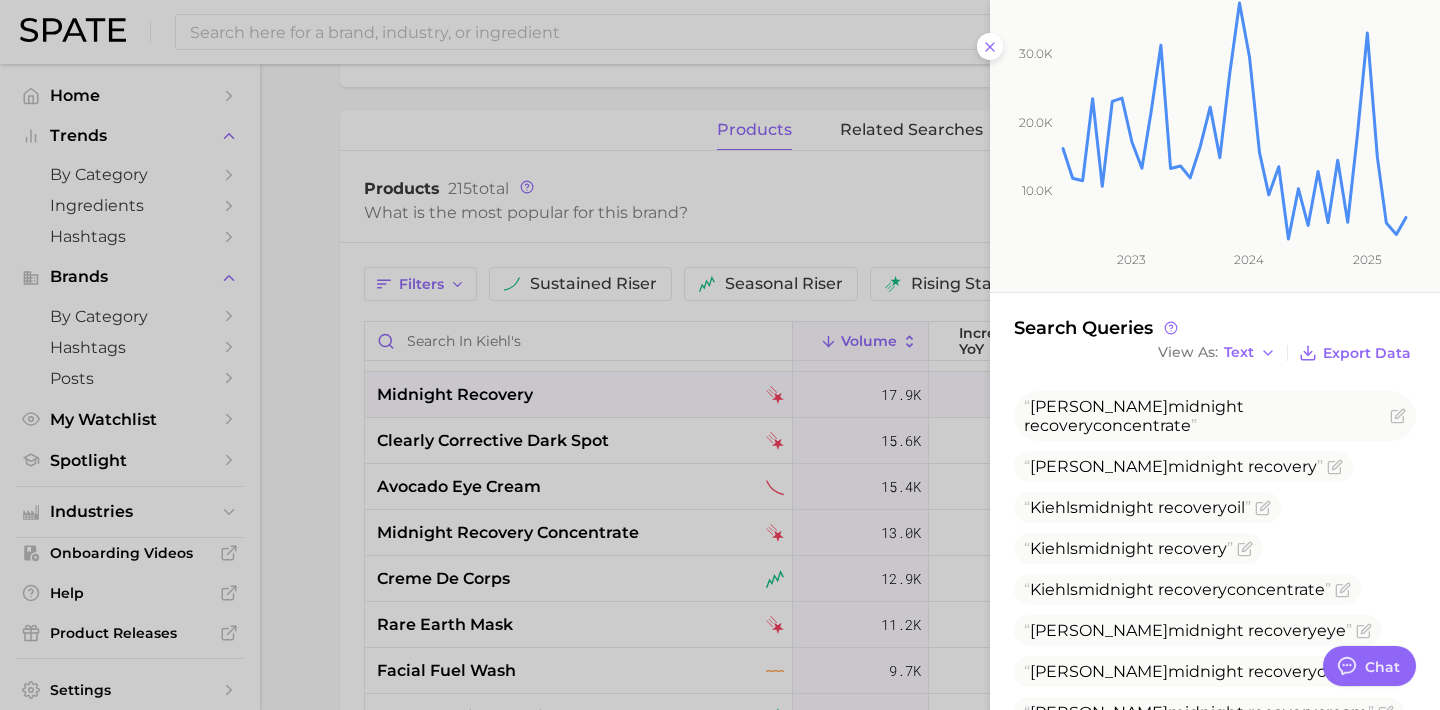 scroll, scrollTop: 364, scrollLeft: 0, axis: vertical 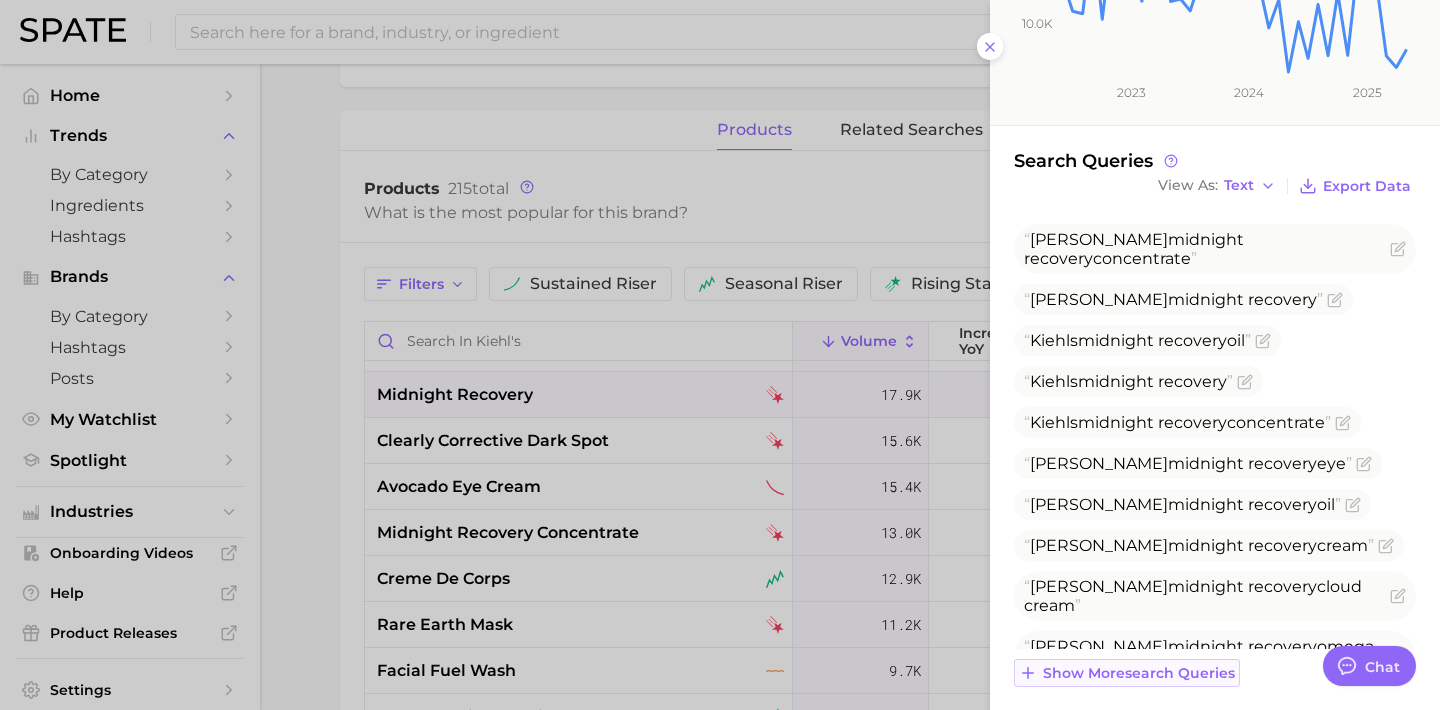 click on "Show more  search queries" at bounding box center [1139, 673] 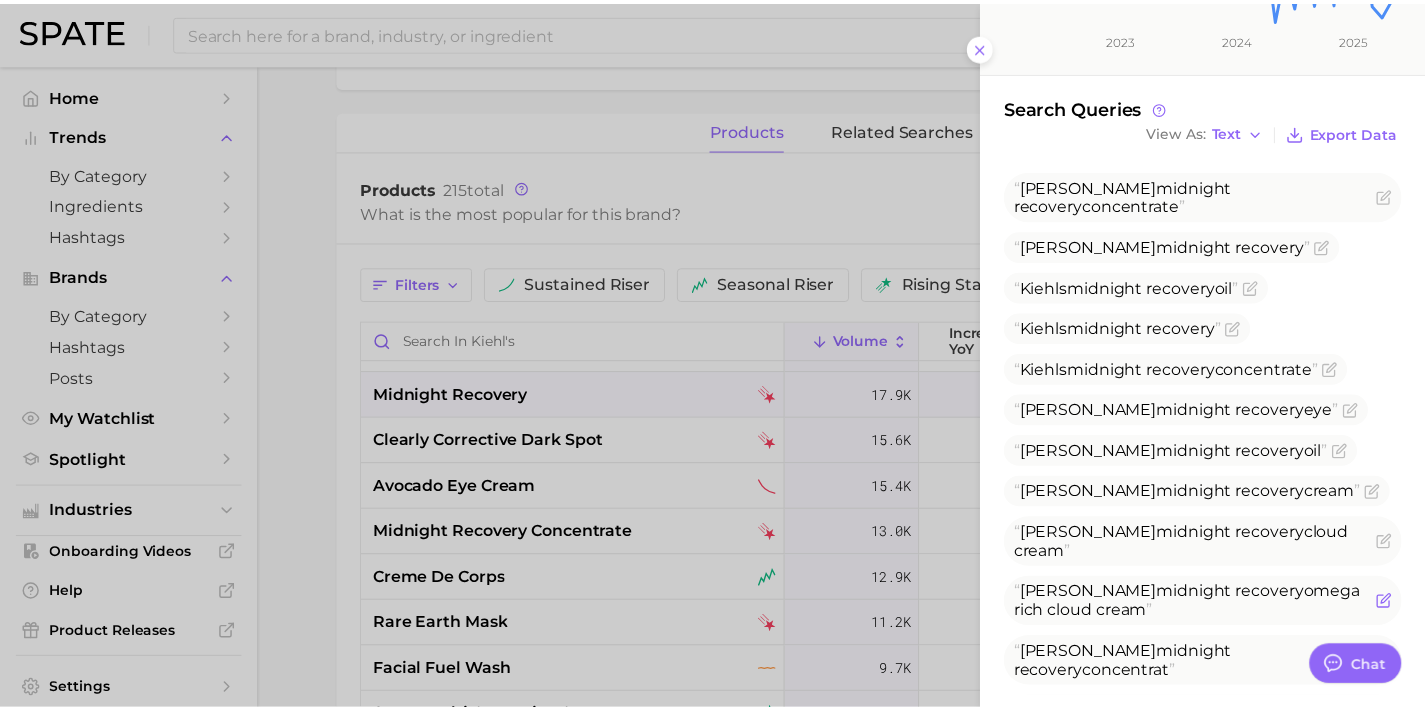scroll, scrollTop: 466, scrollLeft: 0, axis: vertical 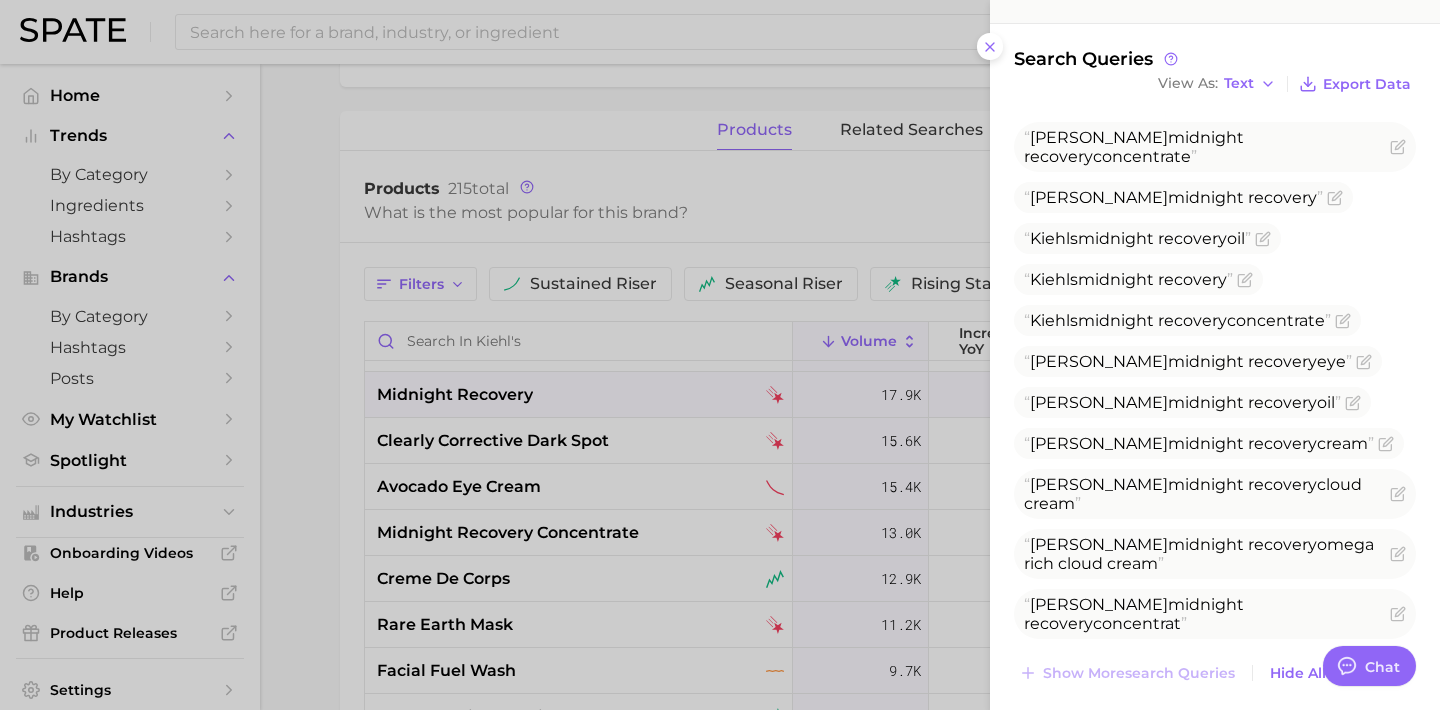 click at bounding box center [720, 355] 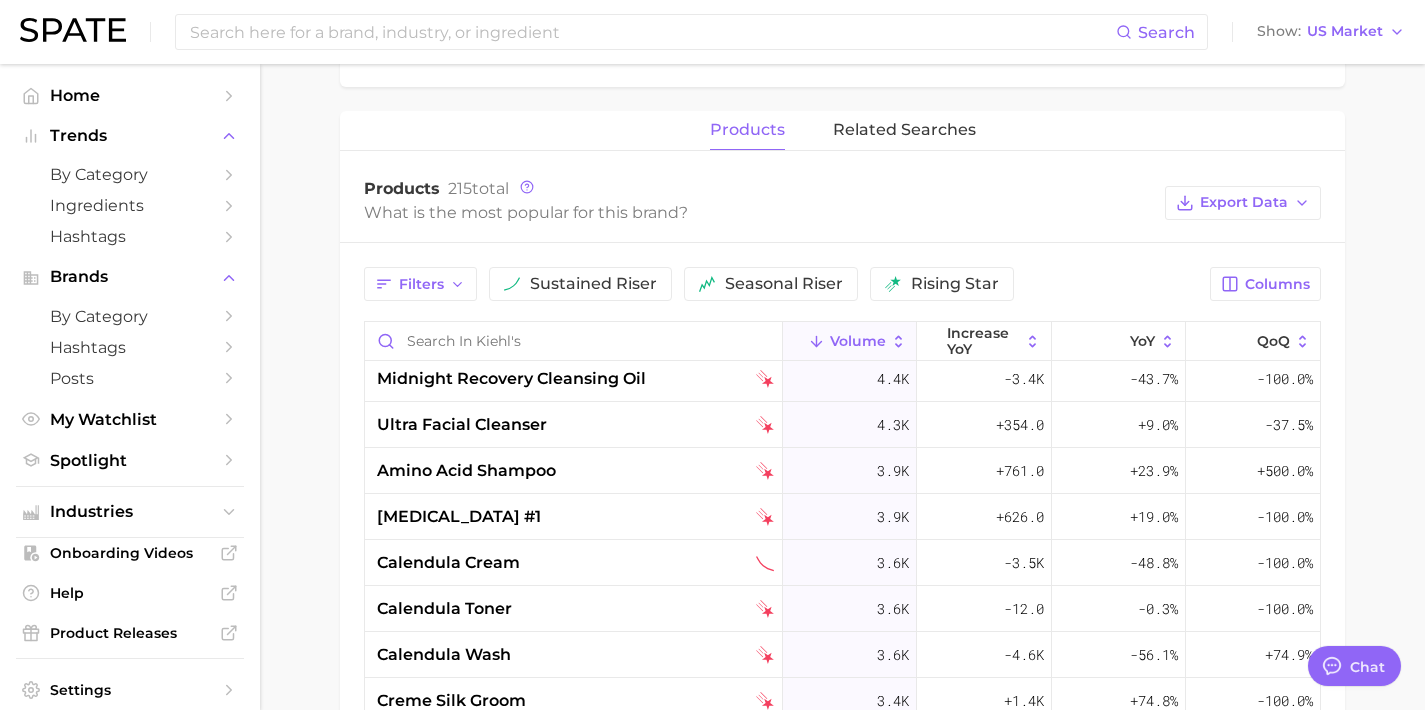 scroll, scrollTop: 792, scrollLeft: 0, axis: vertical 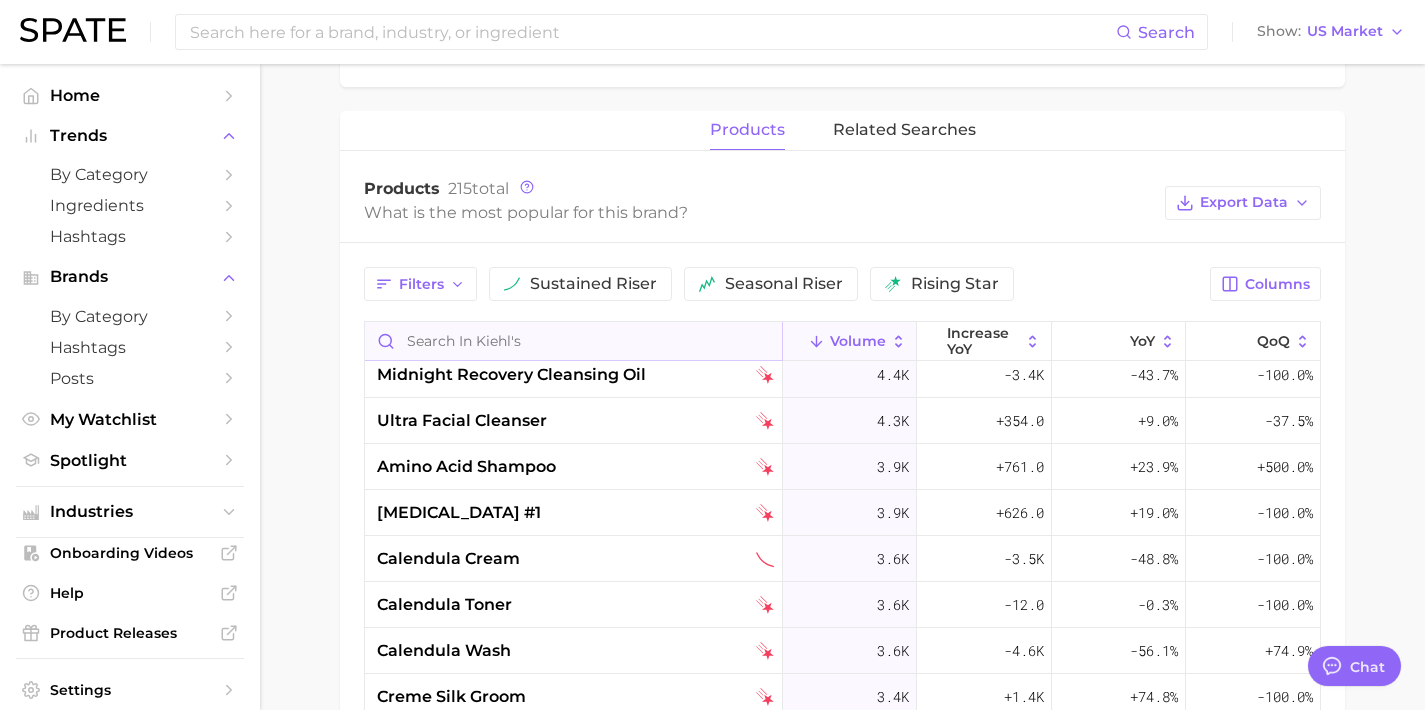 click at bounding box center (573, 341) 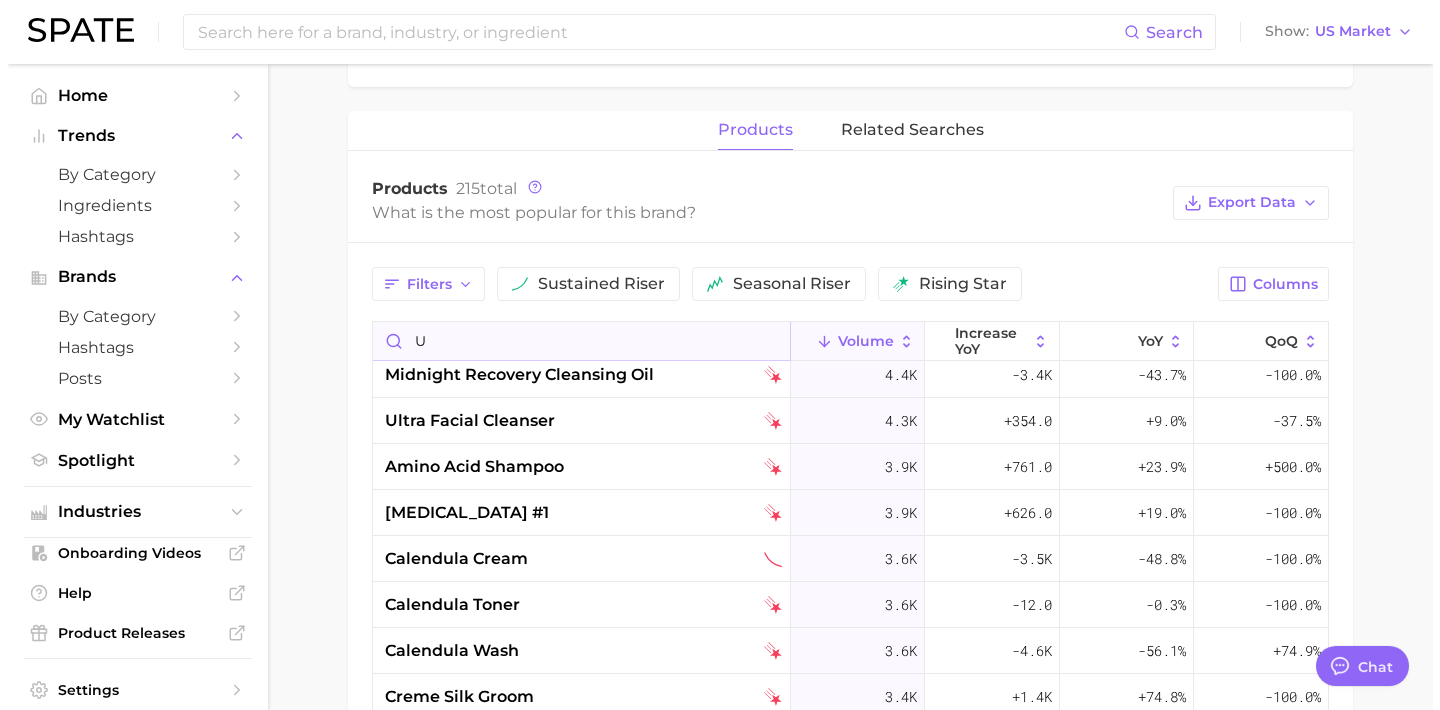 scroll, scrollTop: 0, scrollLeft: 0, axis: both 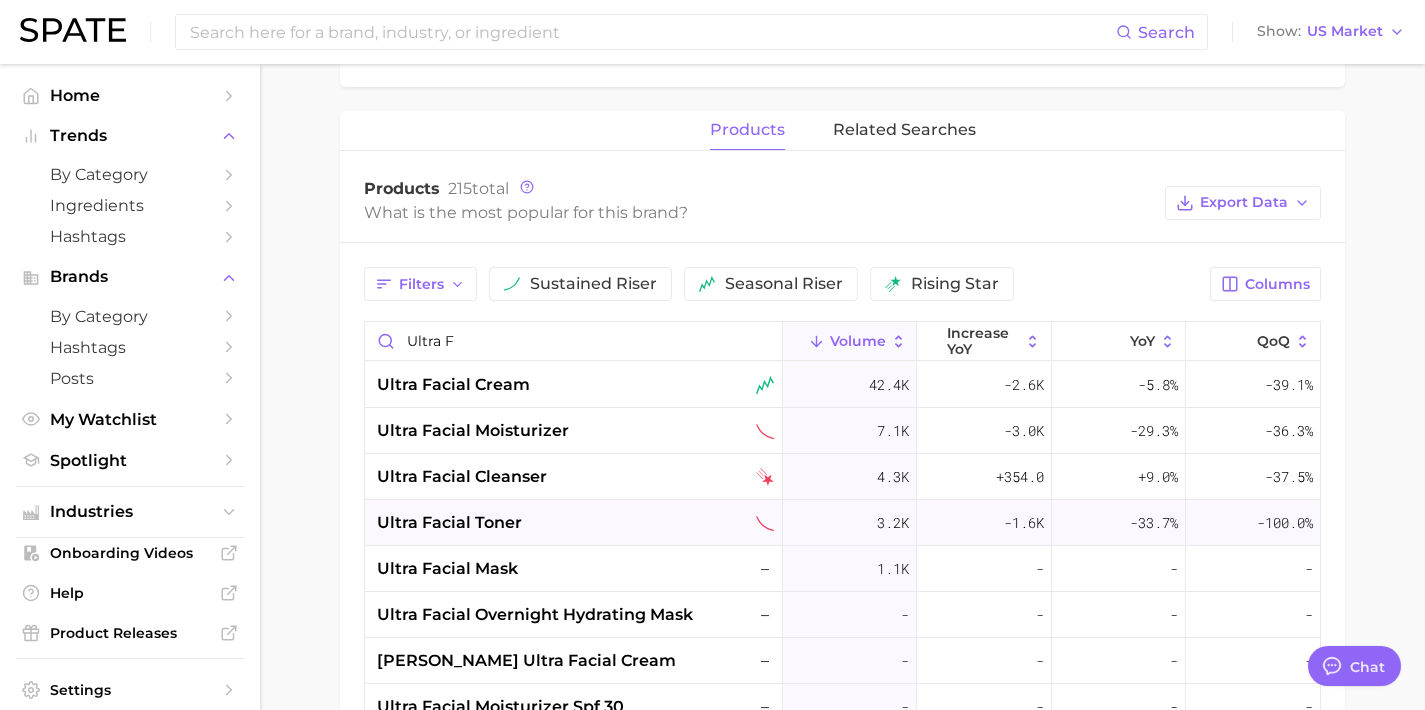 click on "ultra facial toner" at bounding box center [574, 523] 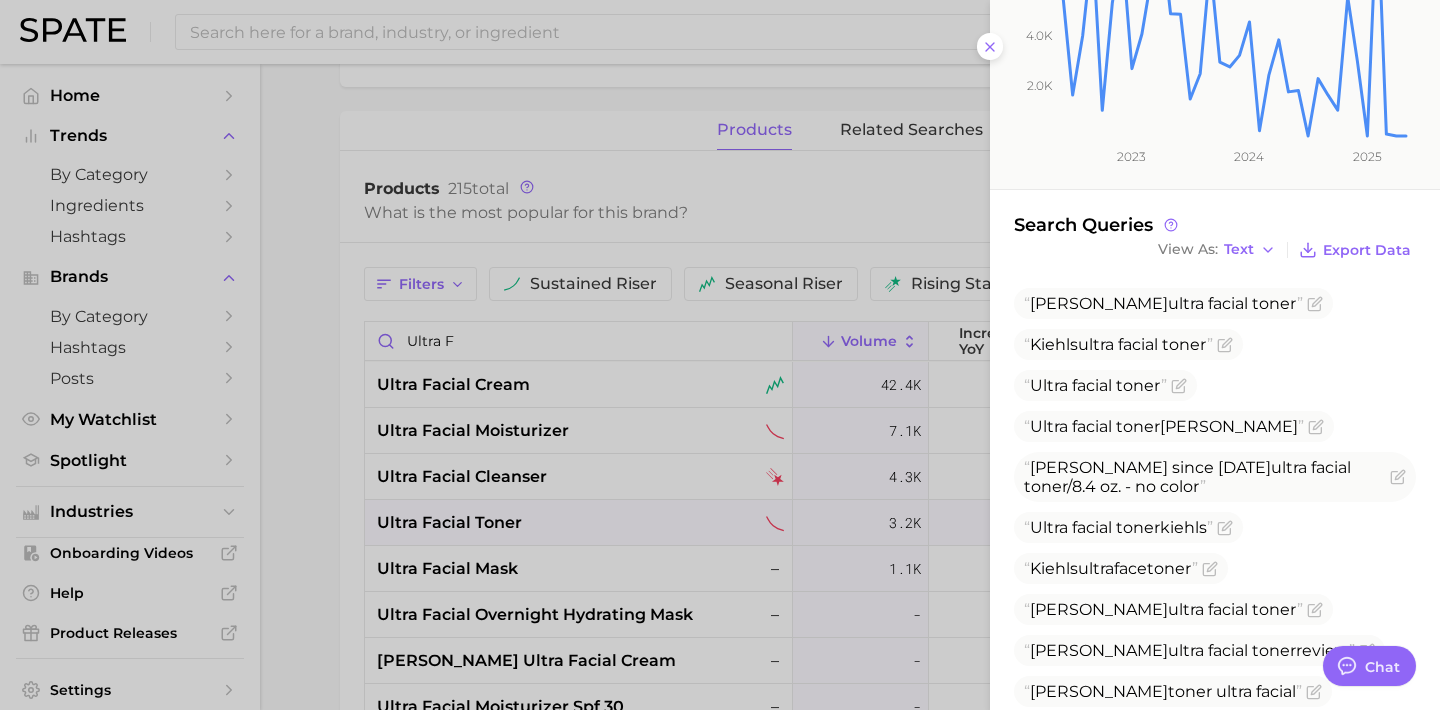 scroll, scrollTop: 364, scrollLeft: 0, axis: vertical 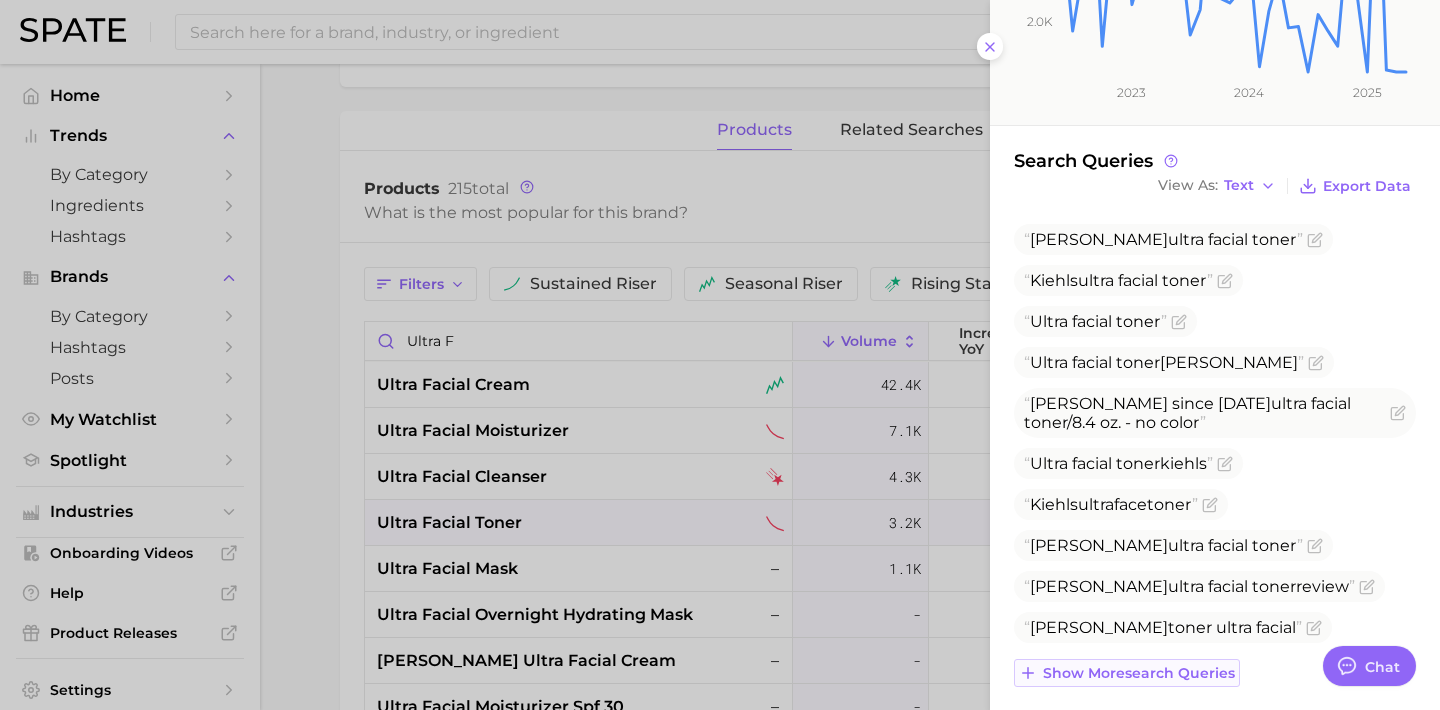 click on "Show more  search queries" at bounding box center (1139, 673) 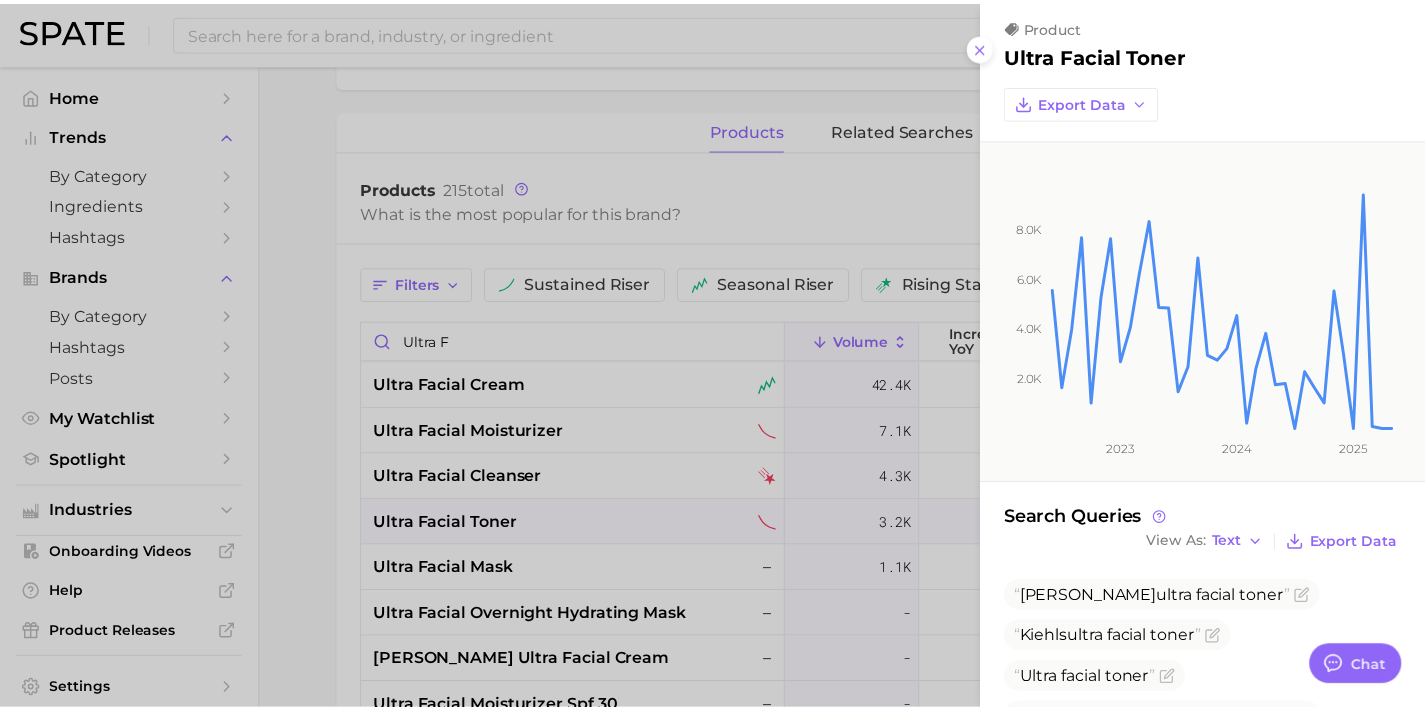 scroll, scrollTop: 0, scrollLeft: 0, axis: both 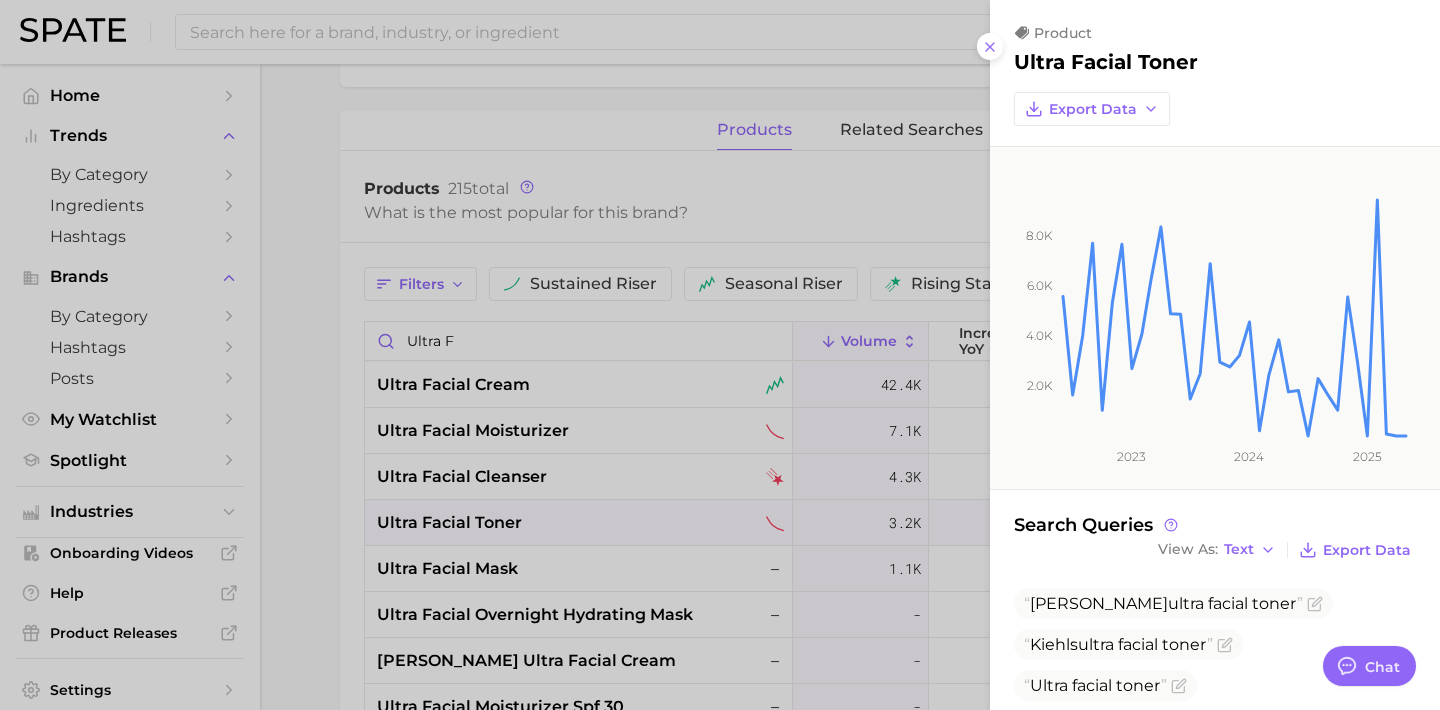click at bounding box center [720, 355] 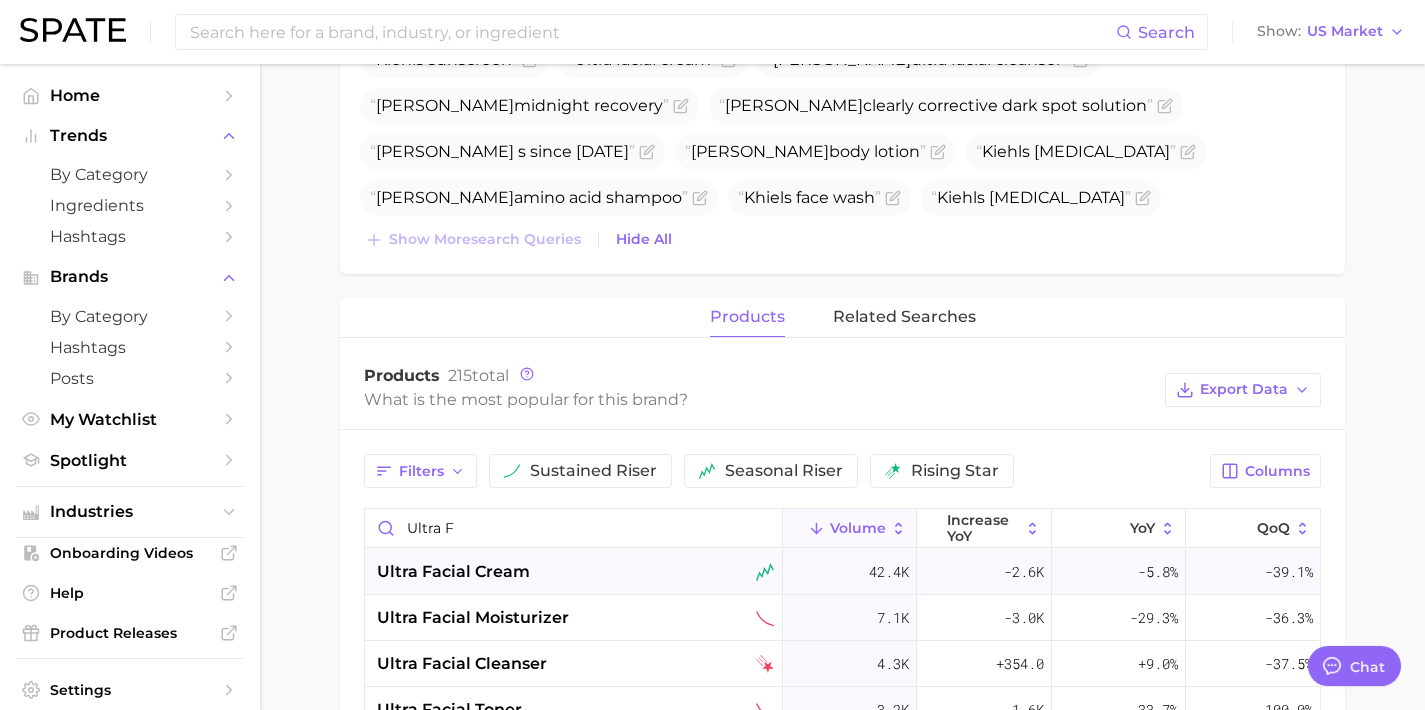 scroll, scrollTop: 1257, scrollLeft: 0, axis: vertical 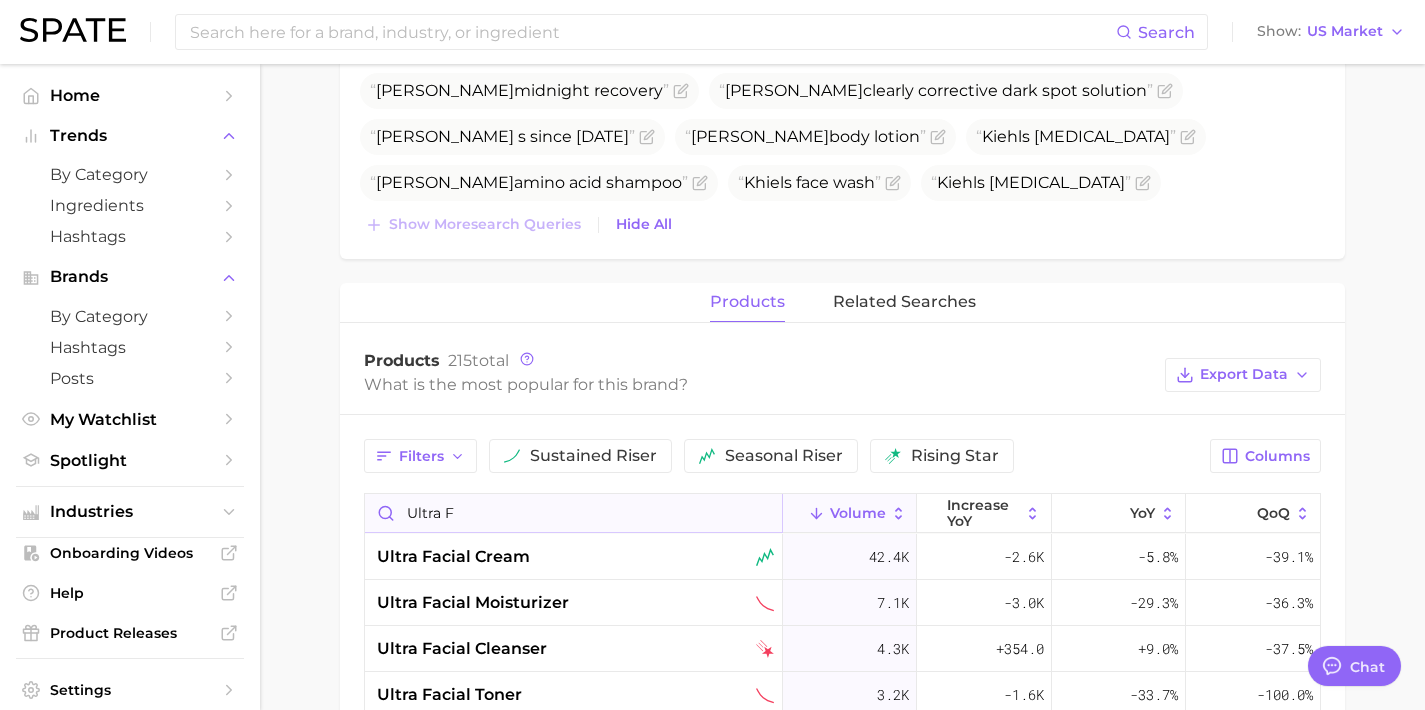 drag, startPoint x: 553, startPoint y: 517, endPoint x: 412, endPoint y: 514, distance: 141.0319 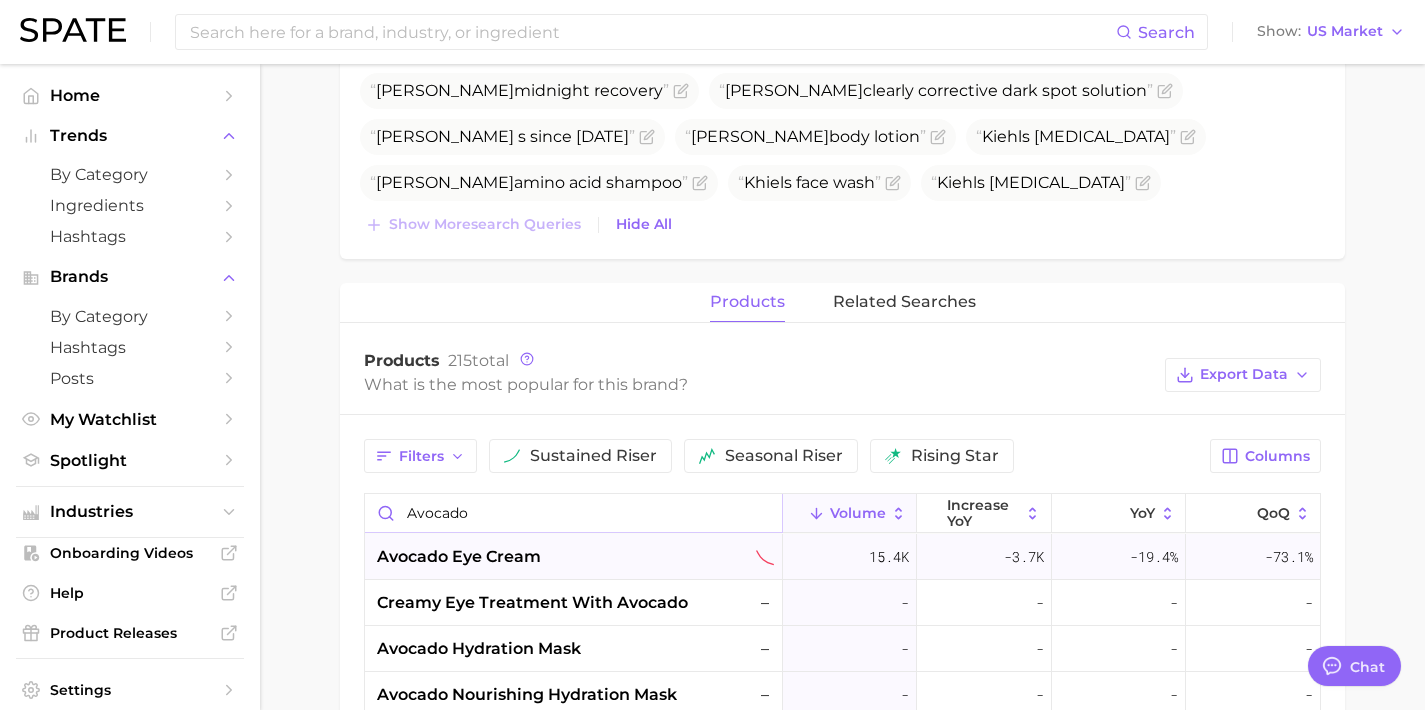 type on "avocado" 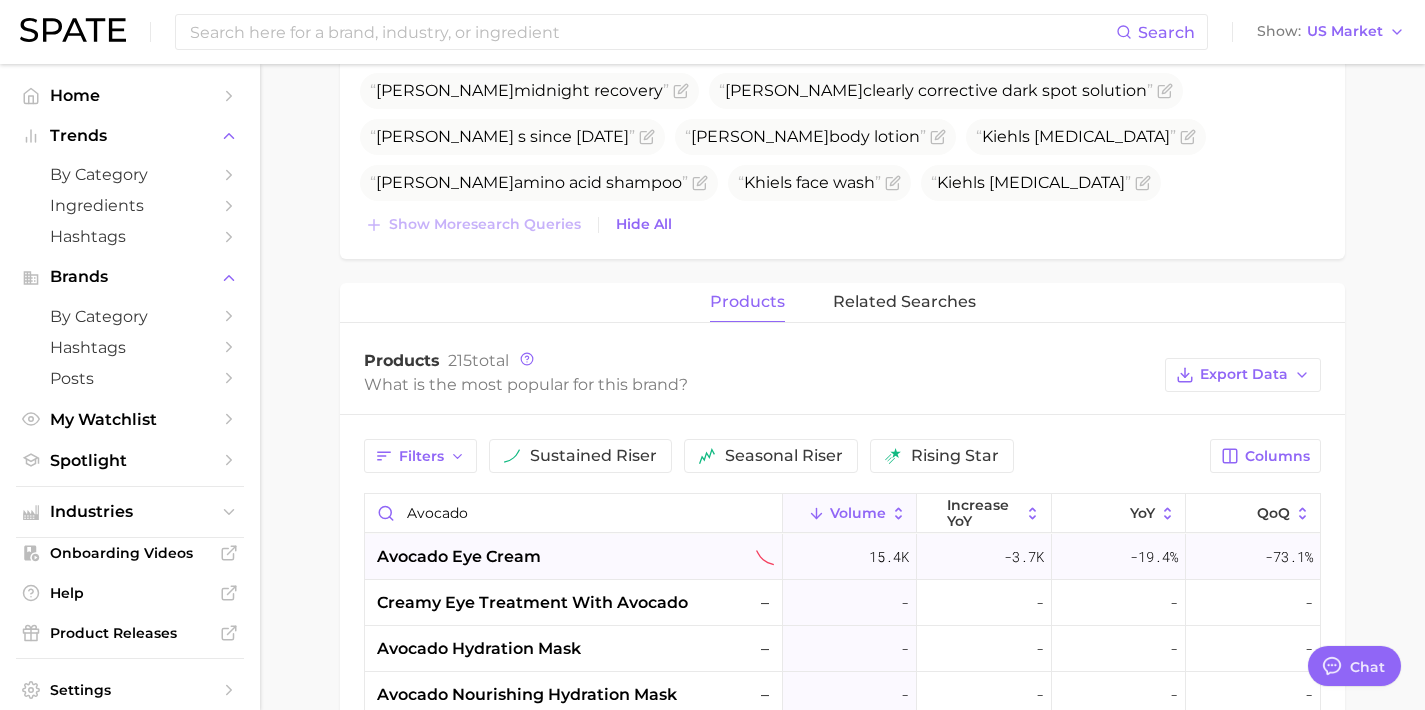 click on "avocado eye cream" at bounding box center (459, 557) 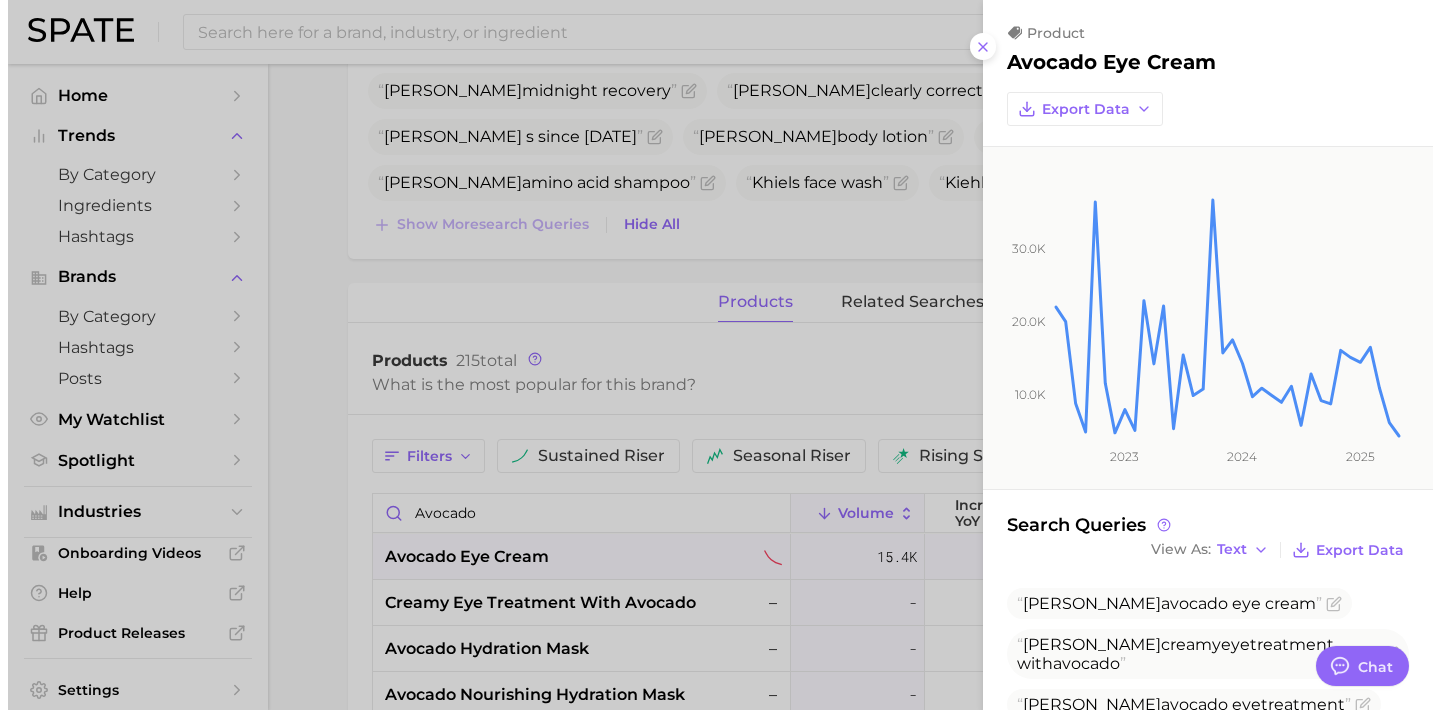 scroll, scrollTop: 1211, scrollLeft: 0, axis: vertical 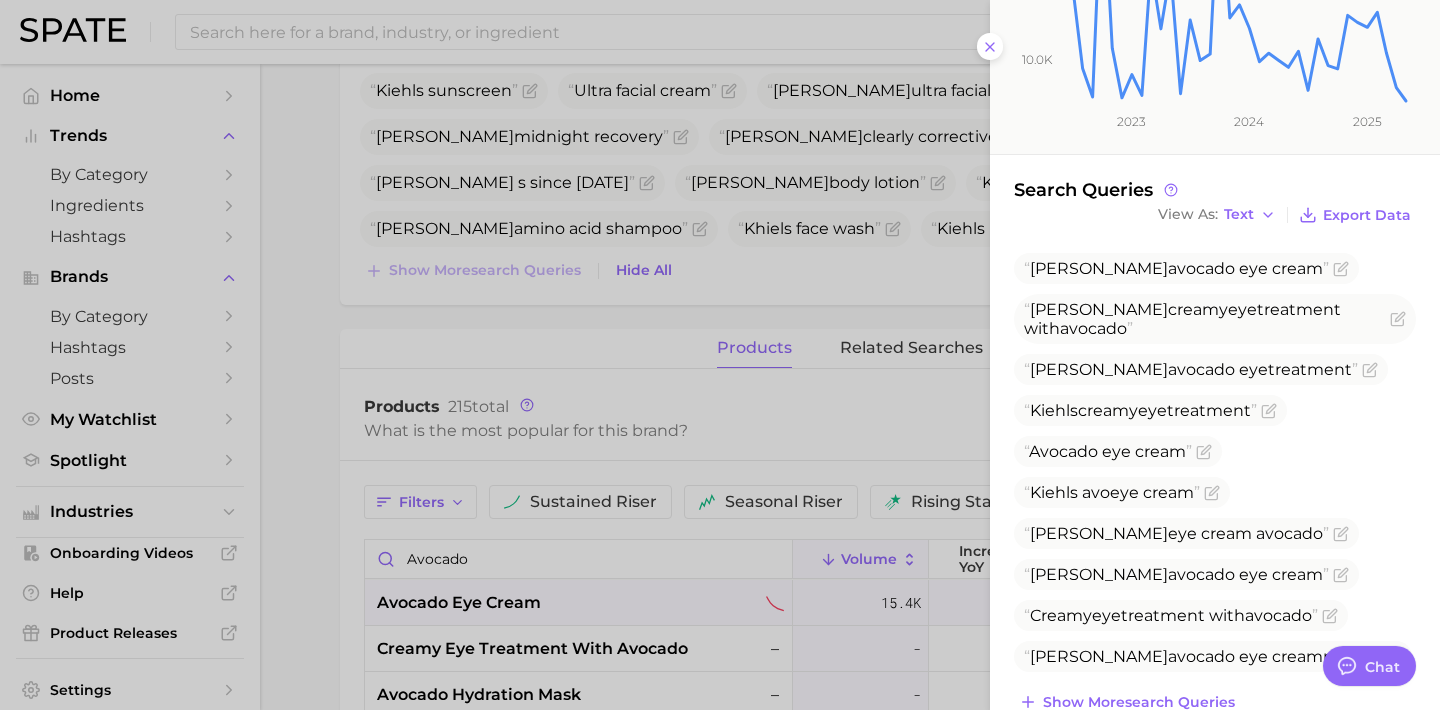 click at bounding box center (720, 355) 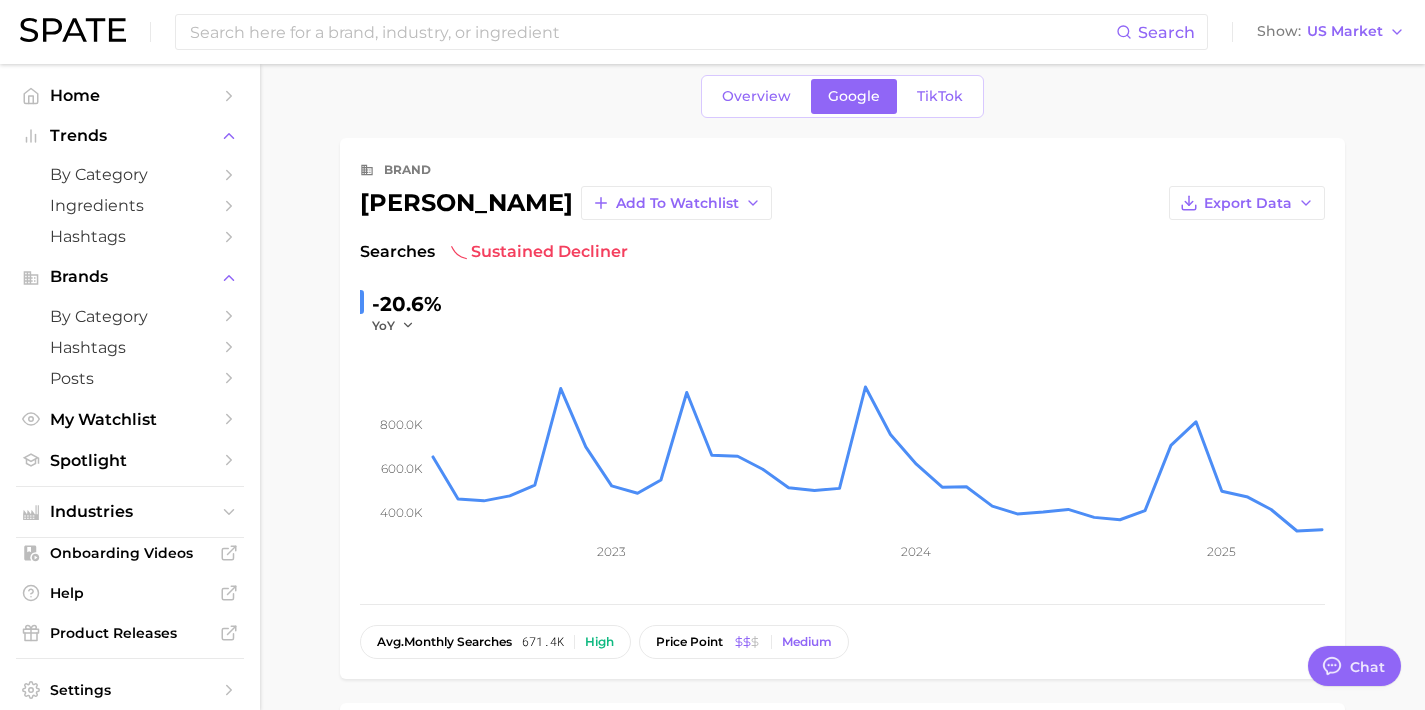 scroll, scrollTop: 0, scrollLeft: 0, axis: both 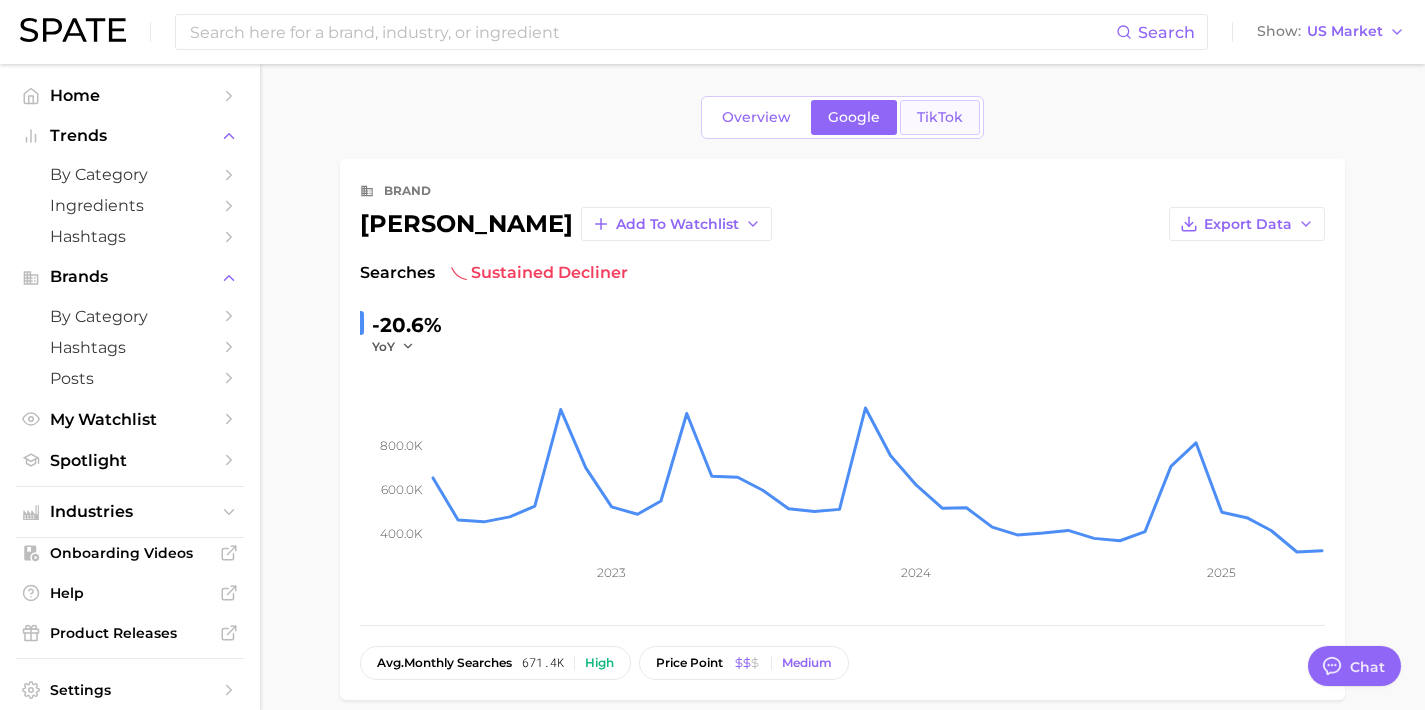 click on "TikTok" at bounding box center [940, 117] 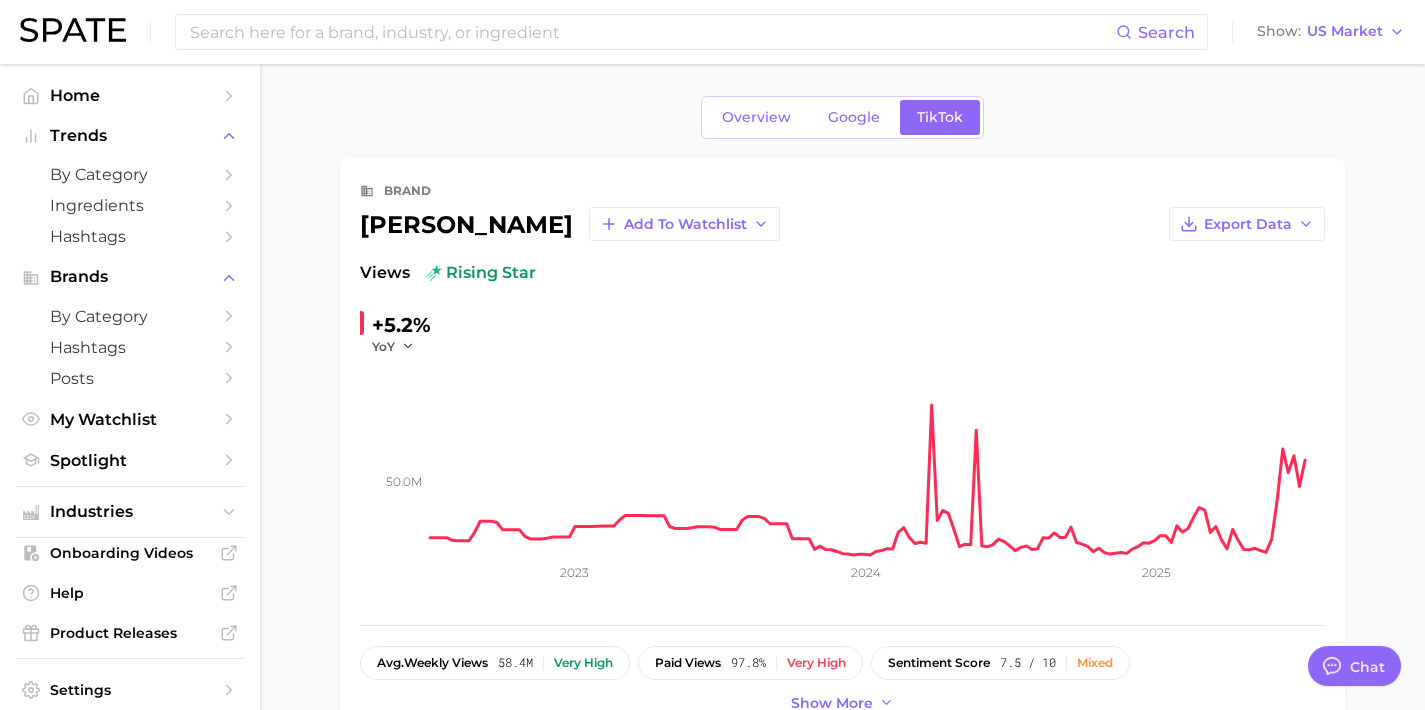 scroll, scrollTop: 0, scrollLeft: 0, axis: both 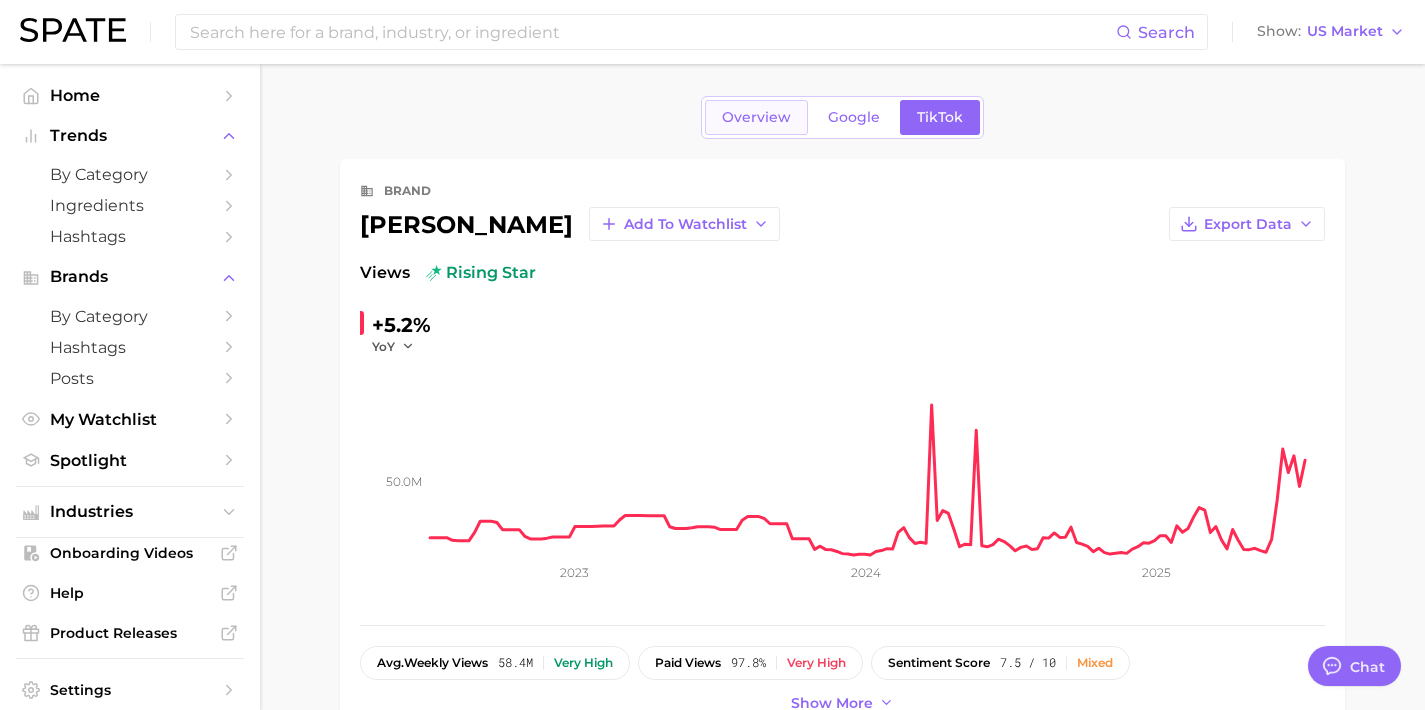 click on "Overview" at bounding box center [756, 117] 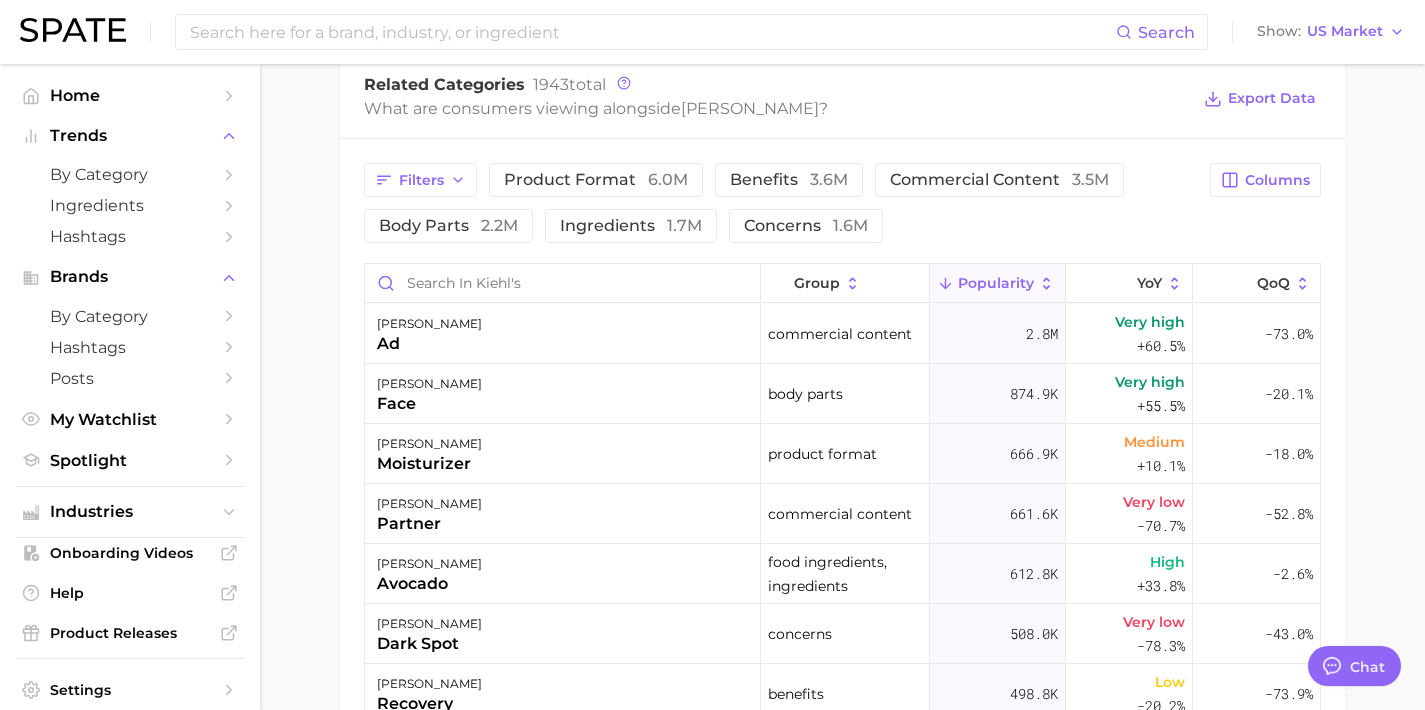 scroll, scrollTop: 978, scrollLeft: 0, axis: vertical 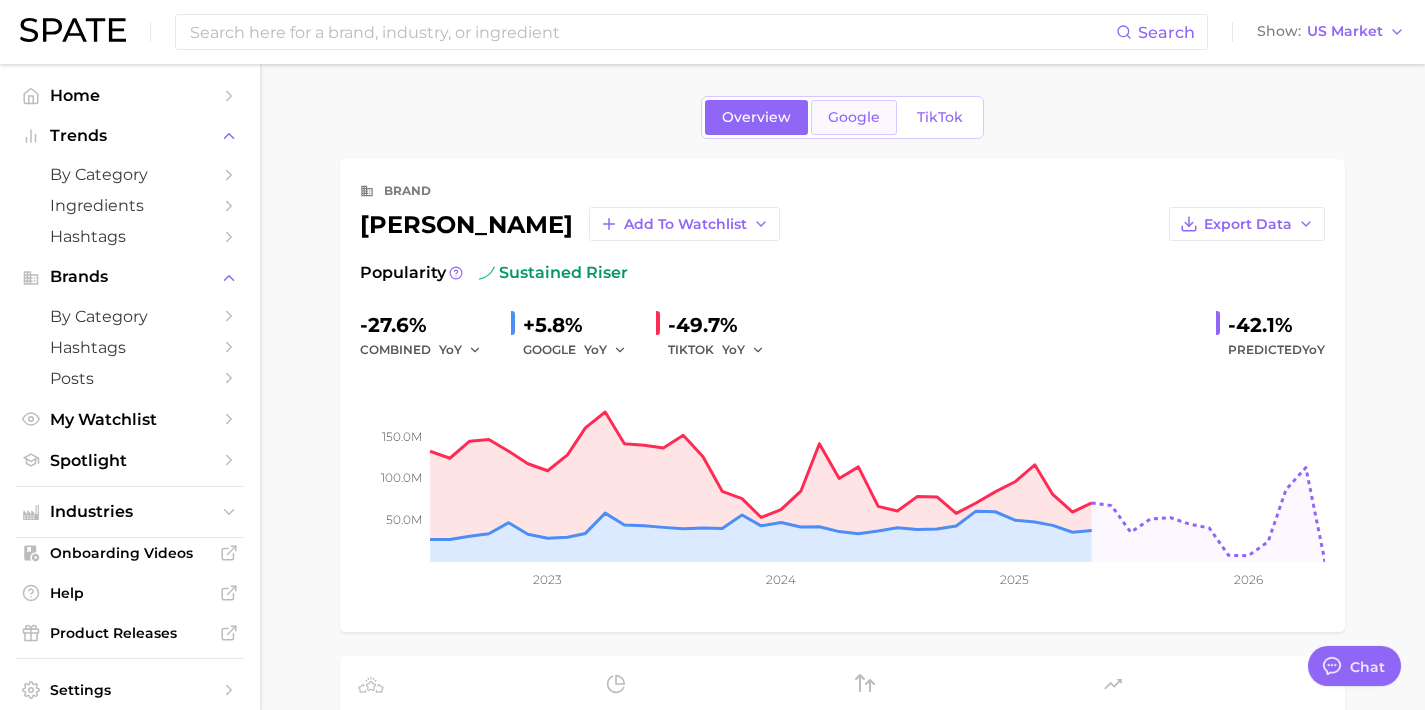 click on "Google" at bounding box center (854, 117) 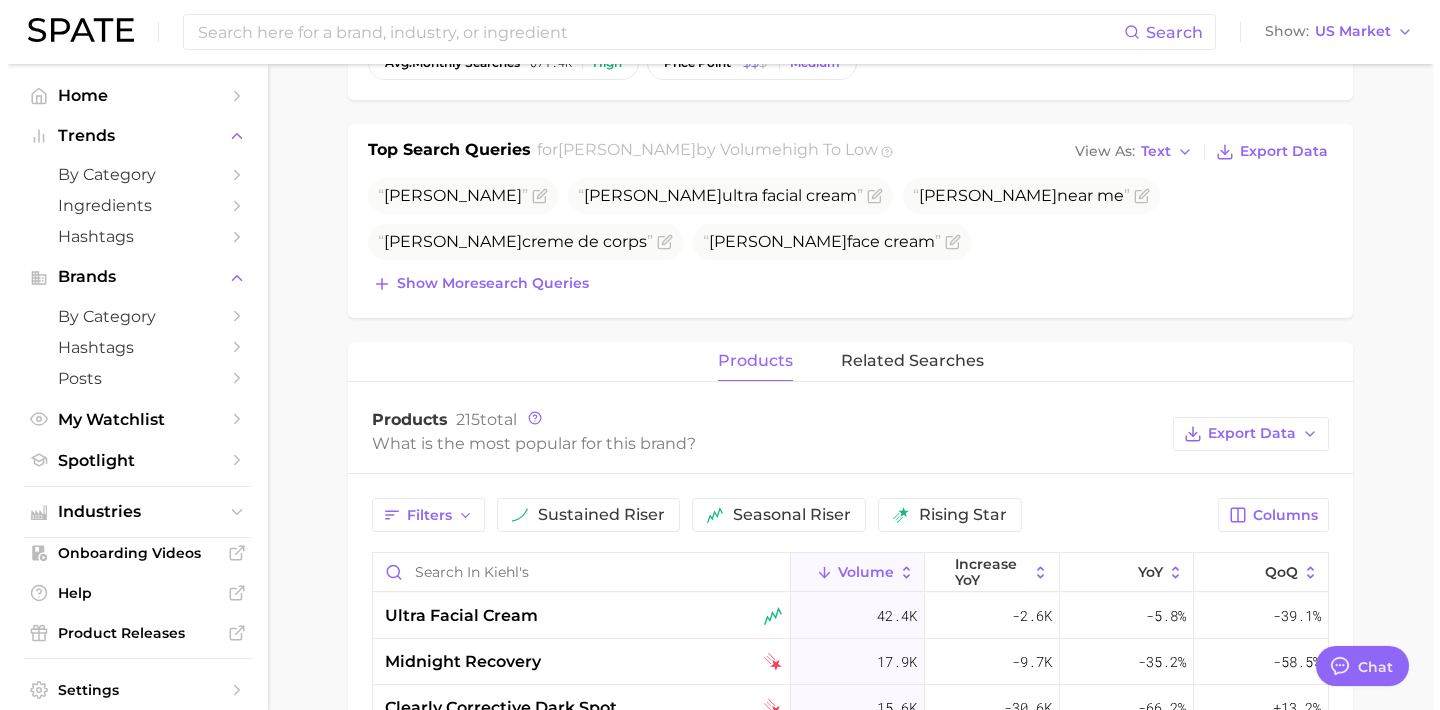 scroll, scrollTop: 862, scrollLeft: 0, axis: vertical 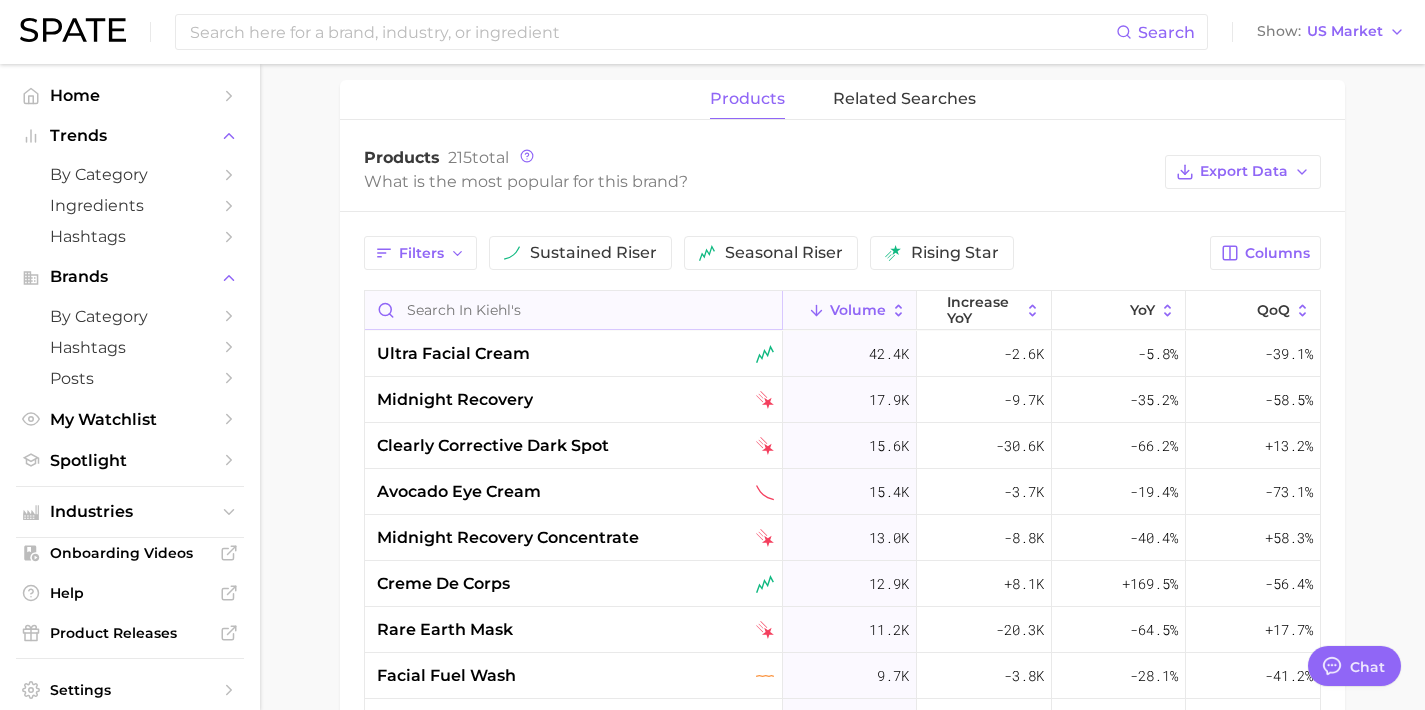 click at bounding box center (573, 310) 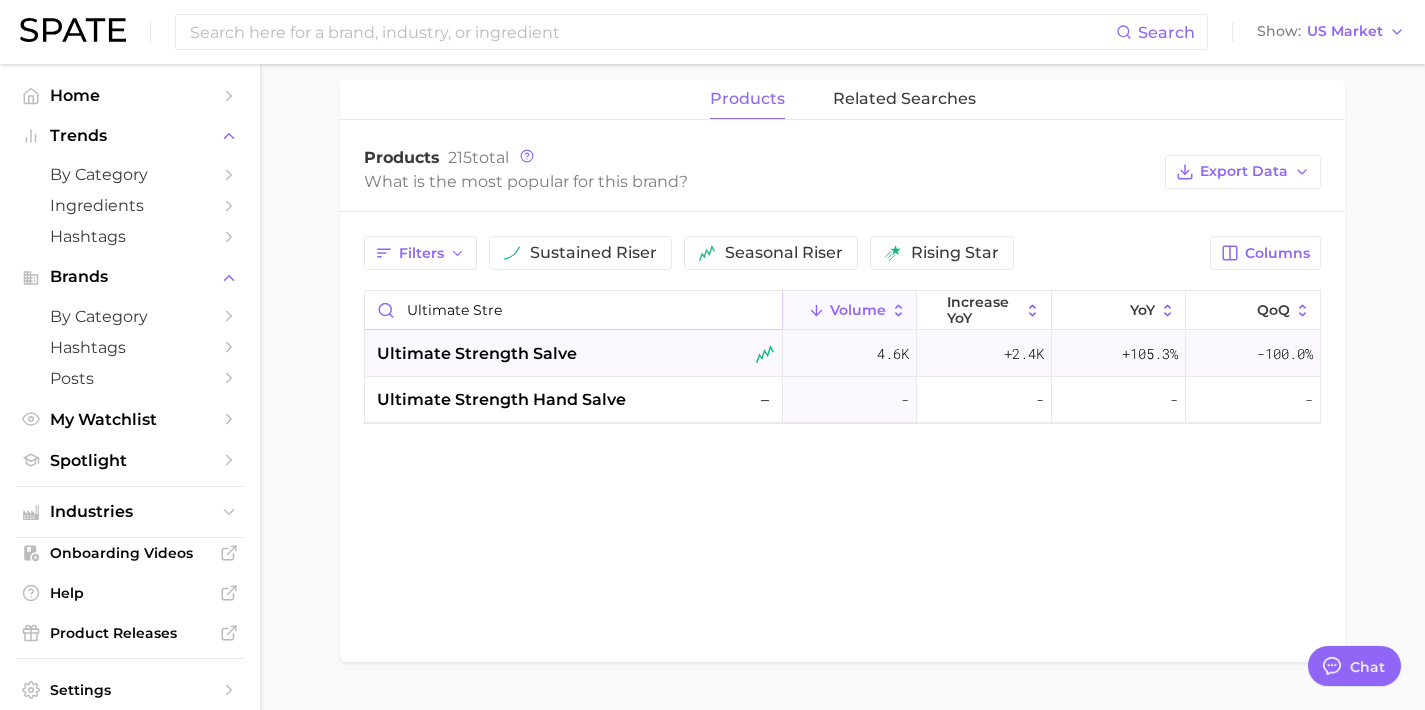 type on "ultimate stre" 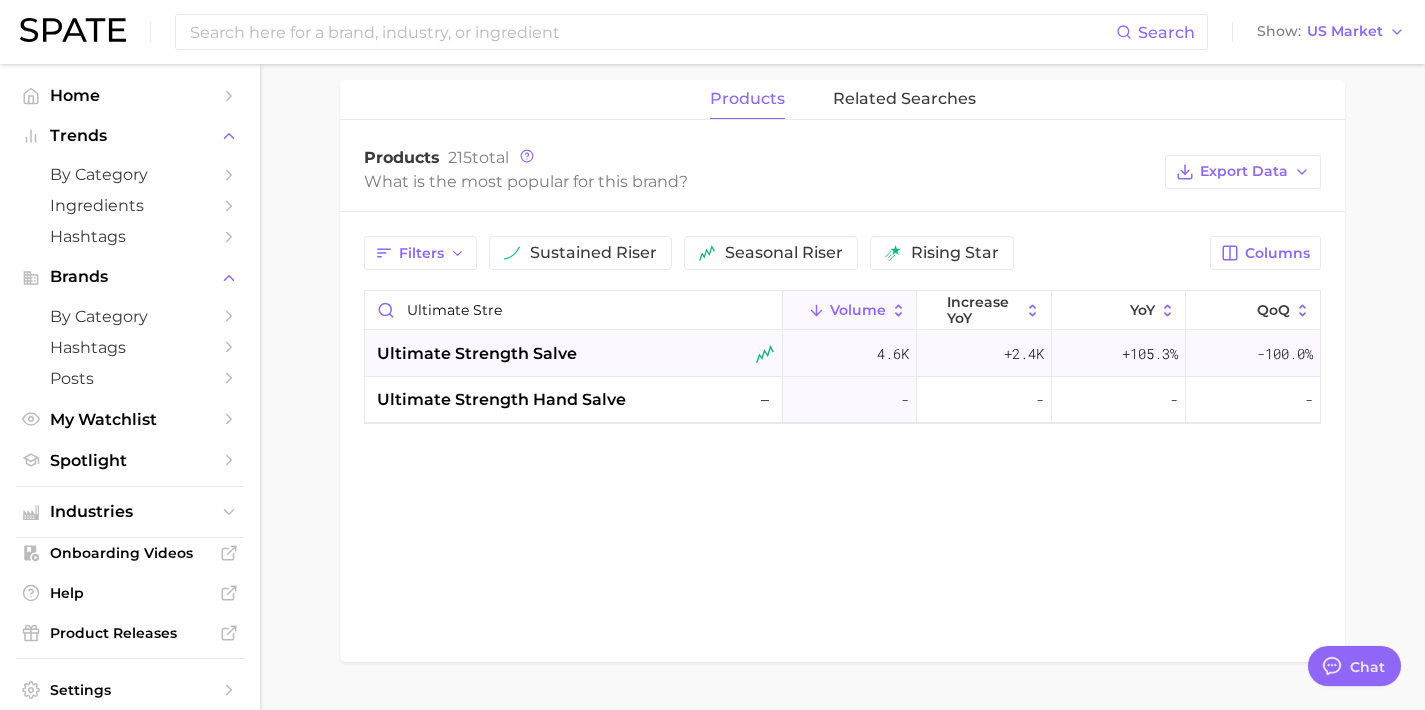 click on "ultimate strength salve" at bounding box center [575, 354] 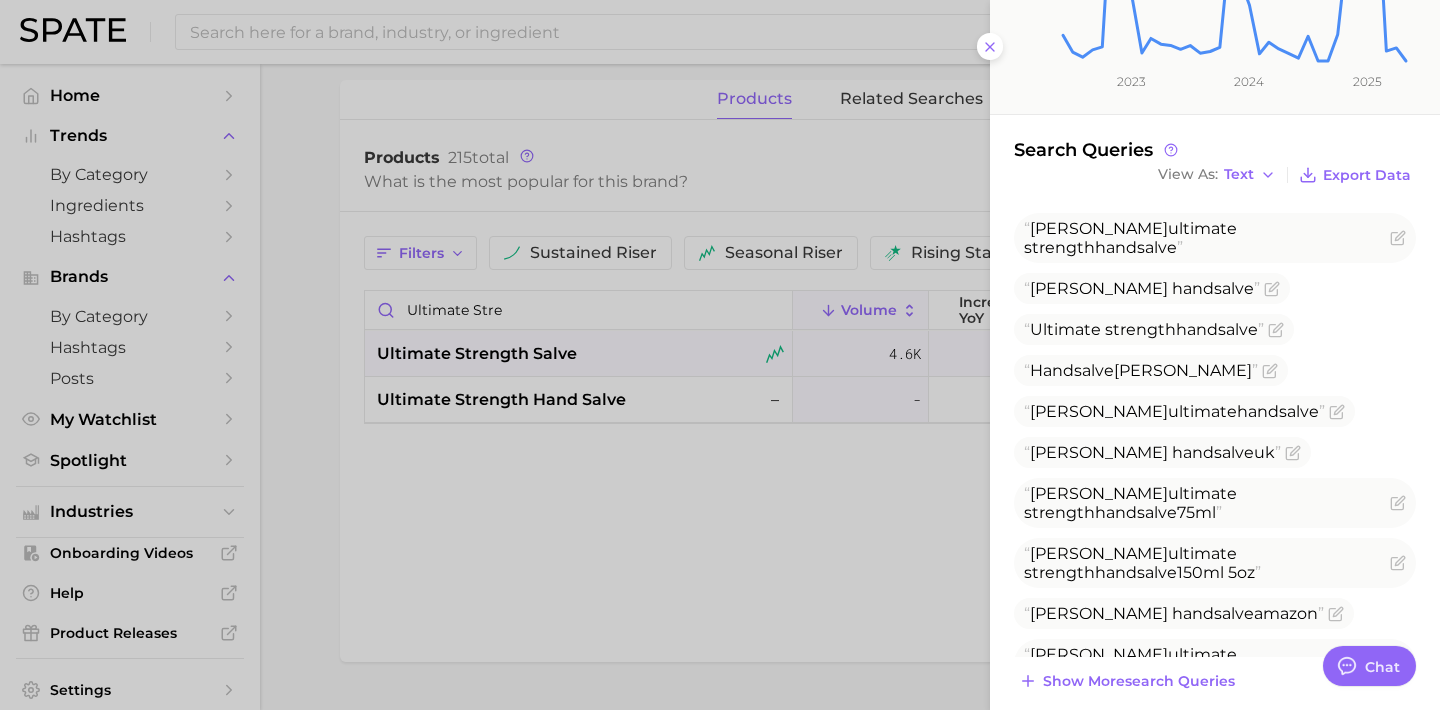 scroll, scrollTop: 383, scrollLeft: 0, axis: vertical 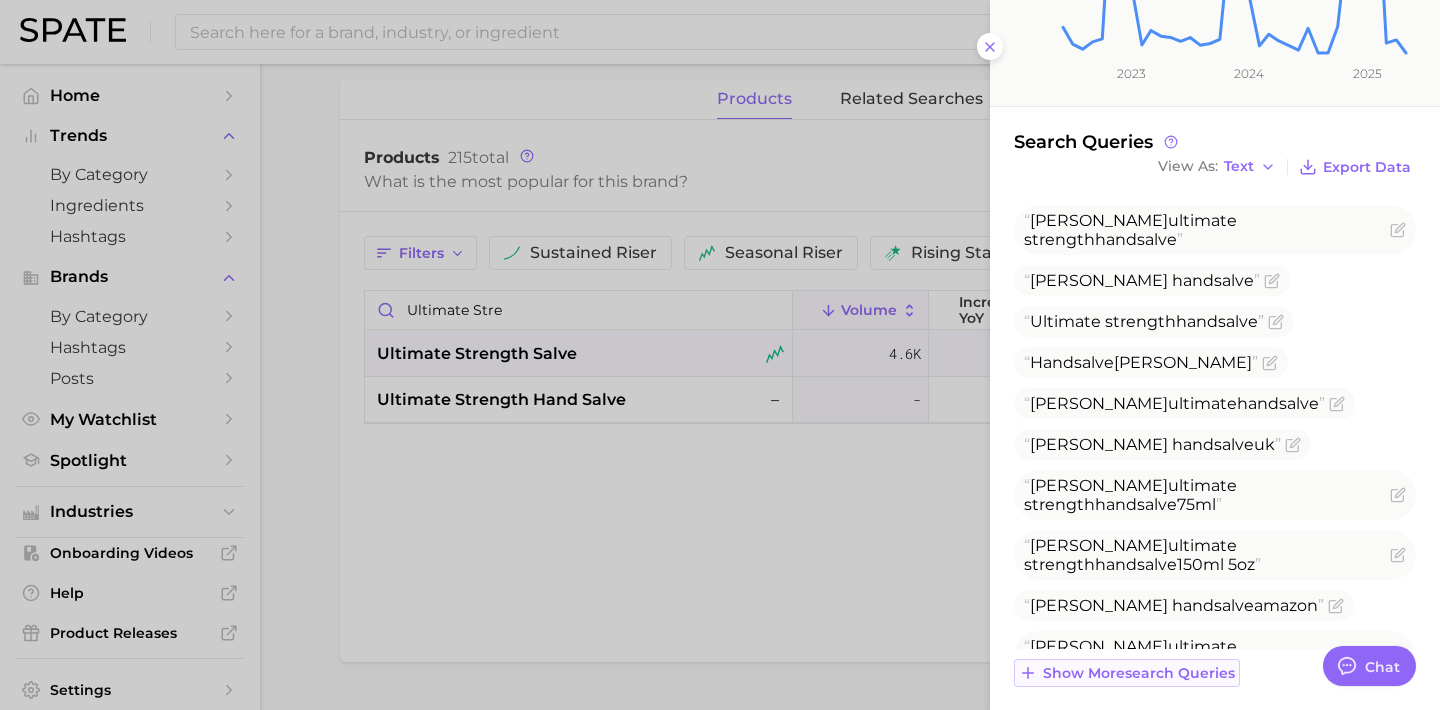 click on "Show more  search queries" at bounding box center [1139, 673] 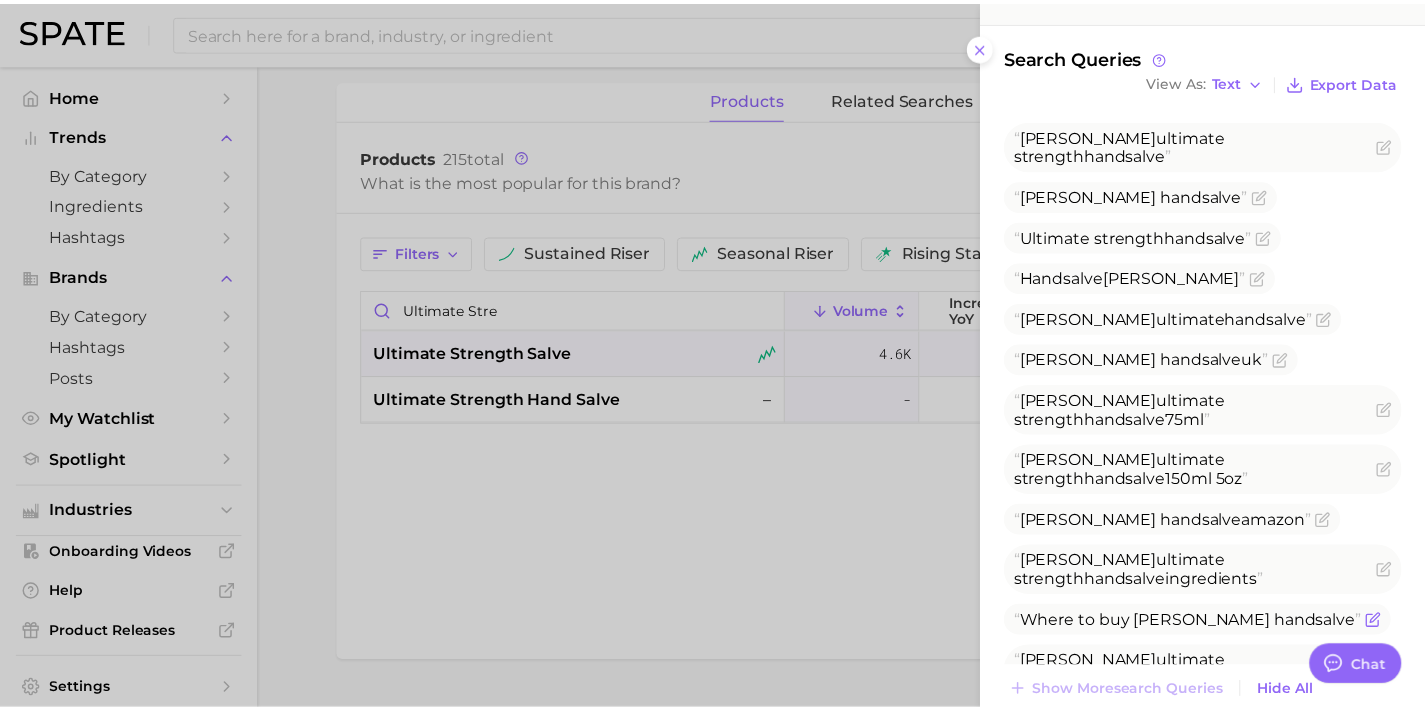 scroll, scrollTop: 486, scrollLeft: 0, axis: vertical 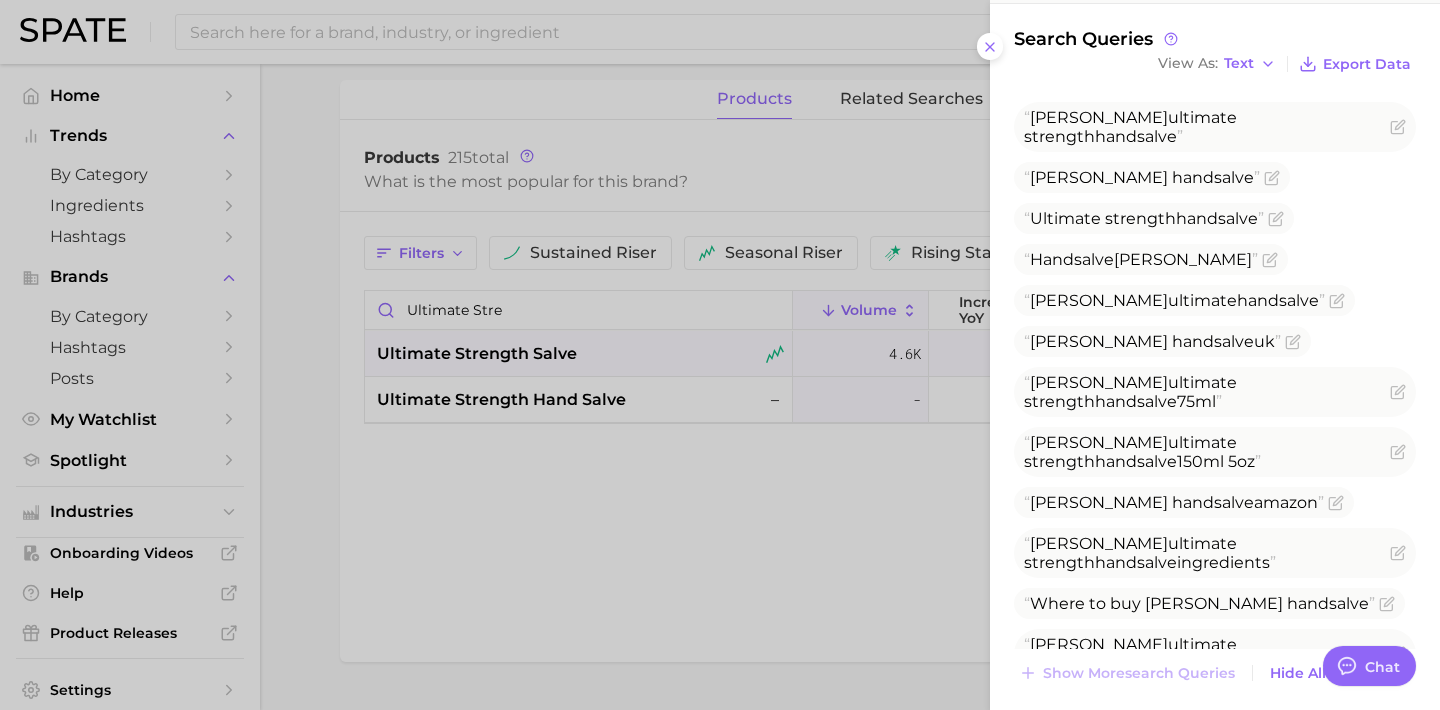 click at bounding box center (720, 355) 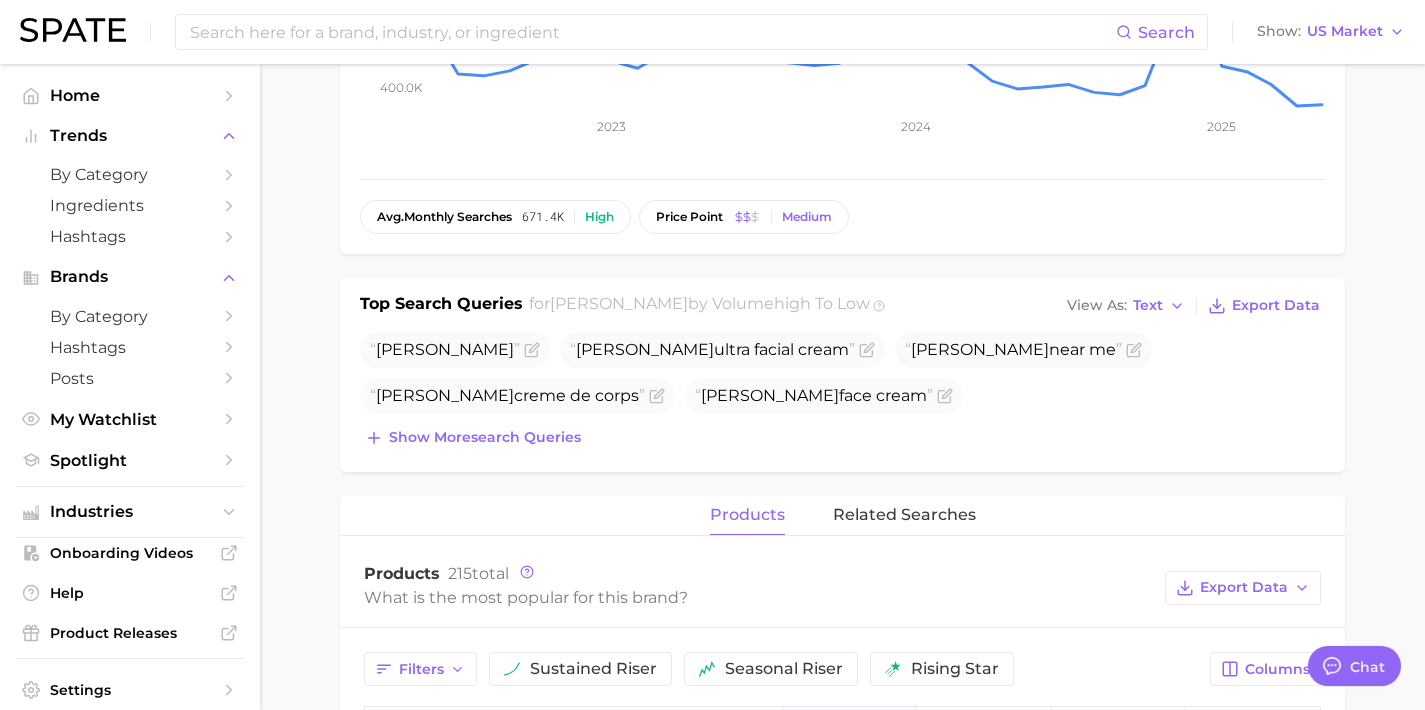 scroll, scrollTop: 172, scrollLeft: 0, axis: vertical 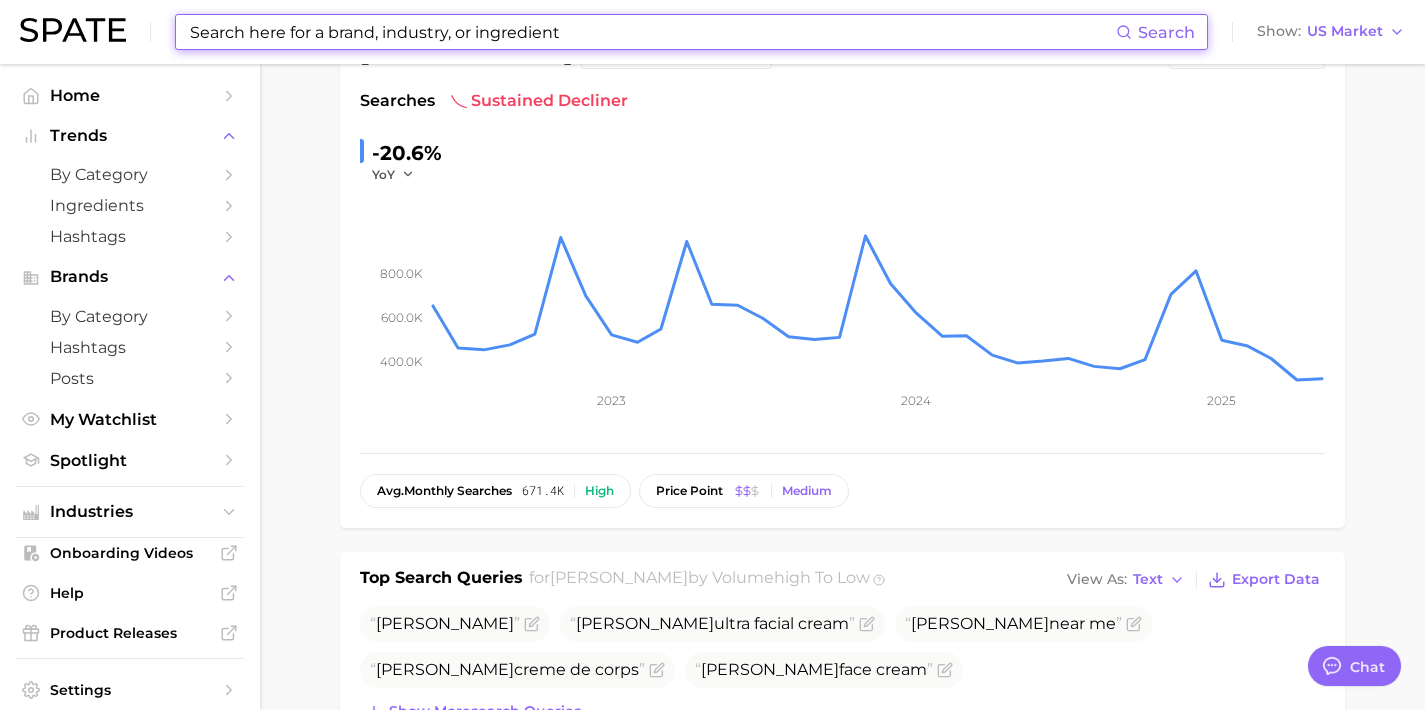 click at bounding box center (652, 32) 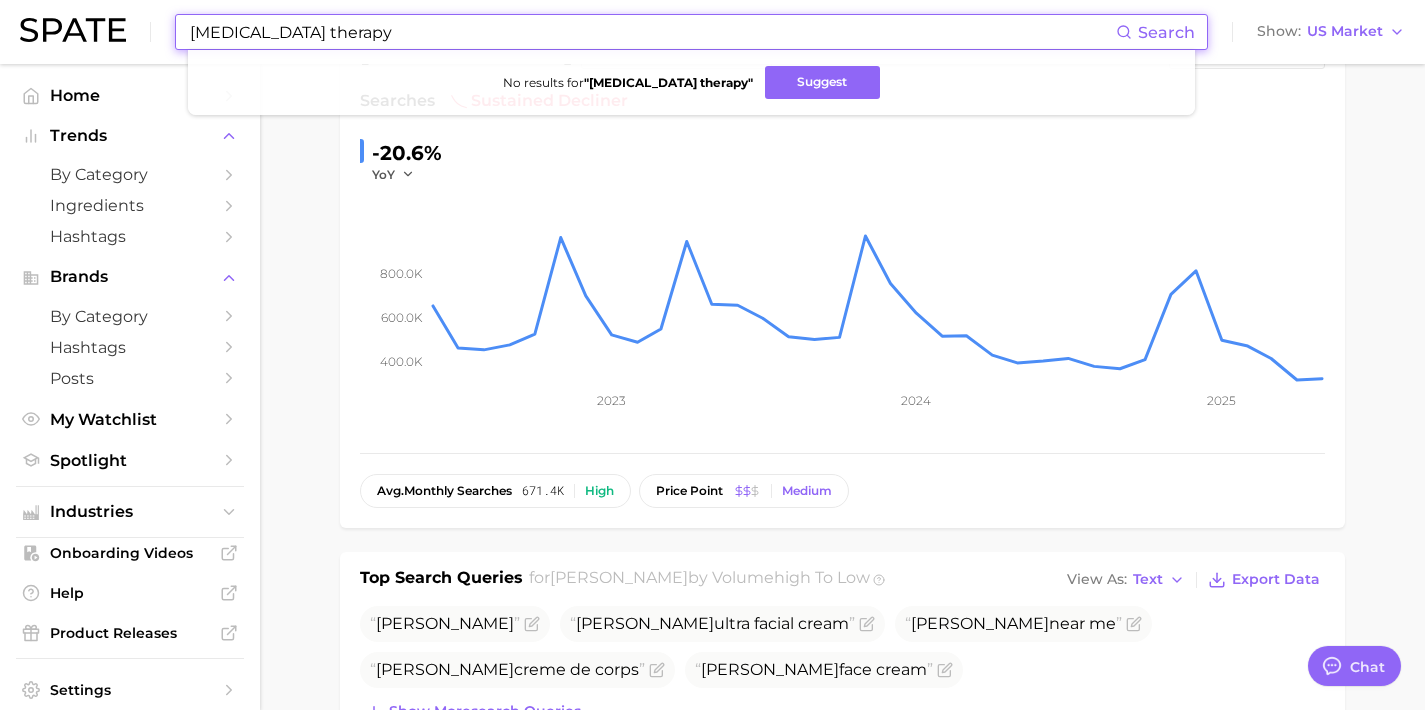drag, startPoint x: 357, startPoint y: 34, endPoint x: 529, endPoint y: 51, distance: 172.83807 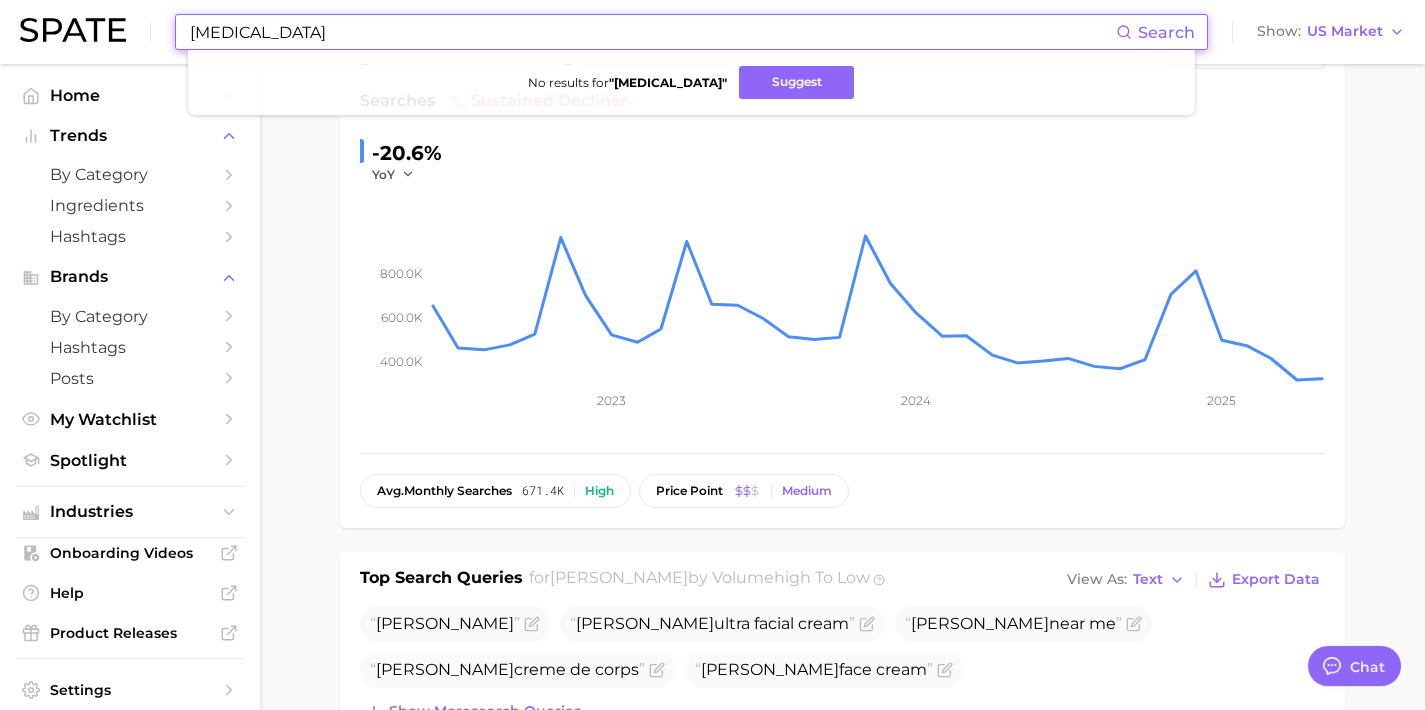 drag, startPoint x: 543, startPoint y: 43, endPoint x: 152, endPoint y: 34, distance: 391.10358 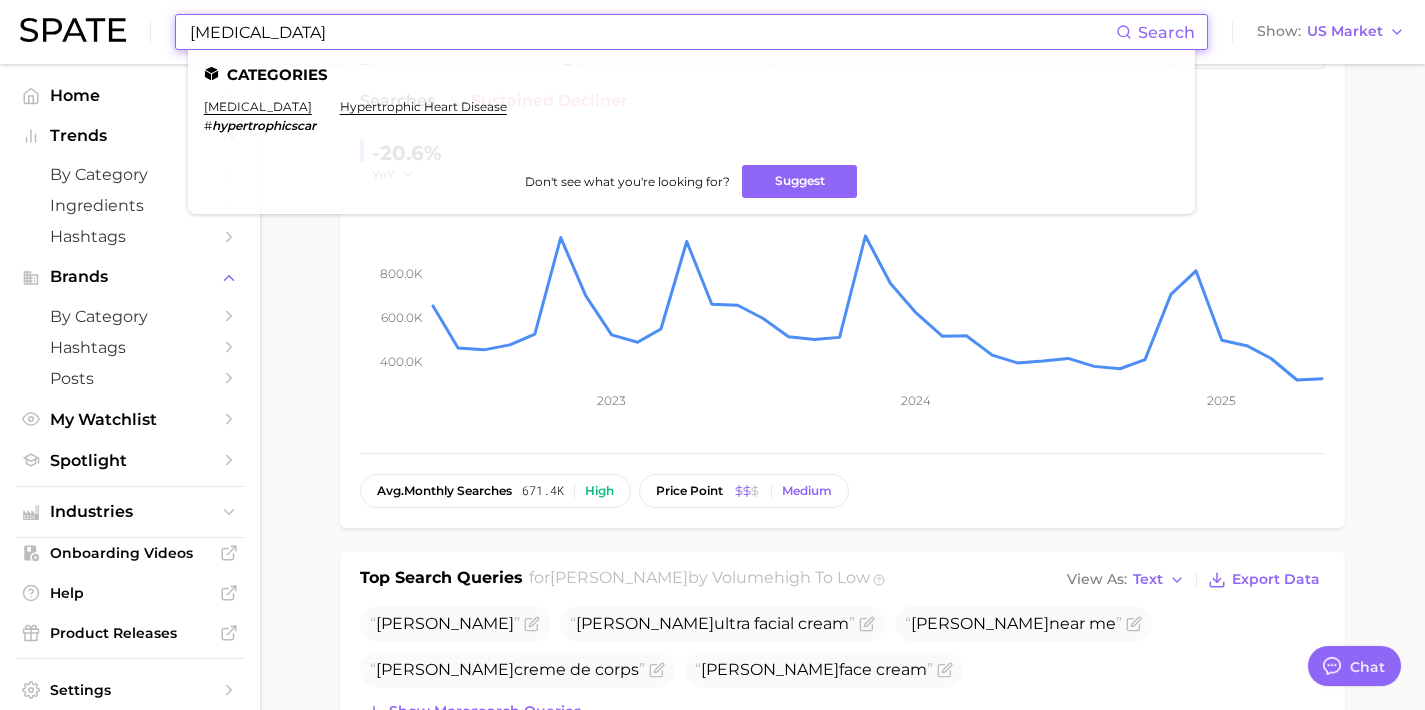 drag, startPoint x: 444, startPoint y: 30, endPoint x: 21, endPoint y: 27, distance: 423.01065 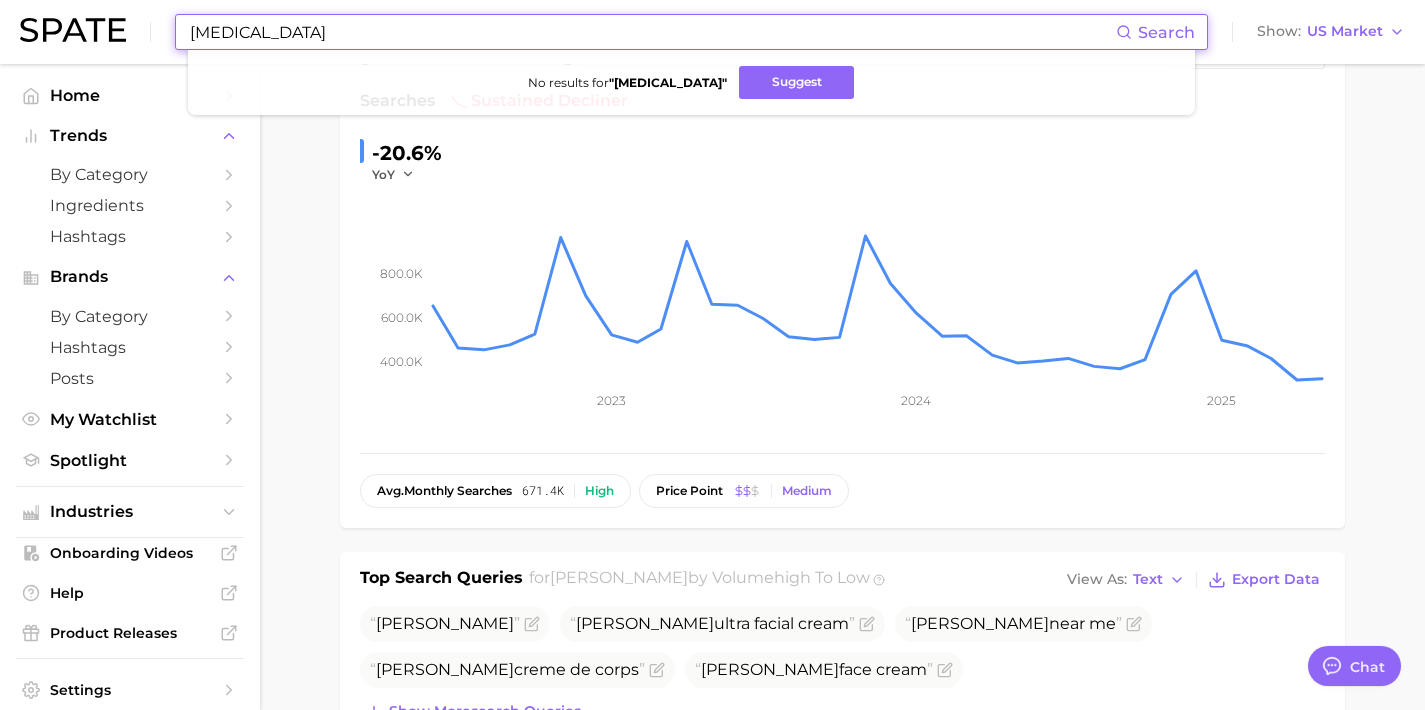 drag, startPoint x: 217, startPoint y: 28, endPoint x: 124, endPoint y: 30, distance: 93.0215 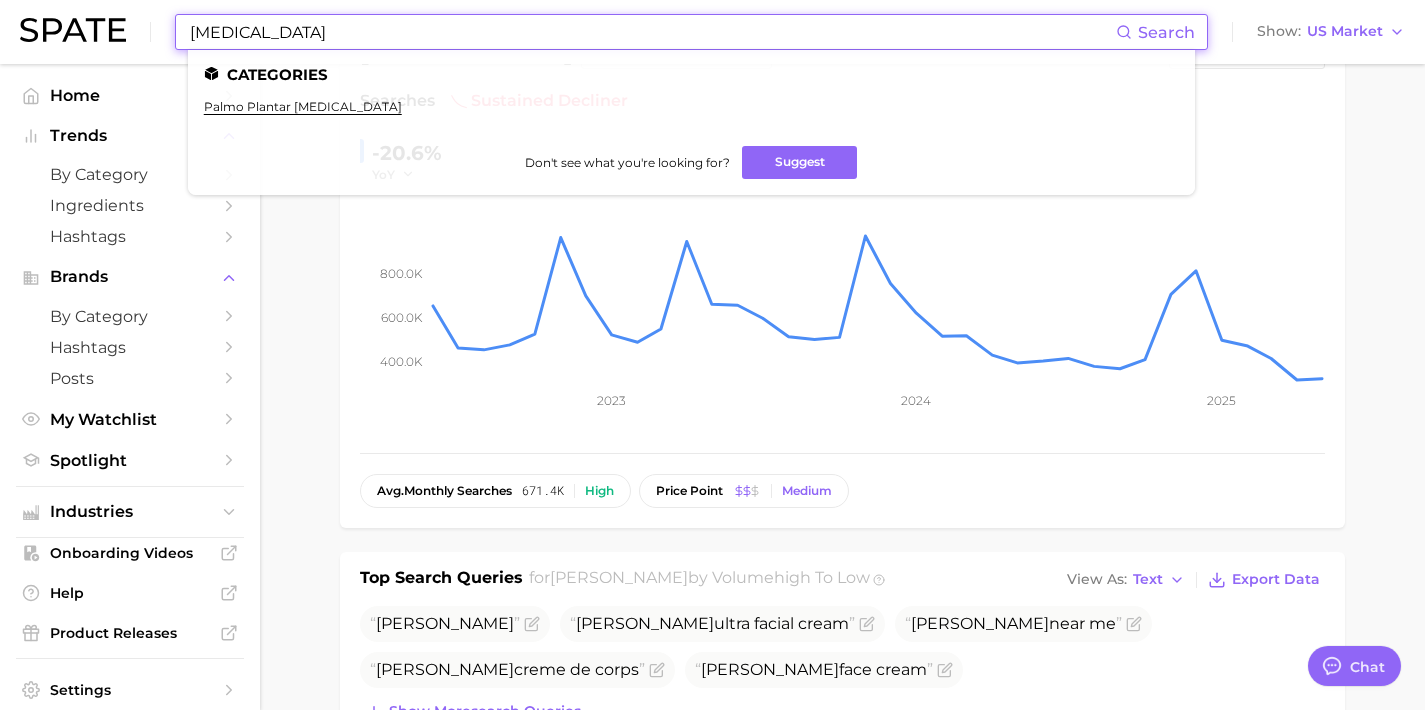 drag, startPoint x: 450, startPoint y: 35, endPoint x: 123, endPoint y: 30, distance: 327.03824 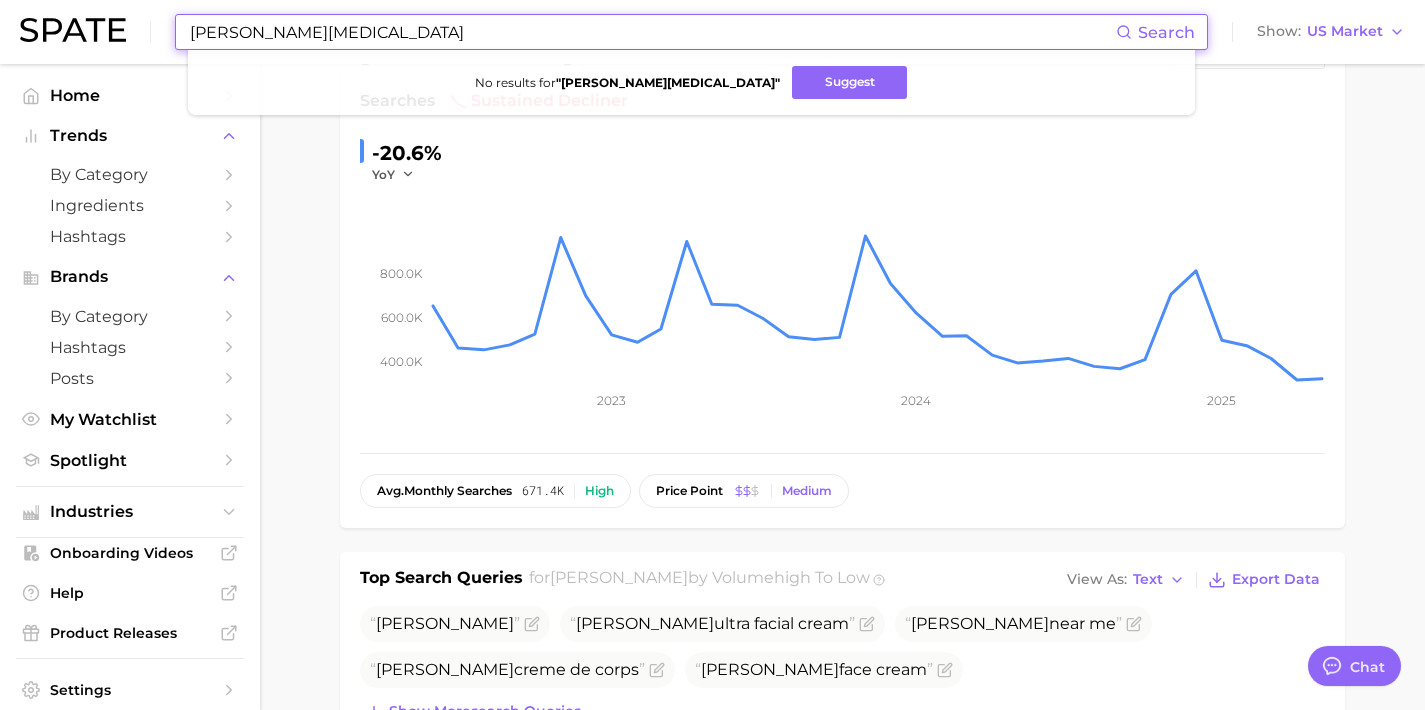 drag, startPoint x: 190, startPoint y: 32, endPoint x: 66, endPoint y: 33, distance: 124.004036 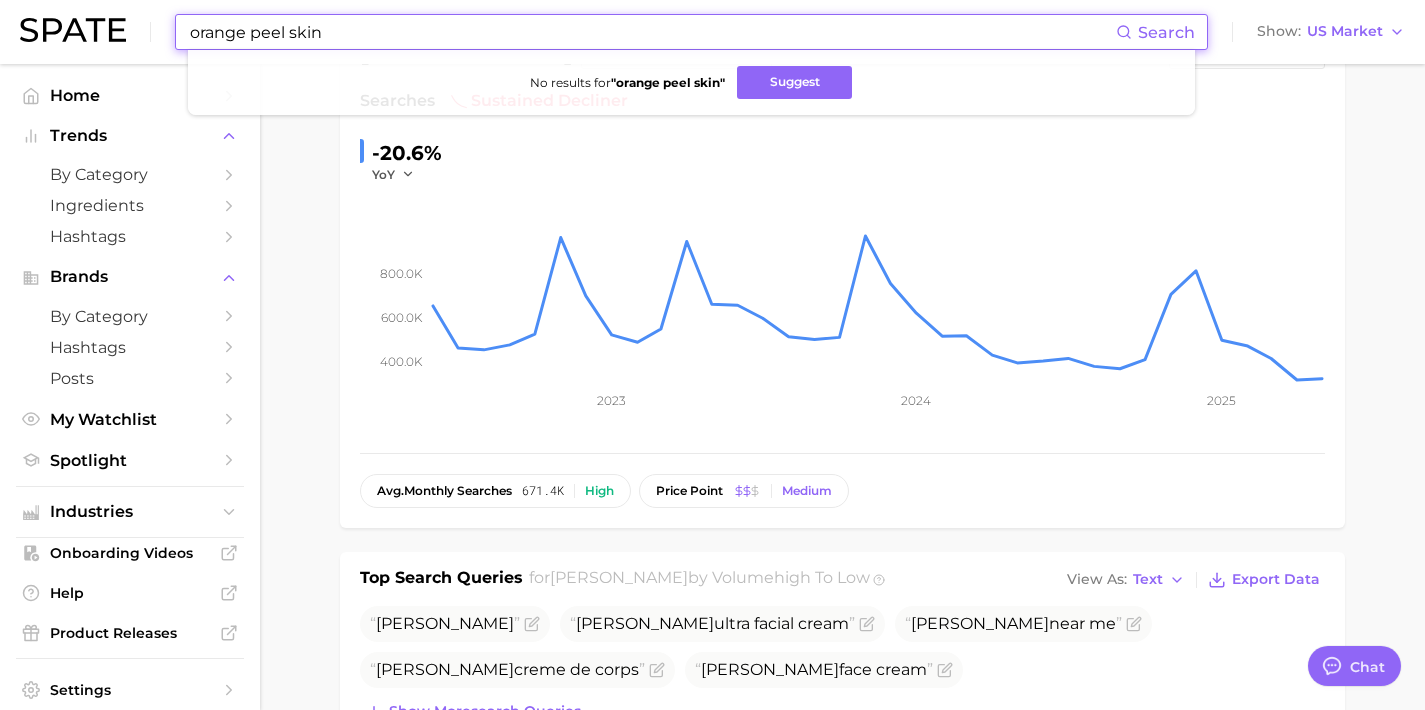 drag, startPoint x: 420, startPoint y: 32, endPoint x: 47, endPoint y: 22, distance: 373.13403 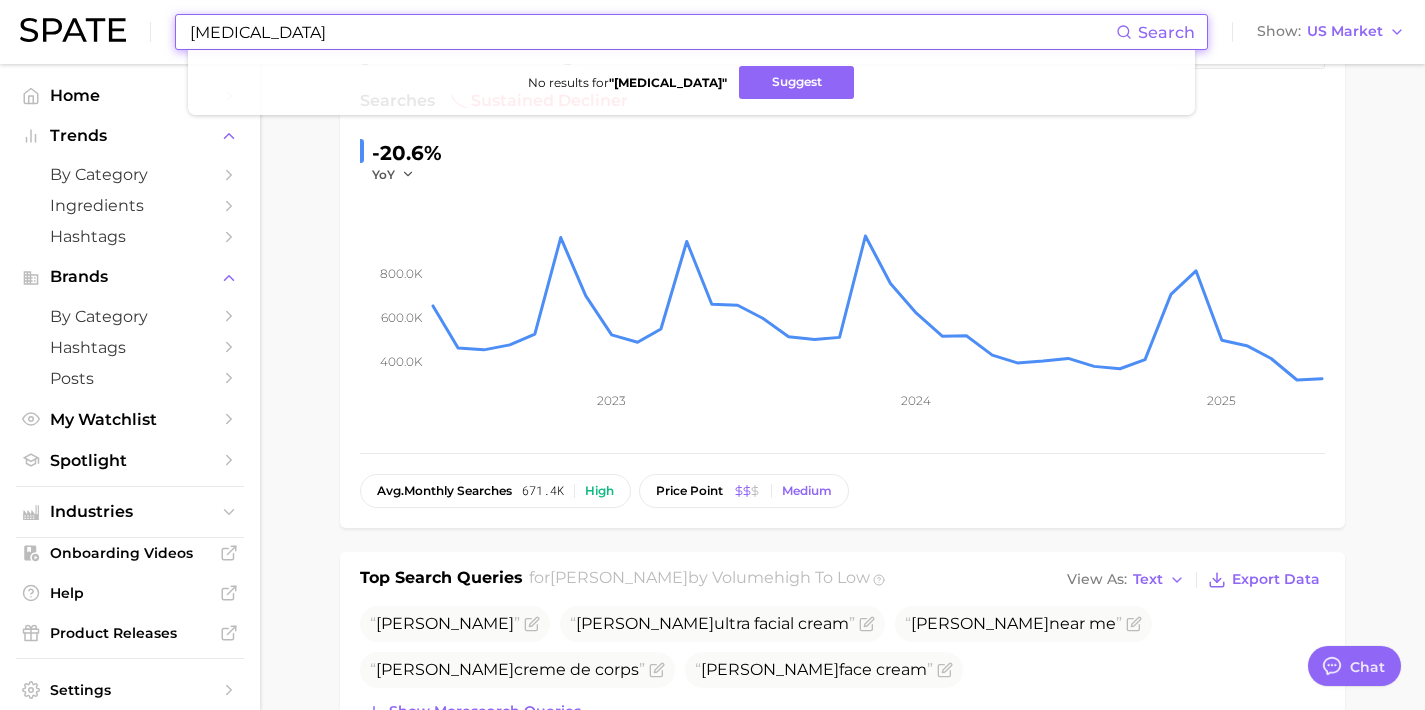 drag, startPoint x: 401, startPoint y: 31, endPoint x: 69, endPoint y: 1, distance: 333.35266 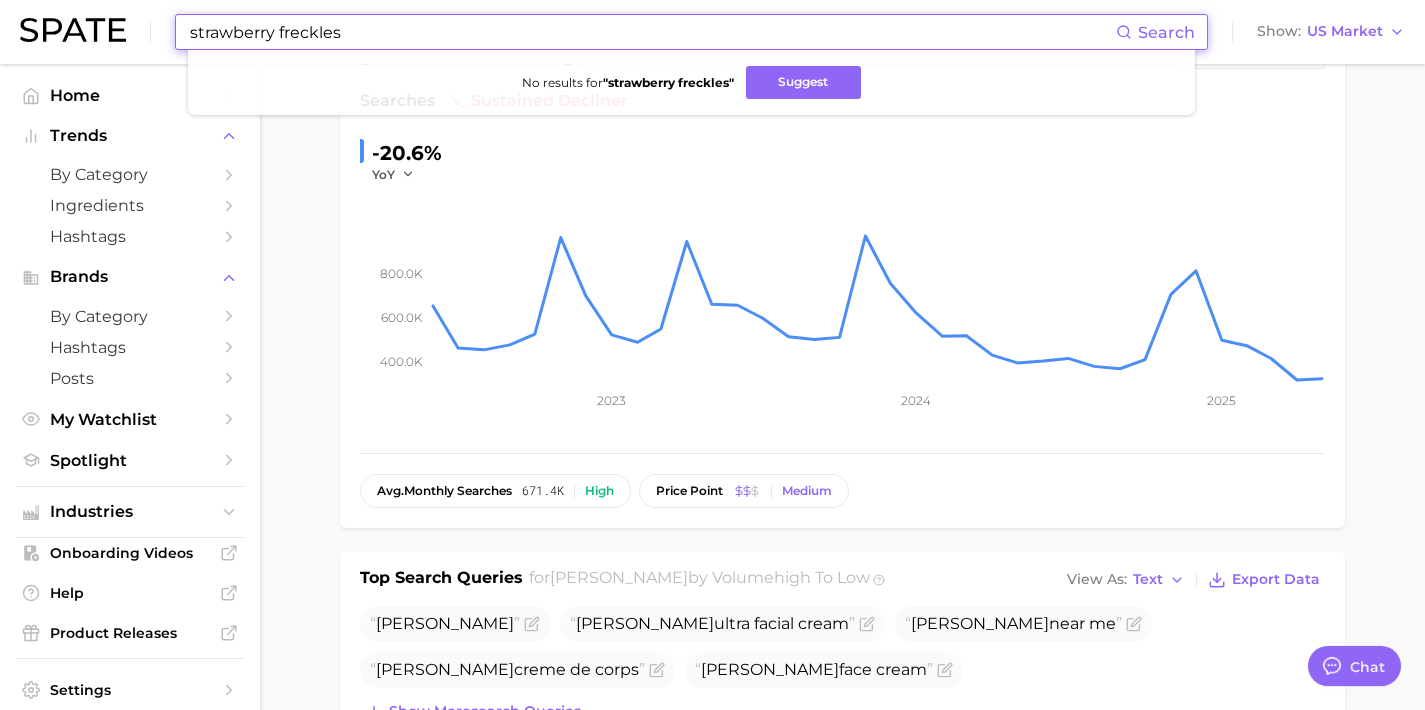 drag, startPoint x: 460, startPoint y: 29, endPoint x: 90, endPoint y: 1, distance: 371.05795 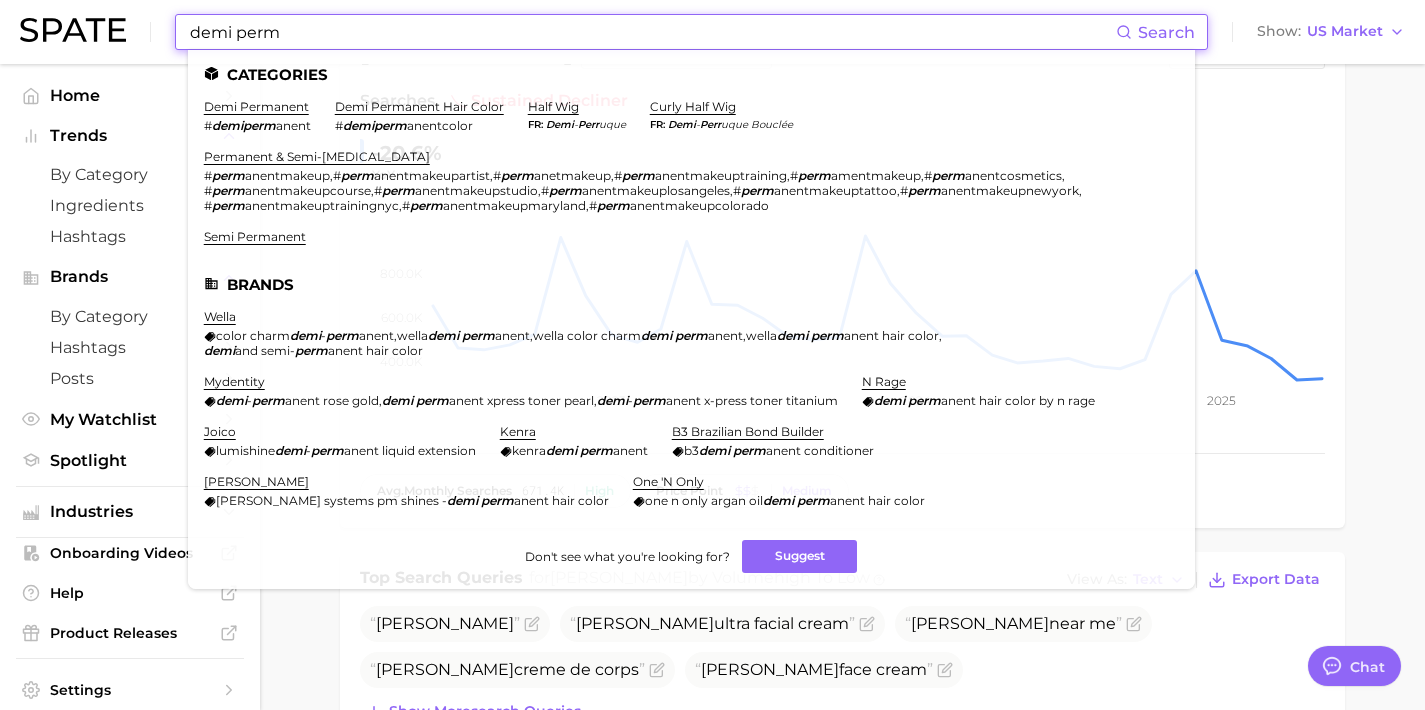 drag, startPoint x: 310, startPoint y: 21, endPoint x: 329, endPoint y: 30, distance: 21.023796 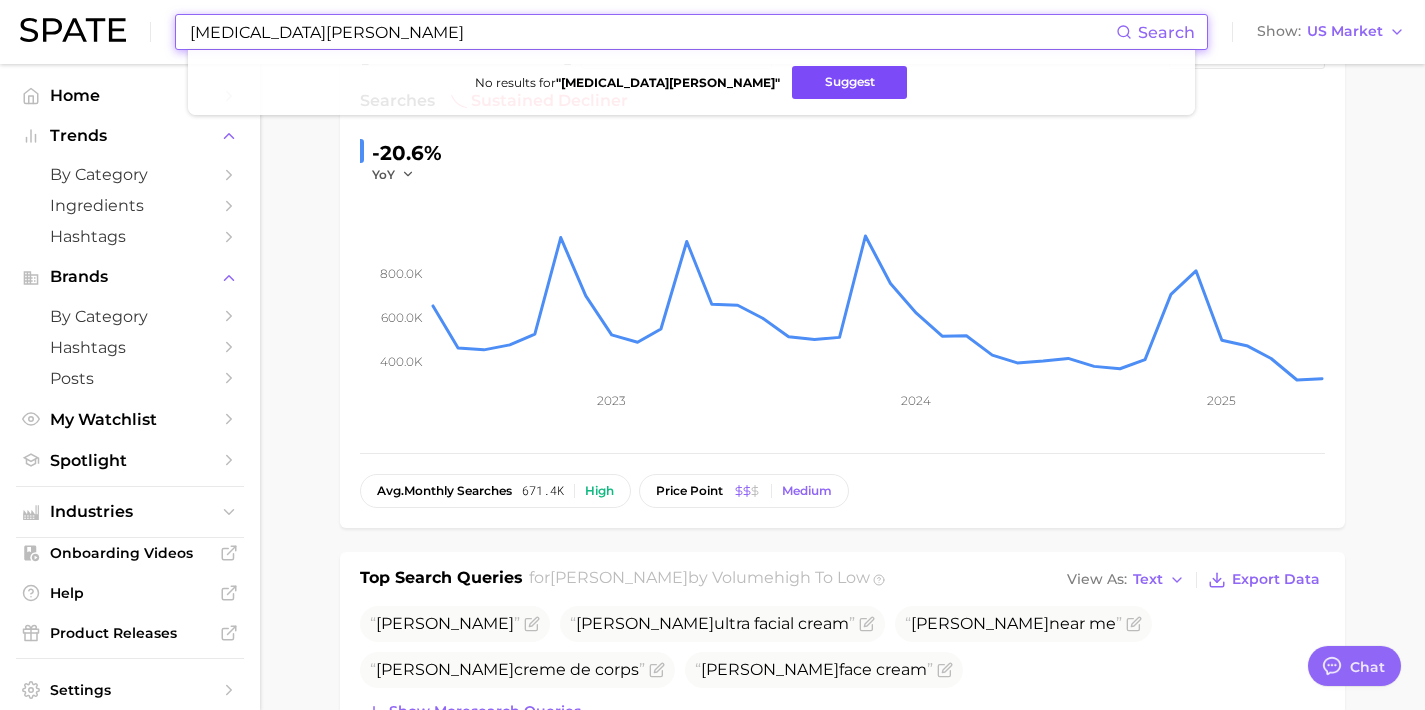 click on "Suggest" at bounding box center [849, 82] 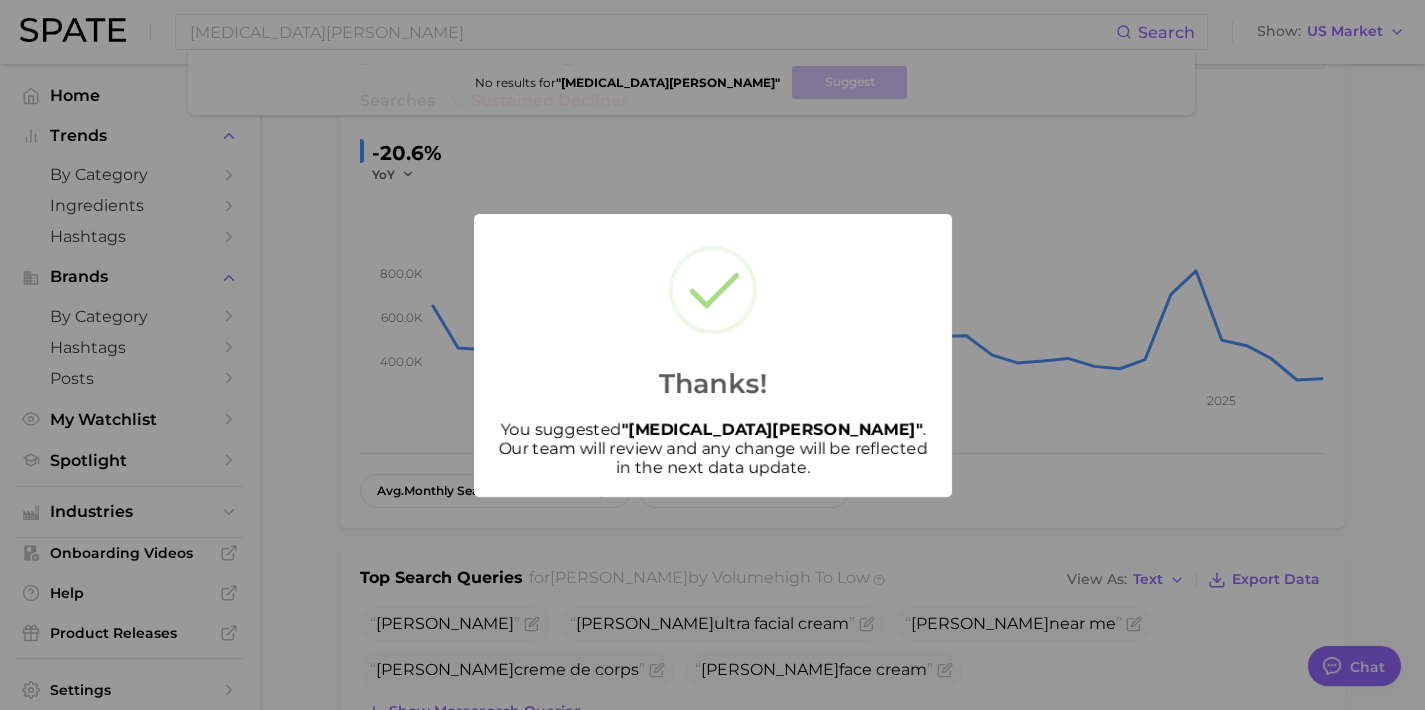 click on "Thanks!
You suggested  " vulva balm " . Our team will review and any change will be reflected in the next data update." at bounding box center [712, 355] 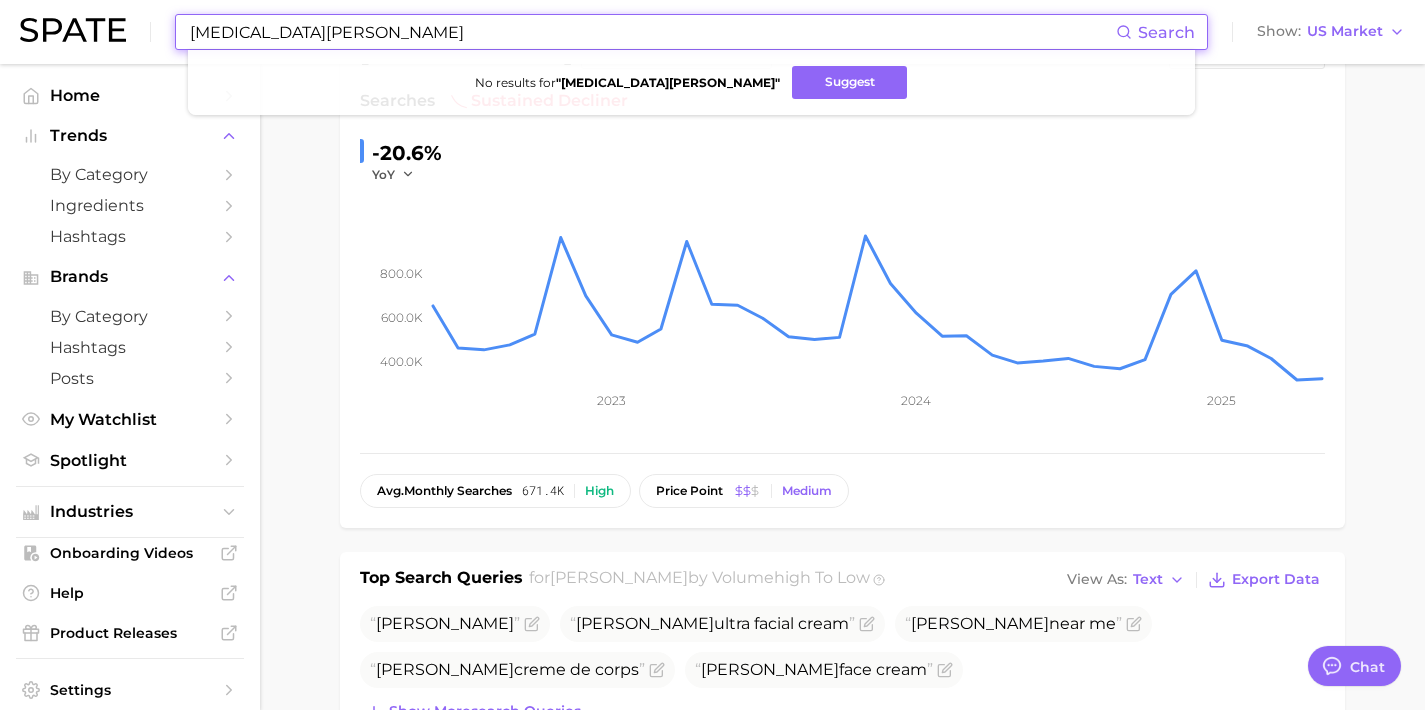 drag, startPoint x: 237, startPoint y: 31, endPoint x: 326, endPoint y: 30, distance: 89.005615 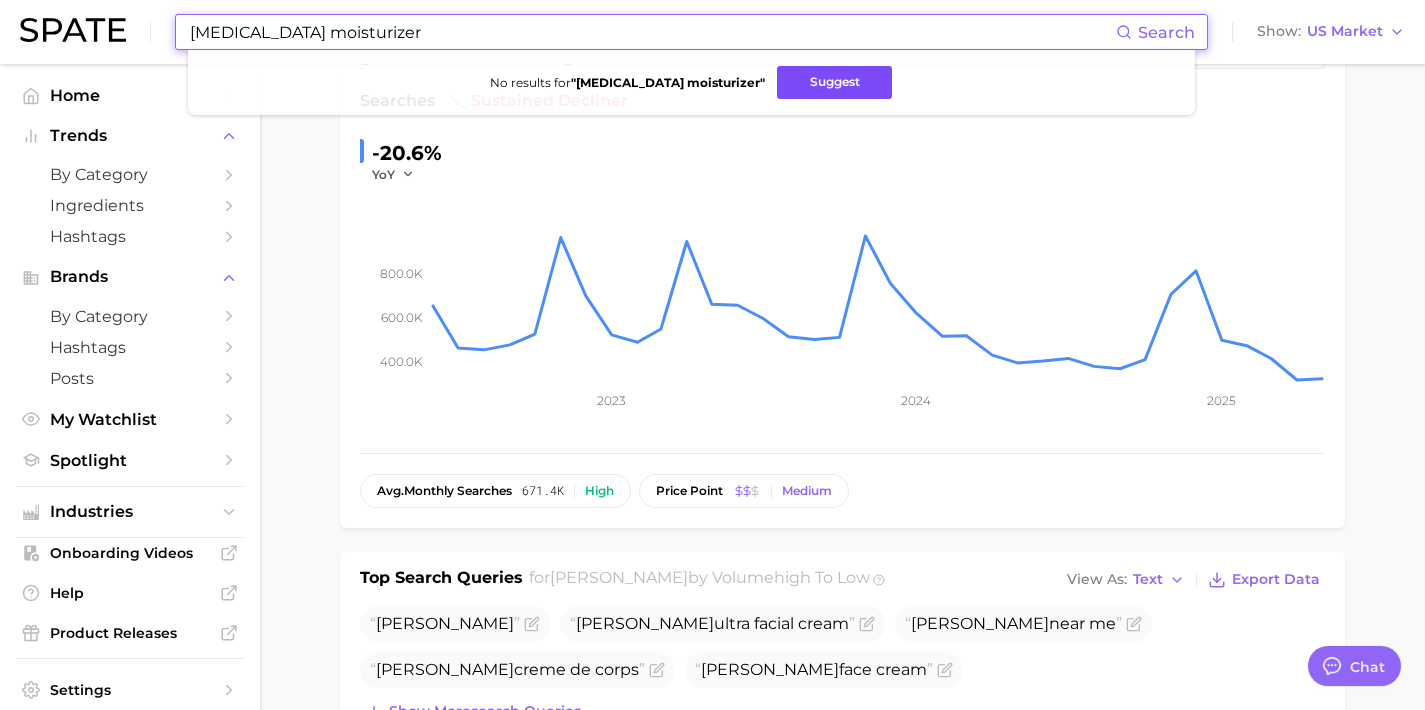 click on "Suggest" at bounding box center [834, 82] 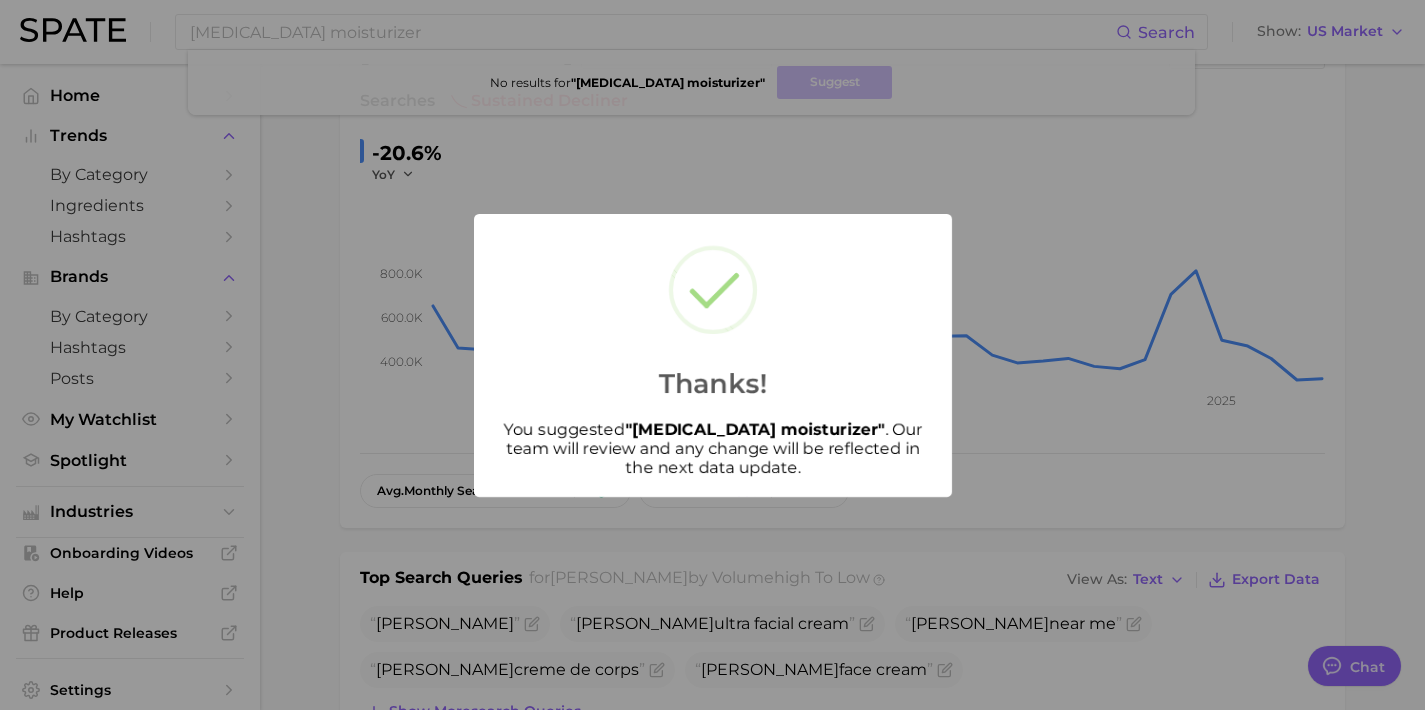 click on "Thanks!
You suggested  " vulva moisturizer " . Our team will review and any change will be reflected in the next data update." at bounding box center (712, 355) 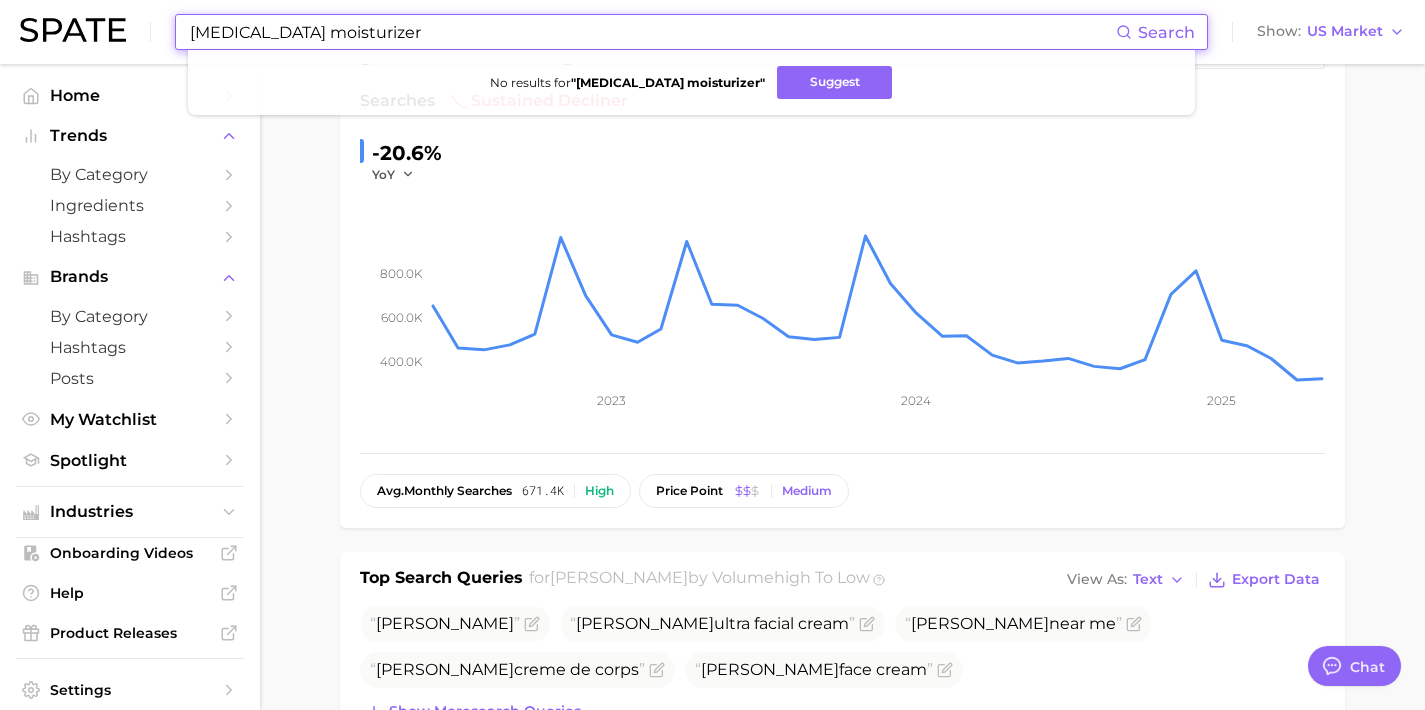 drag, startPoint x: 492, startPoint y: 34, endPoint x: 0, endPoint y: -20, distance: 494.95453 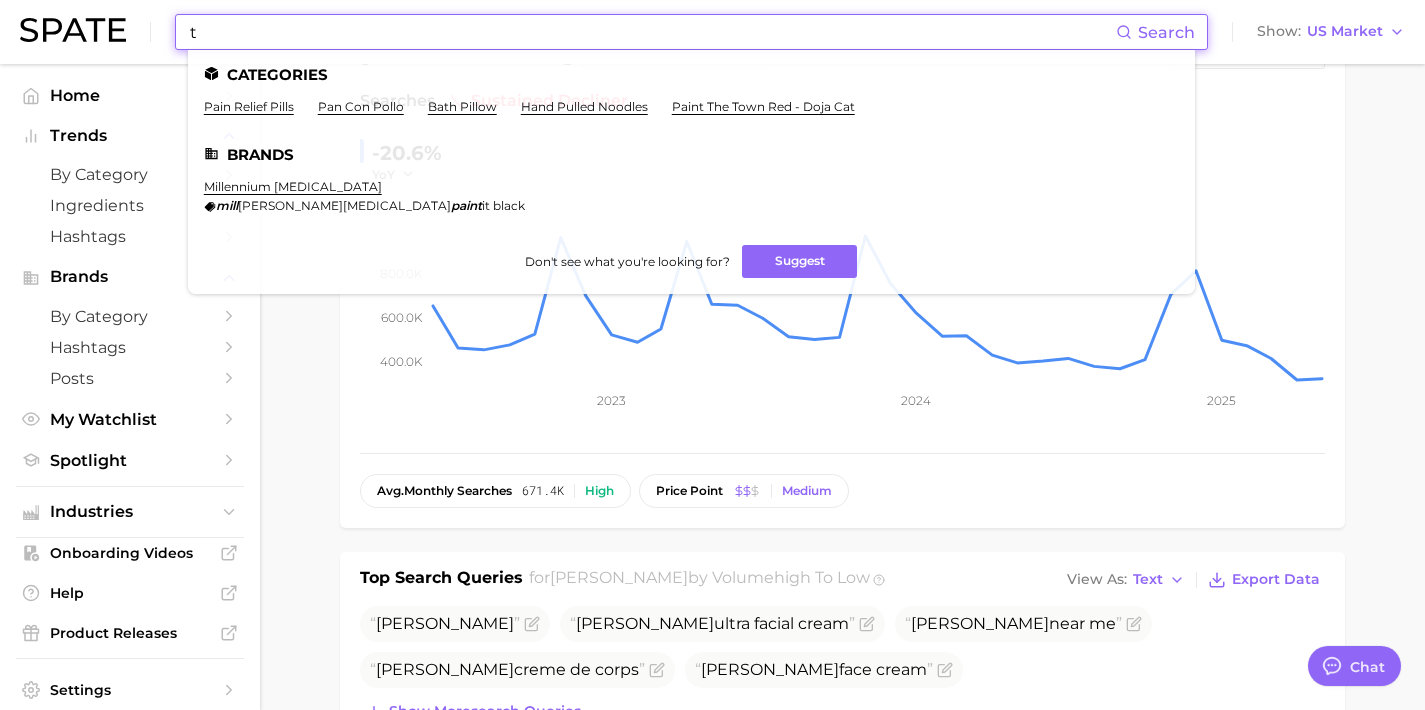 drag, startPoint x: 308, startPoint y: 35, endPoint x: 97, endPoint y: 20, distance: 211.5325 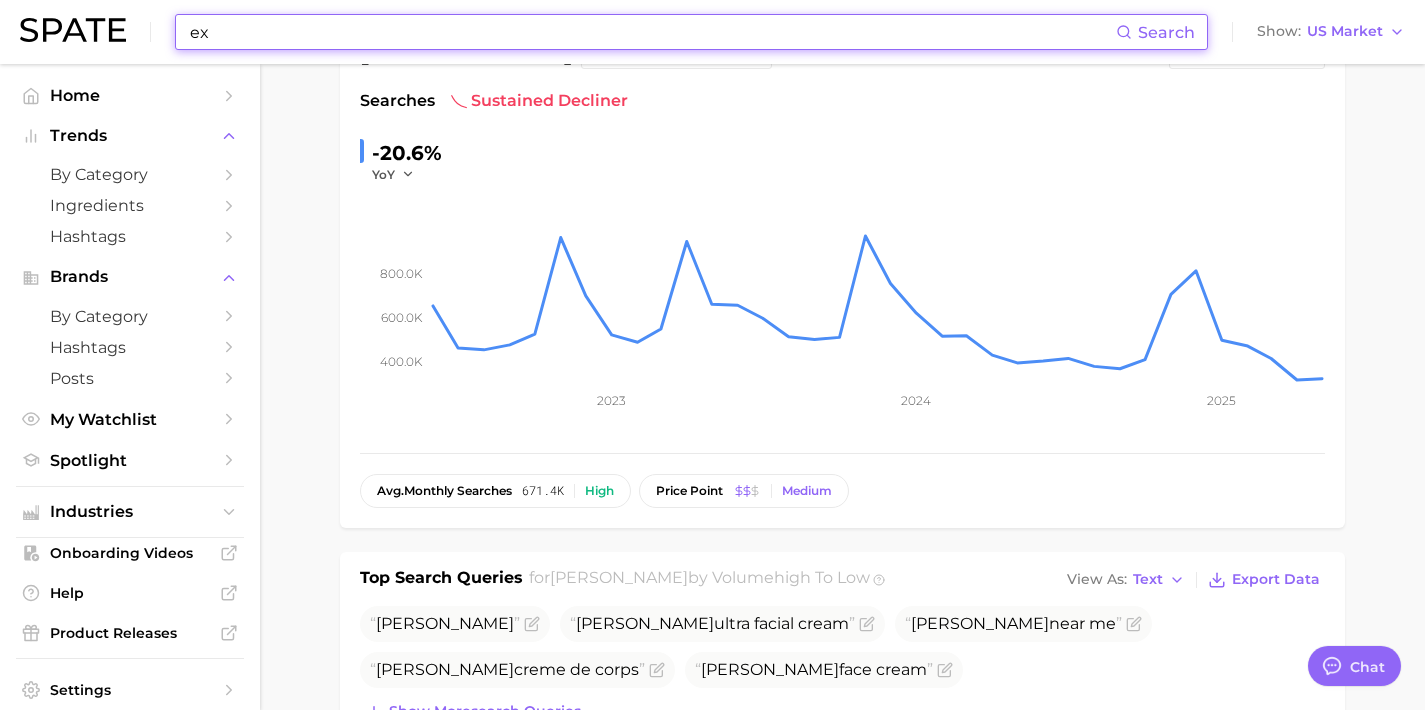 type on "e" 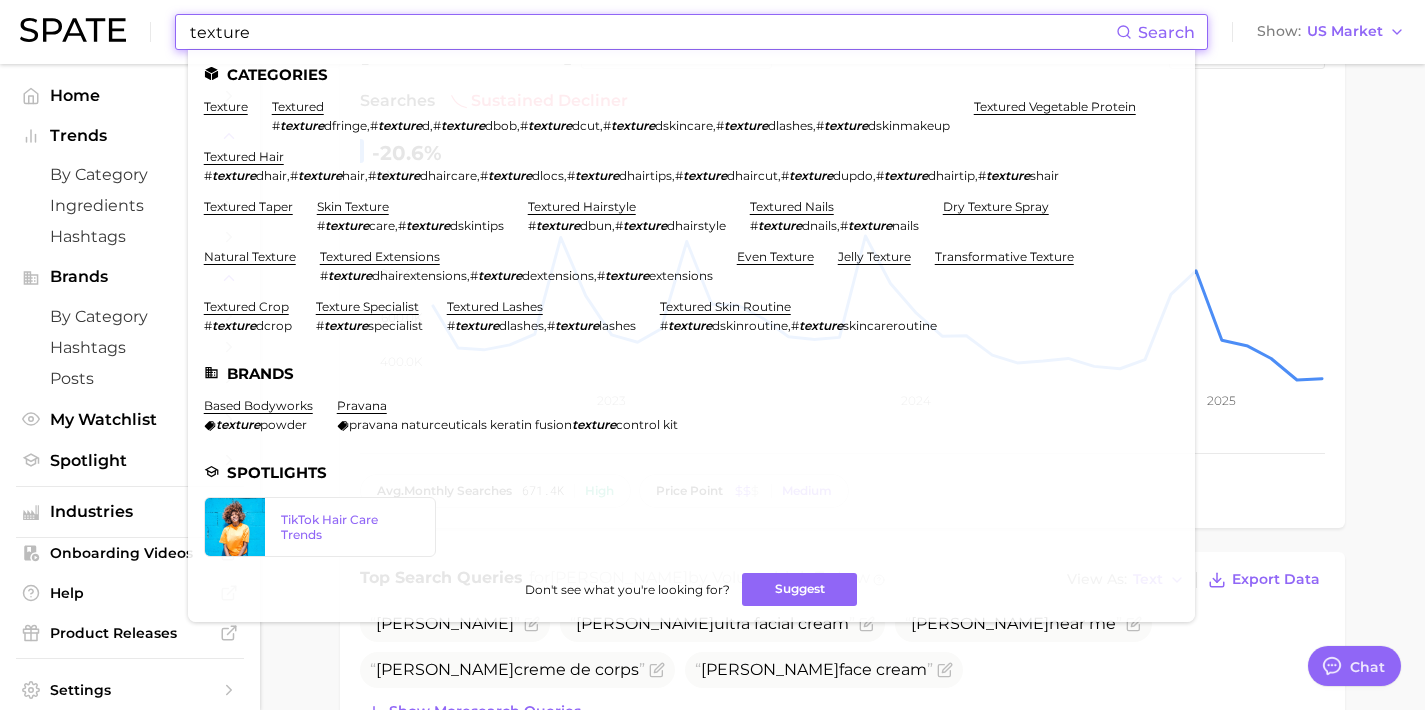 type on "texture" 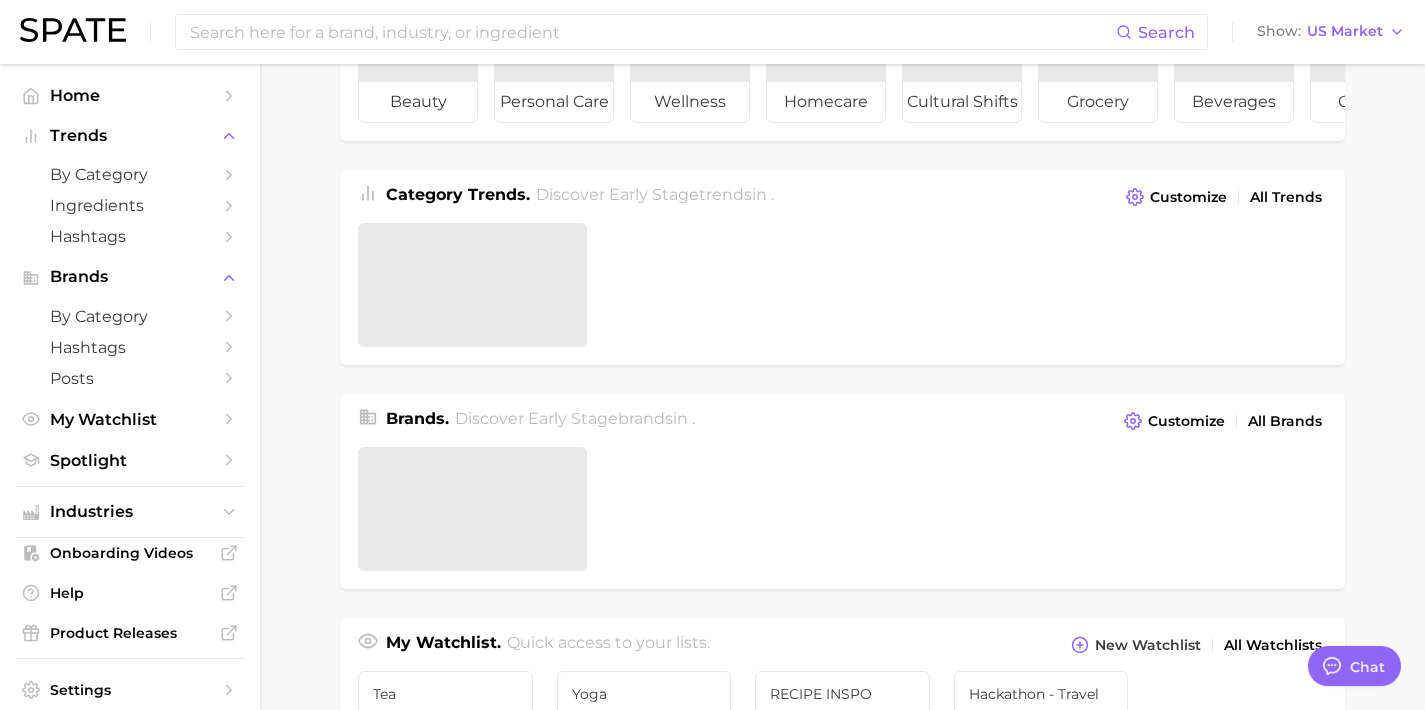 scroll, scrollTop: 0, scrollLeft: 0, axis: both 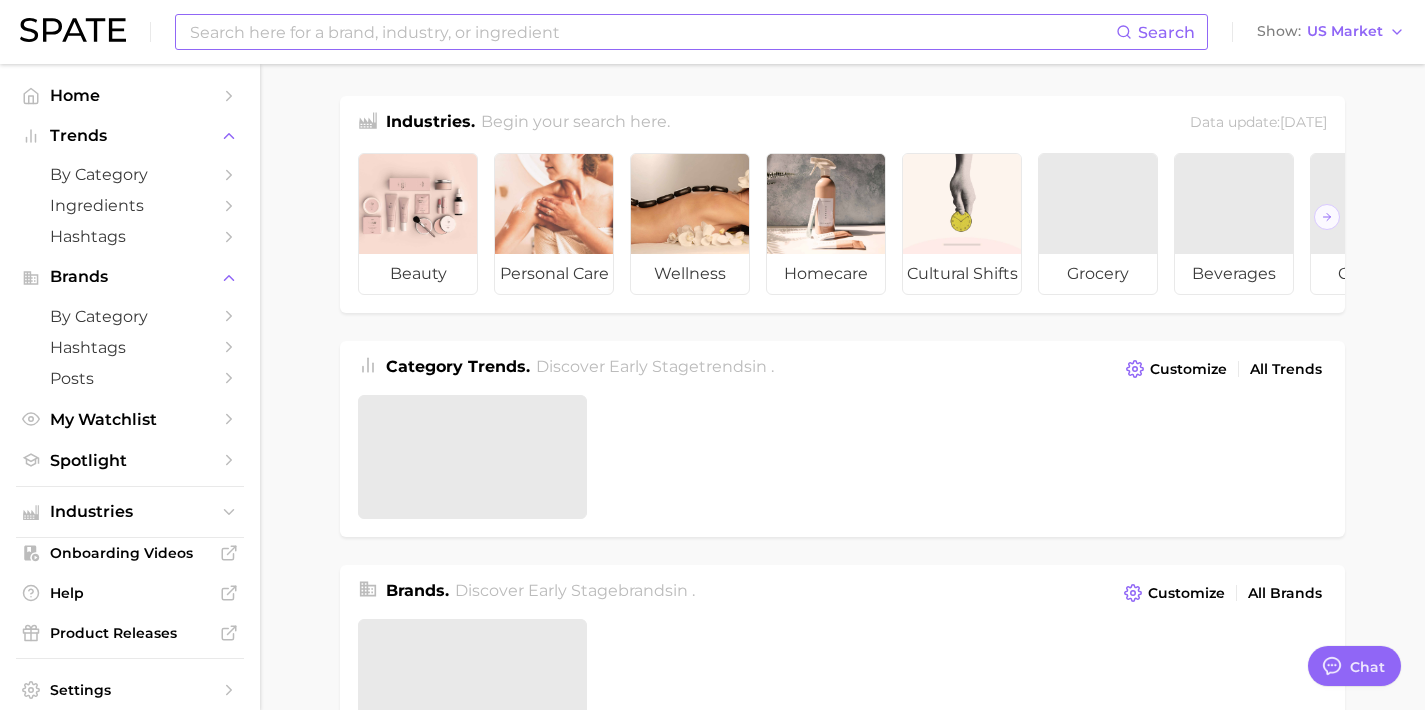 click at bounding box center (652, 32) 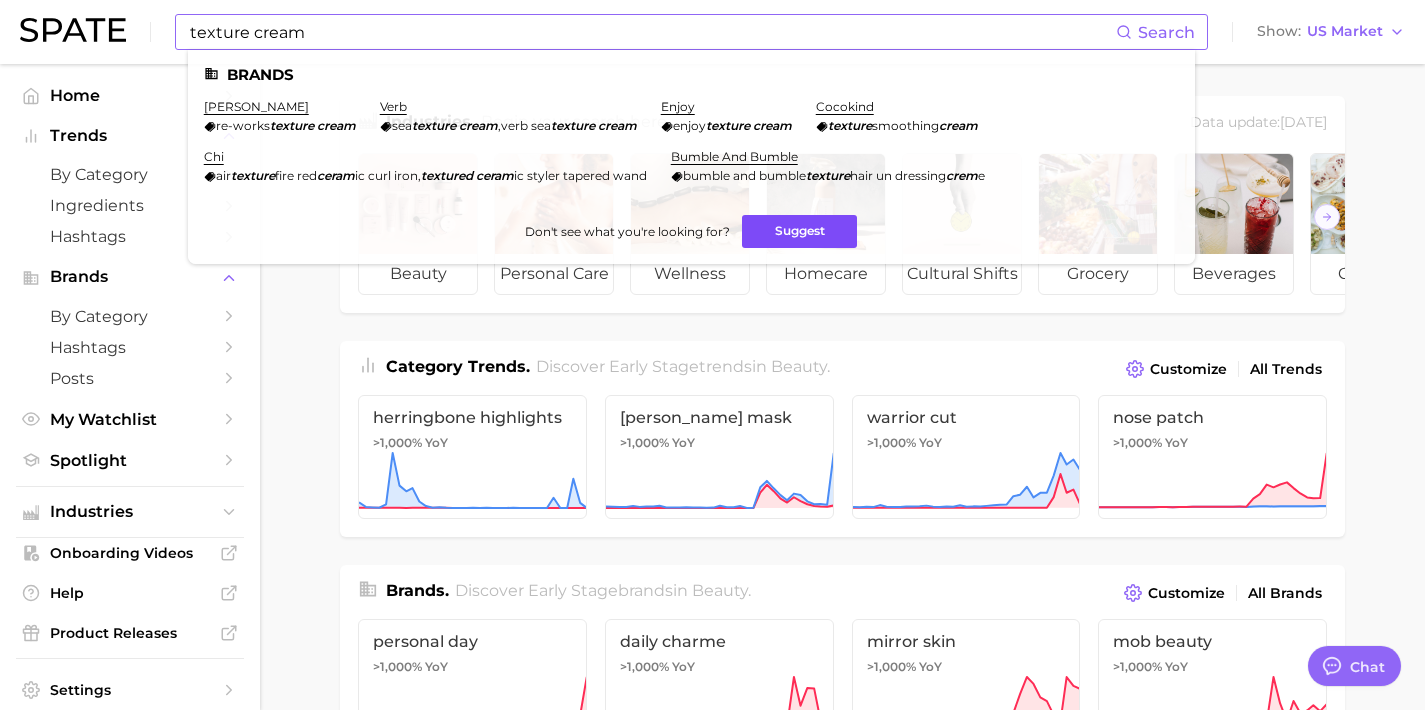 click on "Suggest" at bounding box center [799, 231] 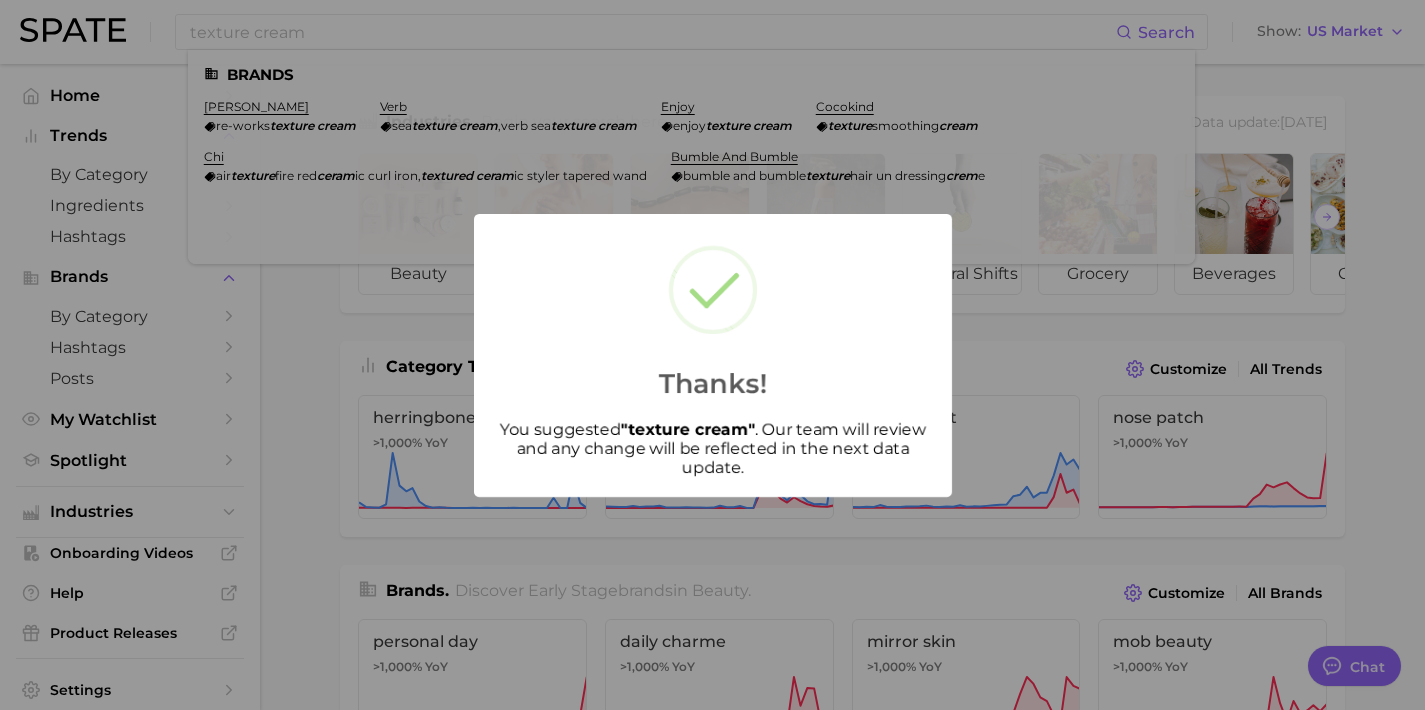 click on "Thanks!
You suggested  " texture cream " . Our team will review and any change will be reflected in the next data update." at bounding box center (712, 355) 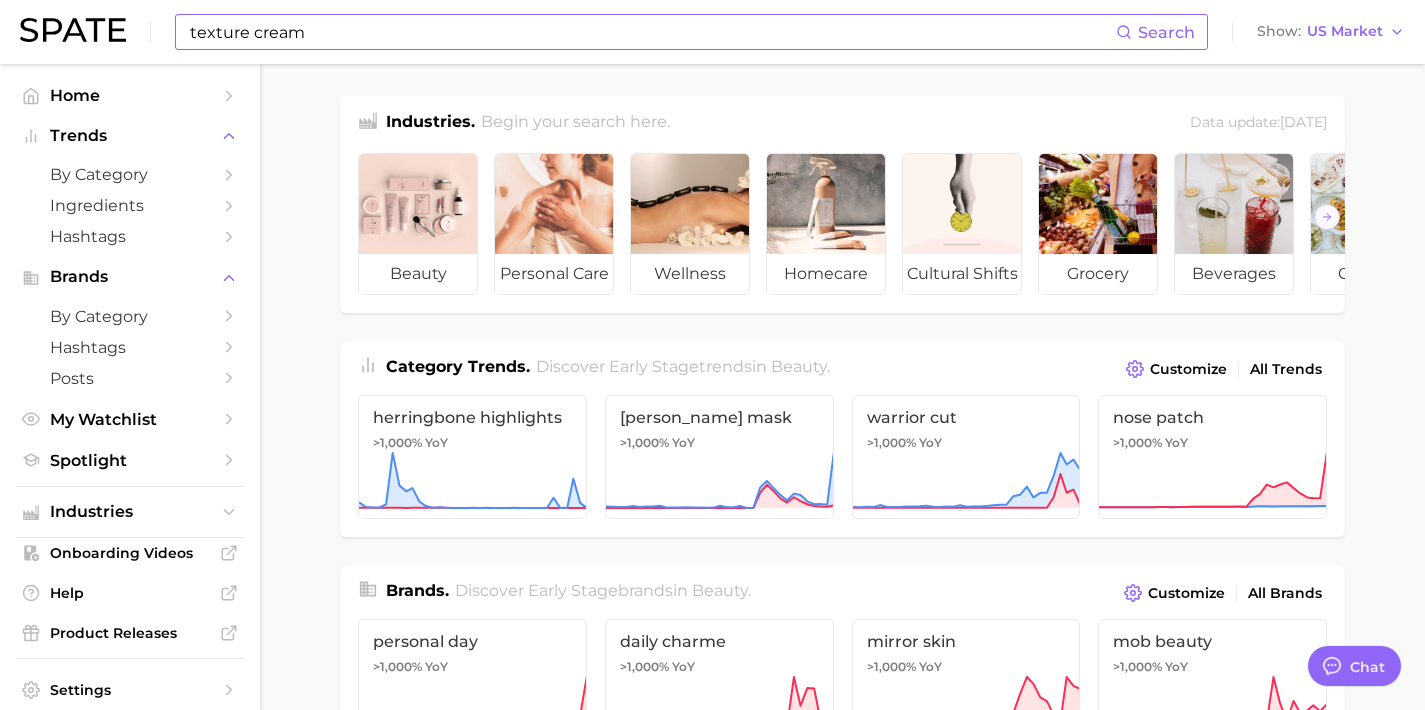 click on "texture cream" at bounding box center (652, 32) 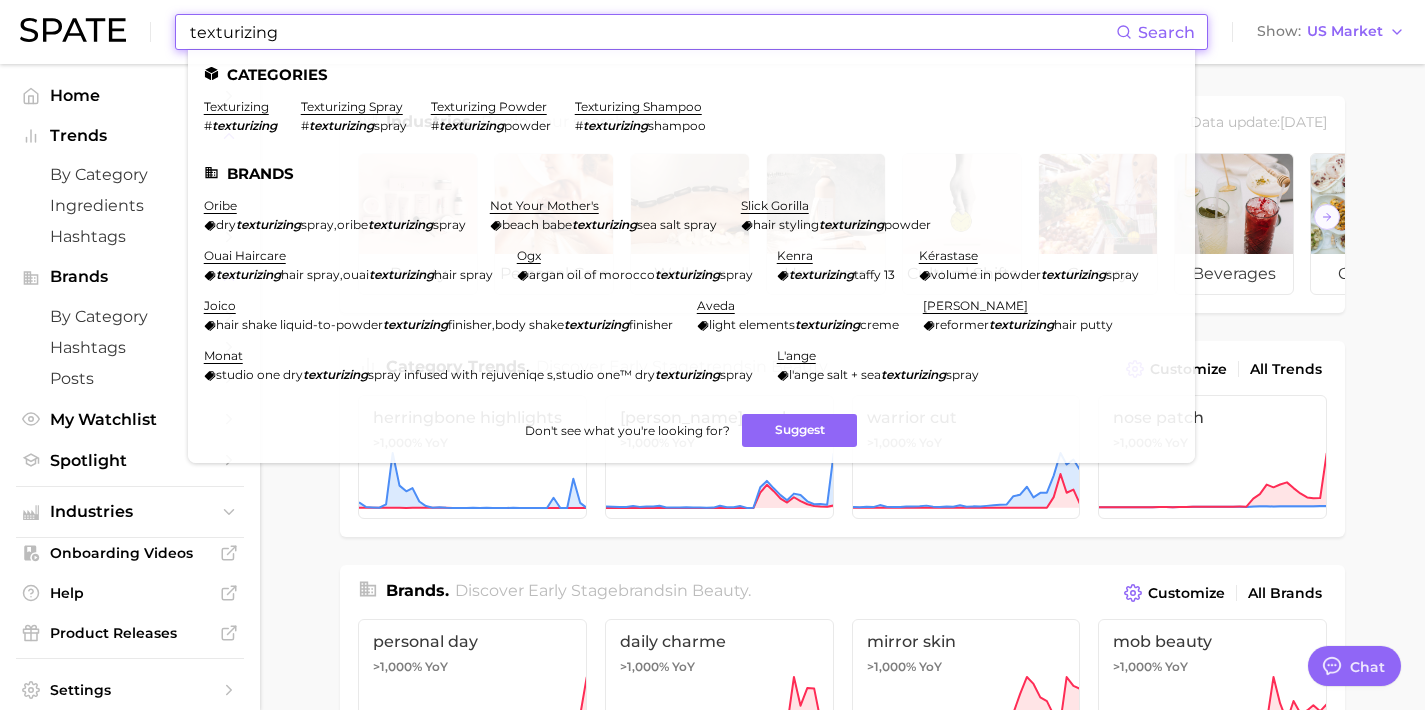 drag, startPoint x: 355, startPoint y: 39, endPoint x: 76, endPoint y: 13, distance: 280.20886 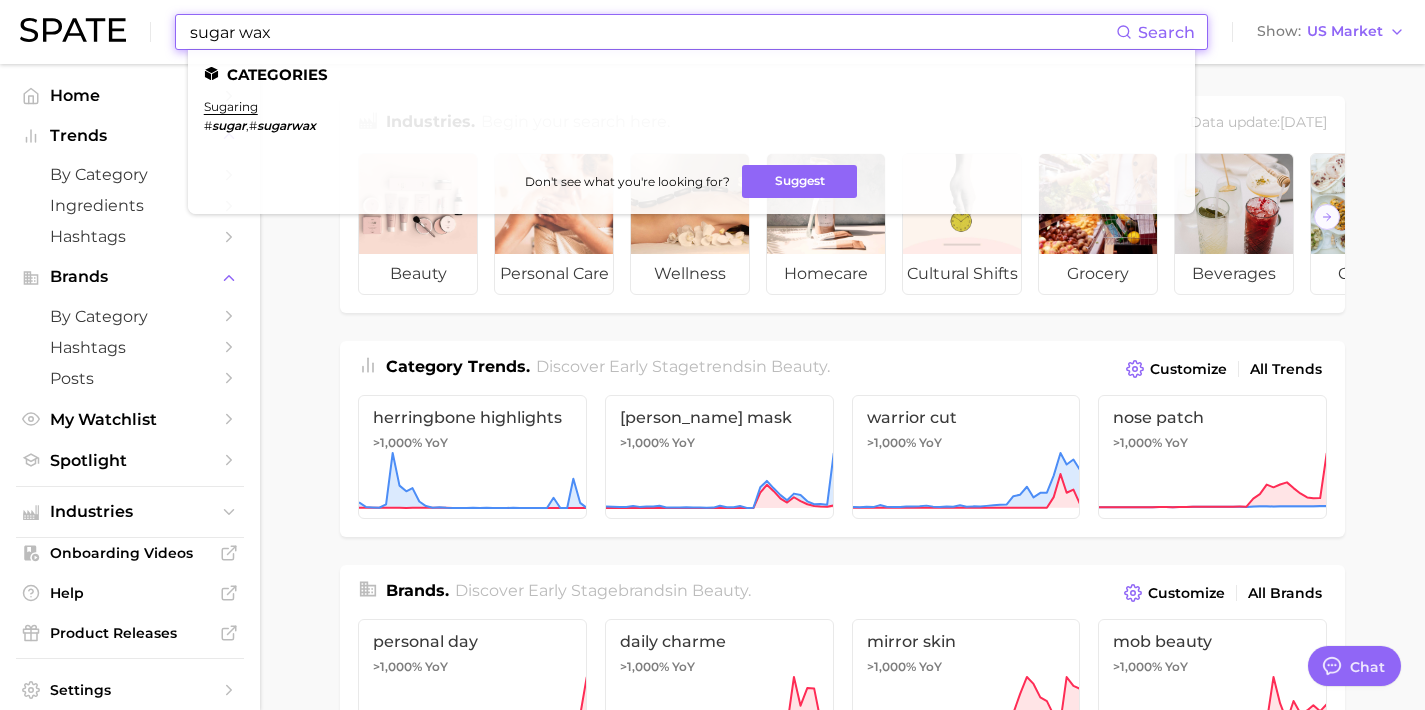 drag, startPoint x: 611, startPoint y: 35, endPoint x: 0, endPoint y: -32, distance: 614.66254 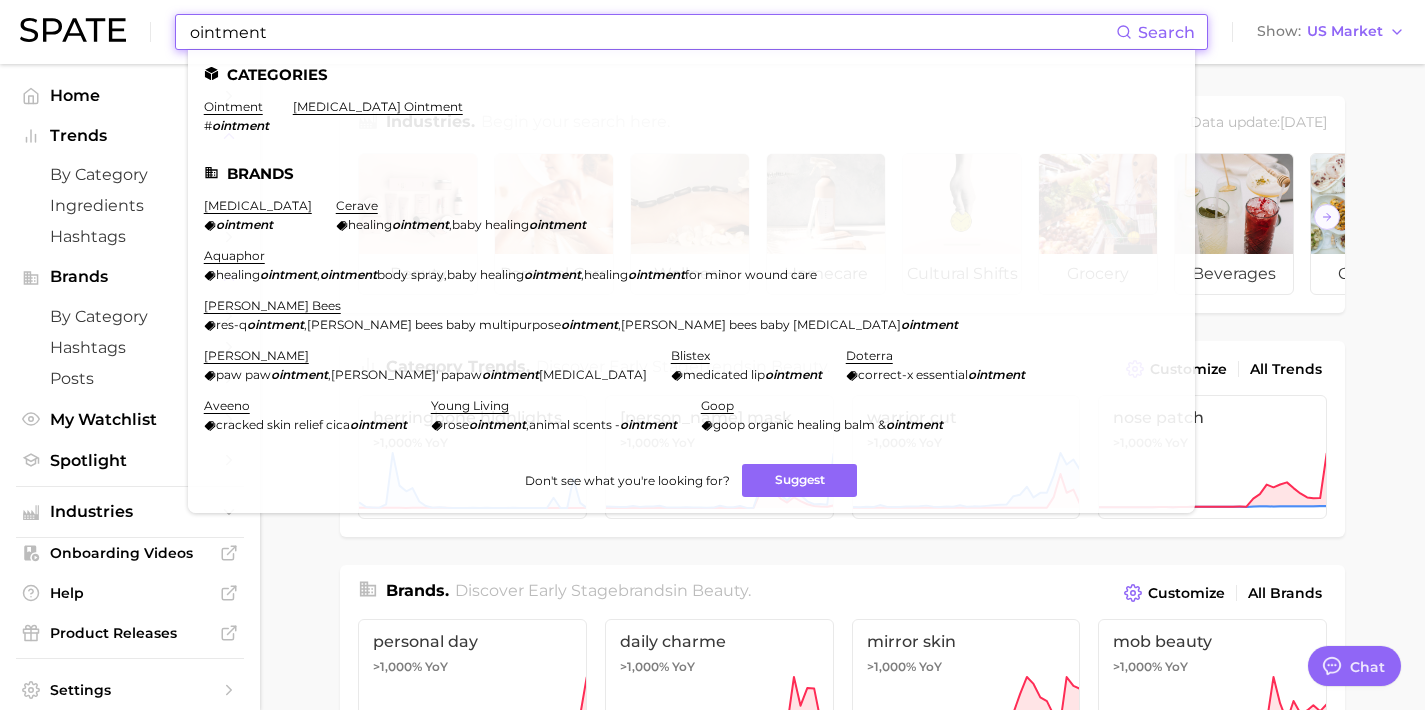 drag, startPoint x: 303, startPoint y: 36, endPoint x: 104, endPoint y: 21, distance: 199.56453 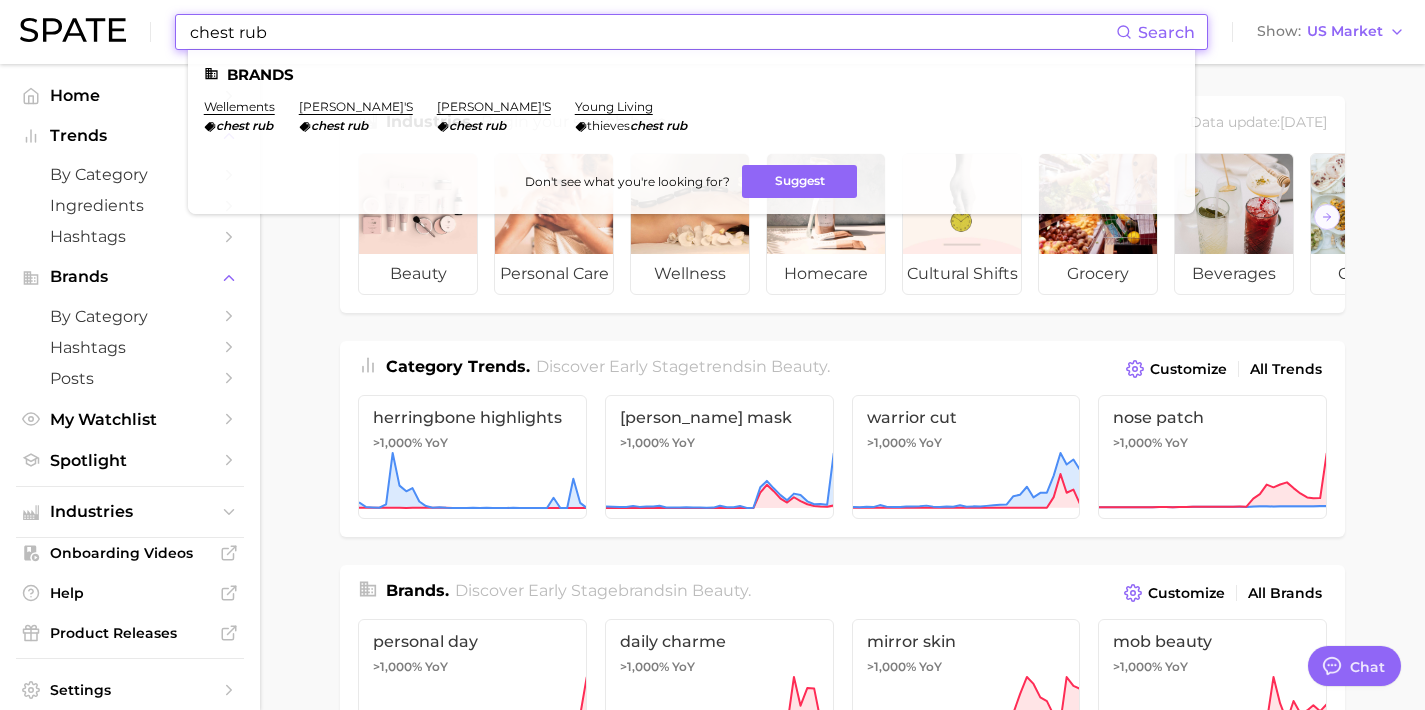 drag, startPoint x: 604, startPoint y: 28, endPoint x: 154, endPoint y: 1, distance: 450.80927 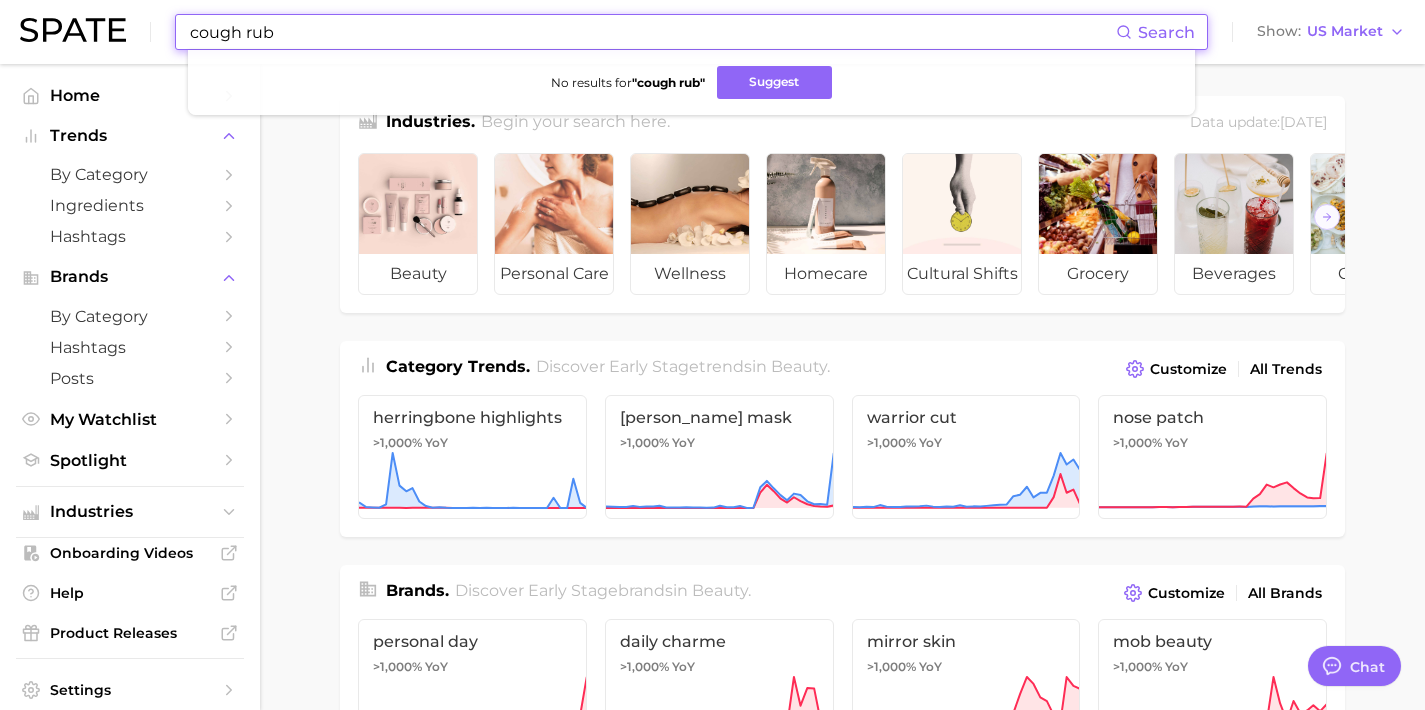 type on "cough rub" 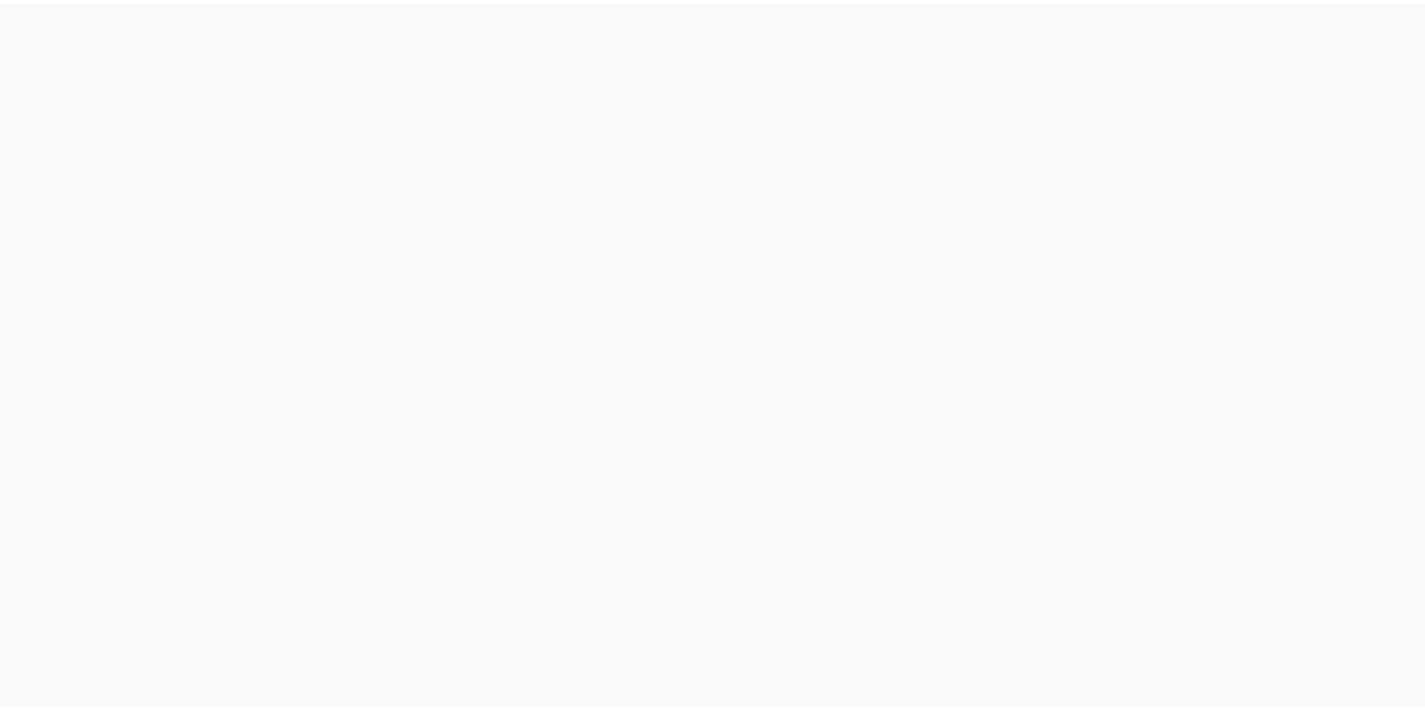 scroll, scrollTop: 0, scrollLeft: 0, axis: both 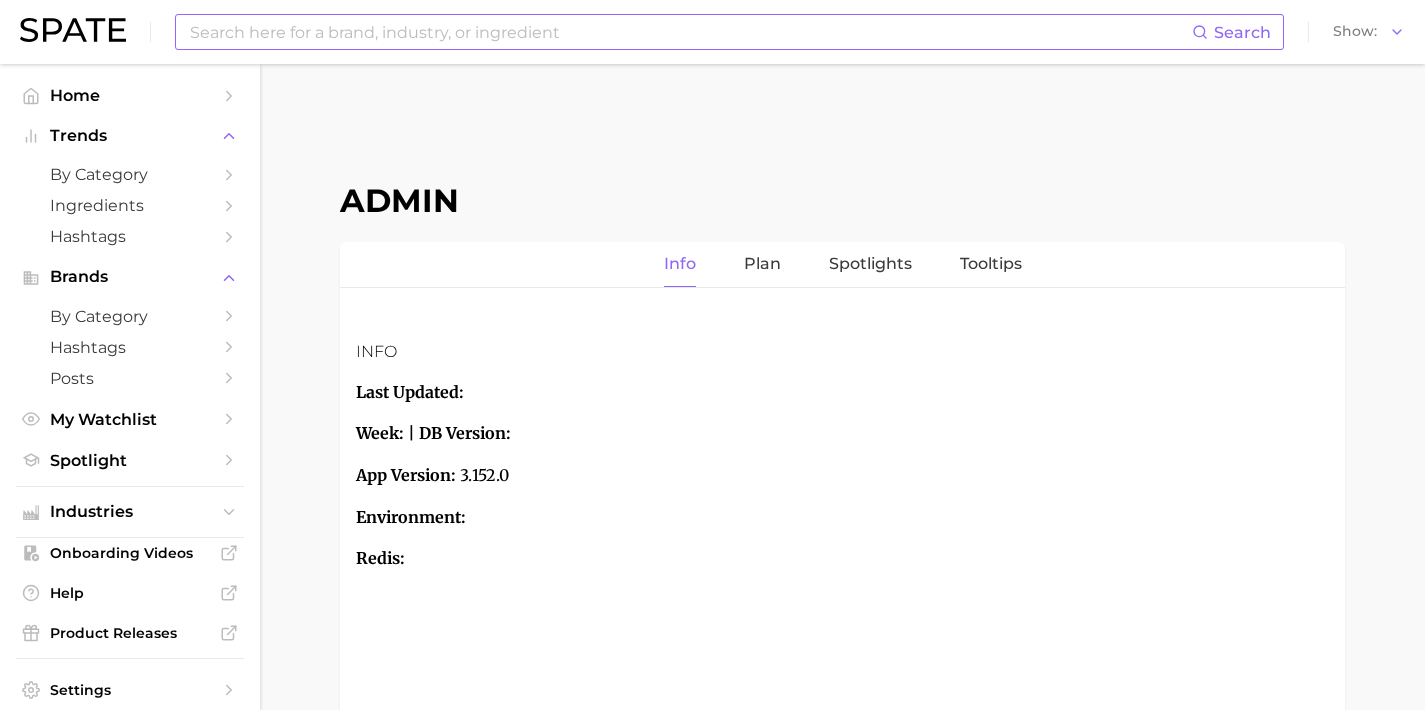 click at bounding box center [690, 32] 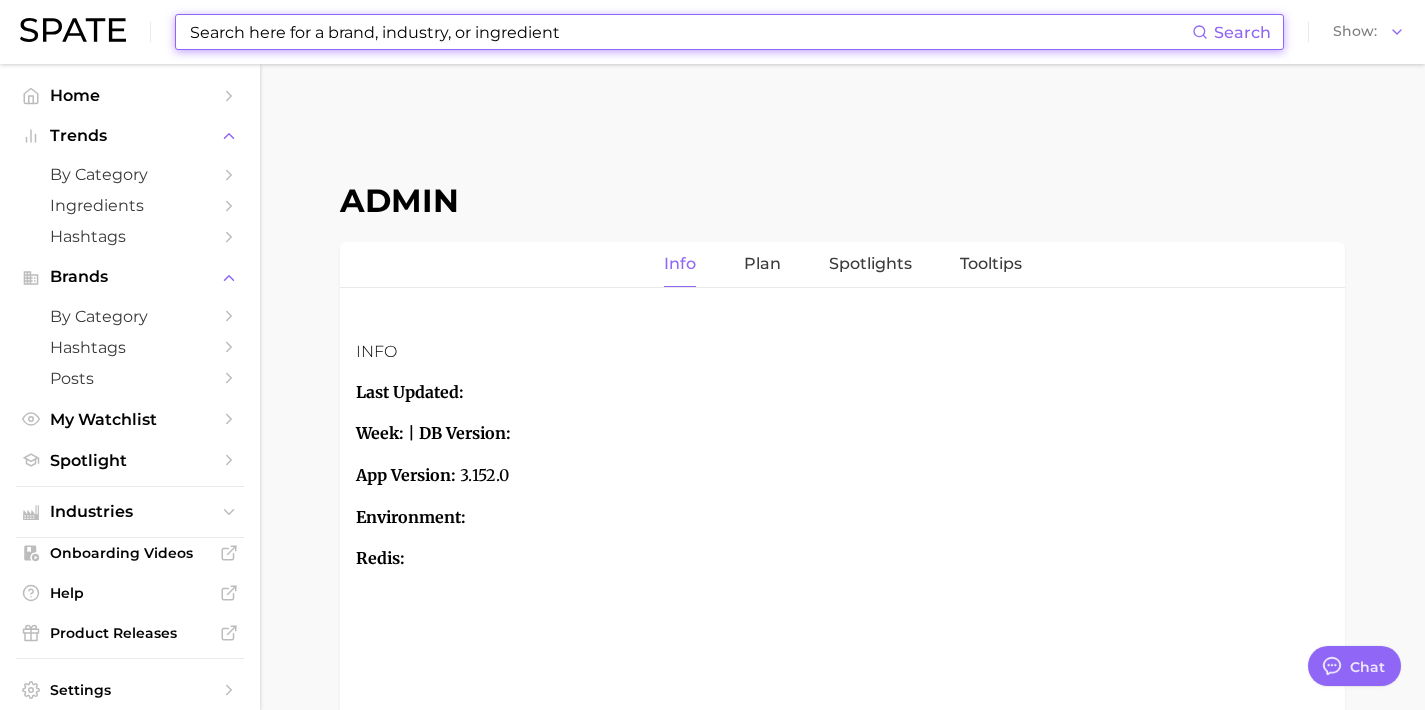type on "x" 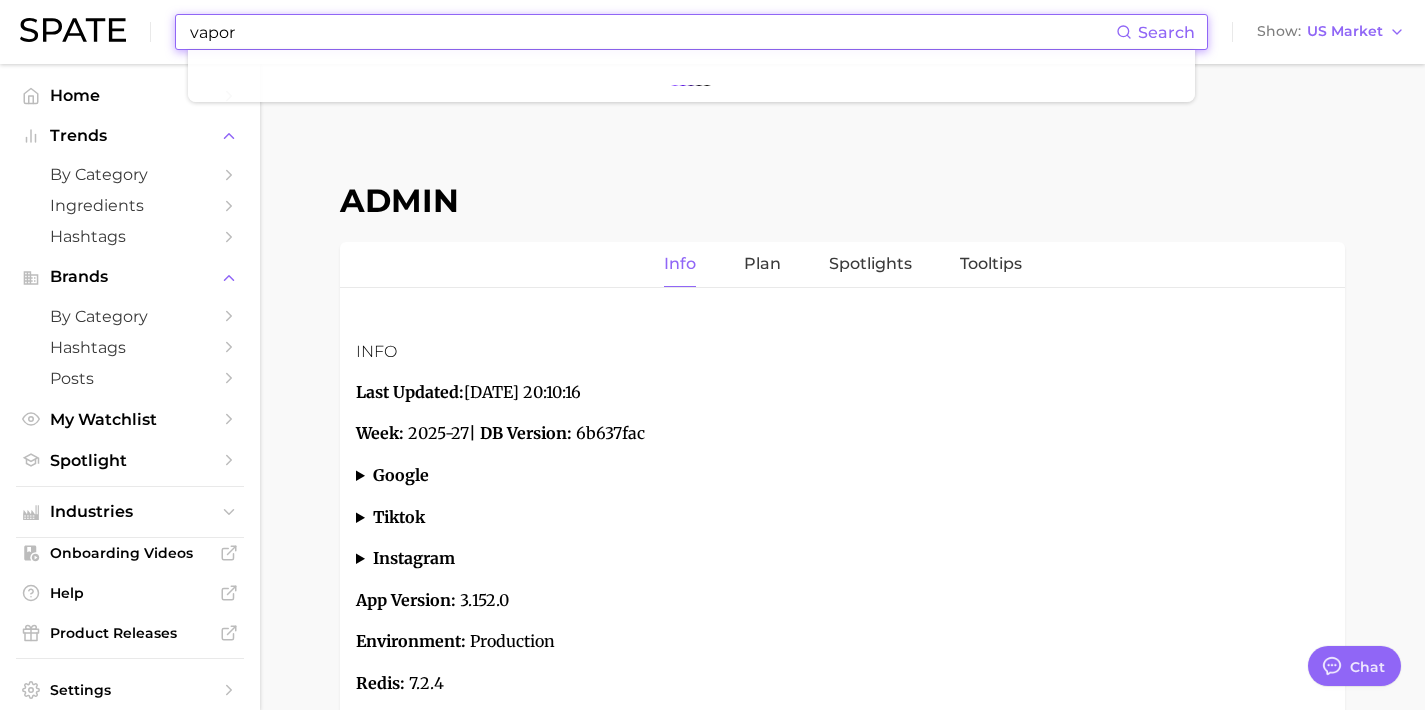scroll, scrollTop: 7549, scrollLeft: 0, axis: vertical 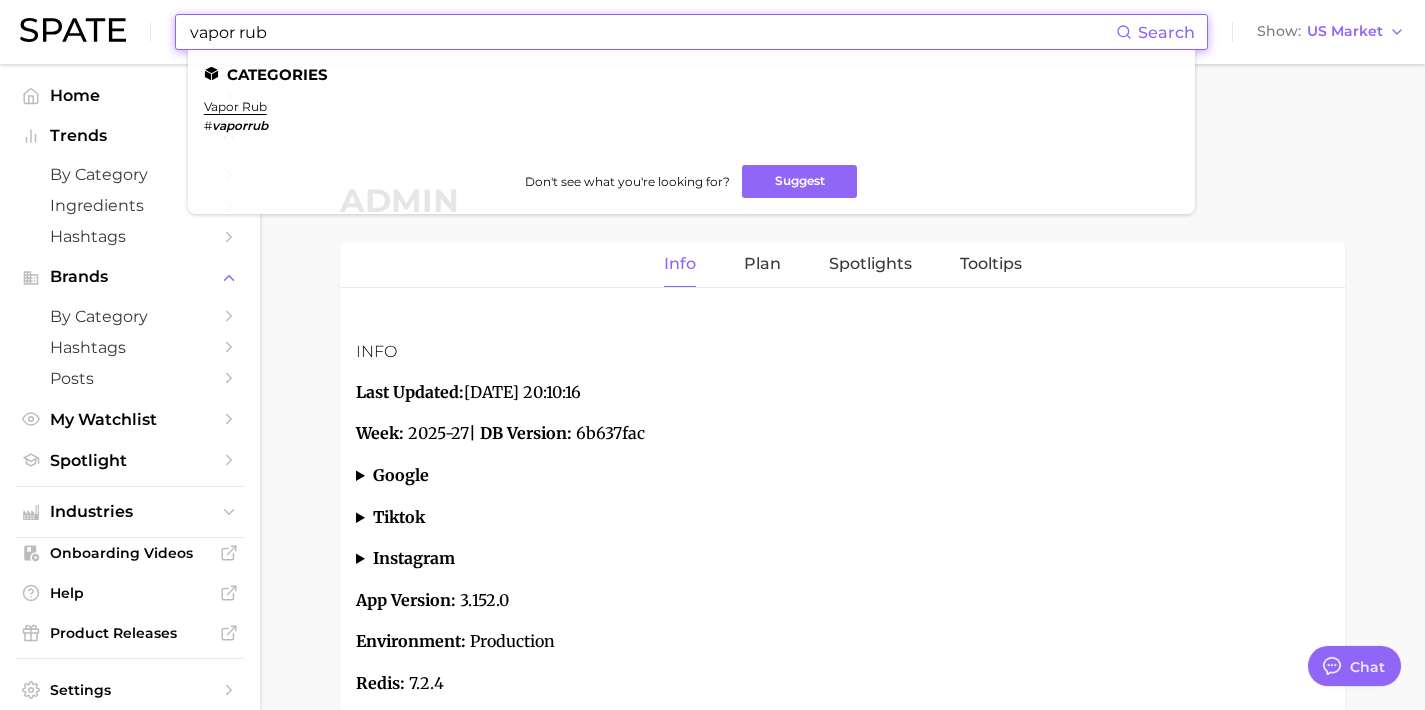 drag, startPoint x: 305, startPoint y: 42, endPoint x: 158, endPoint y: 14, distance: 149.64291 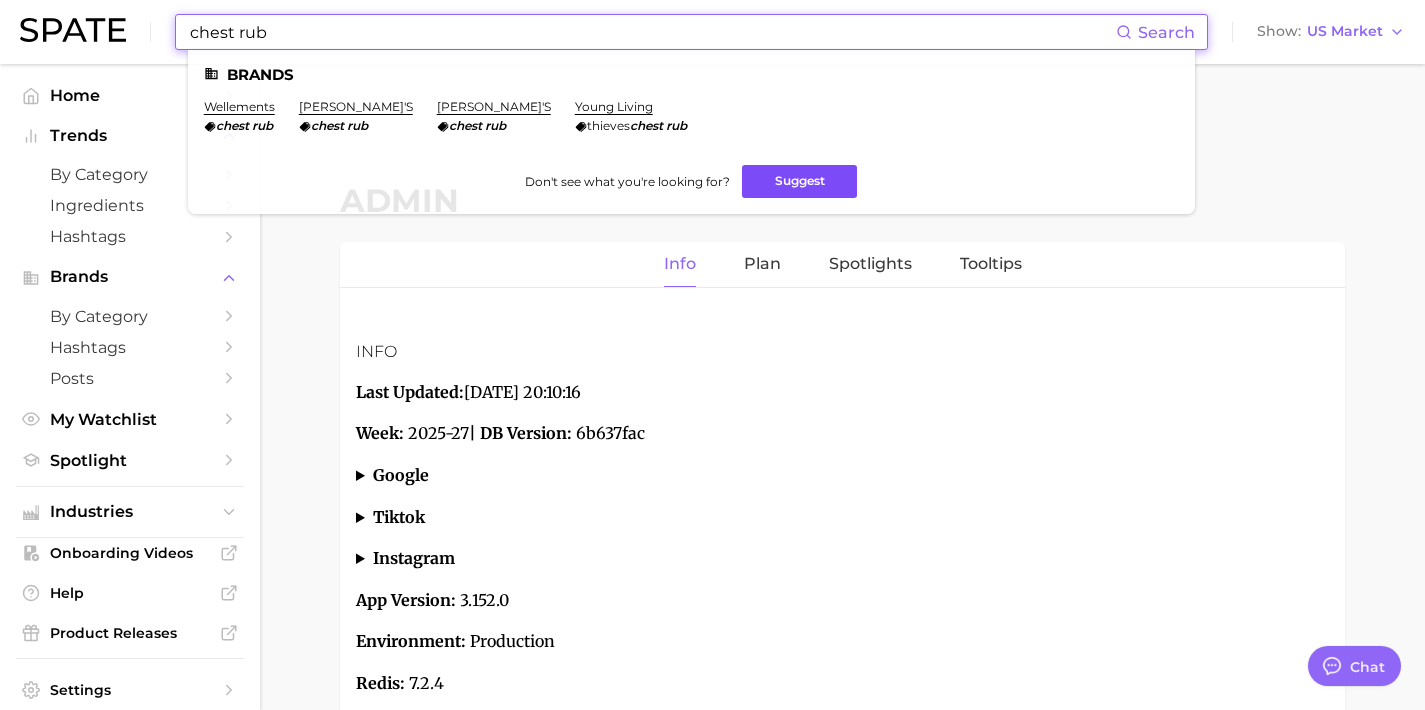 click on "Suggest" at bounding box center (799, 181) 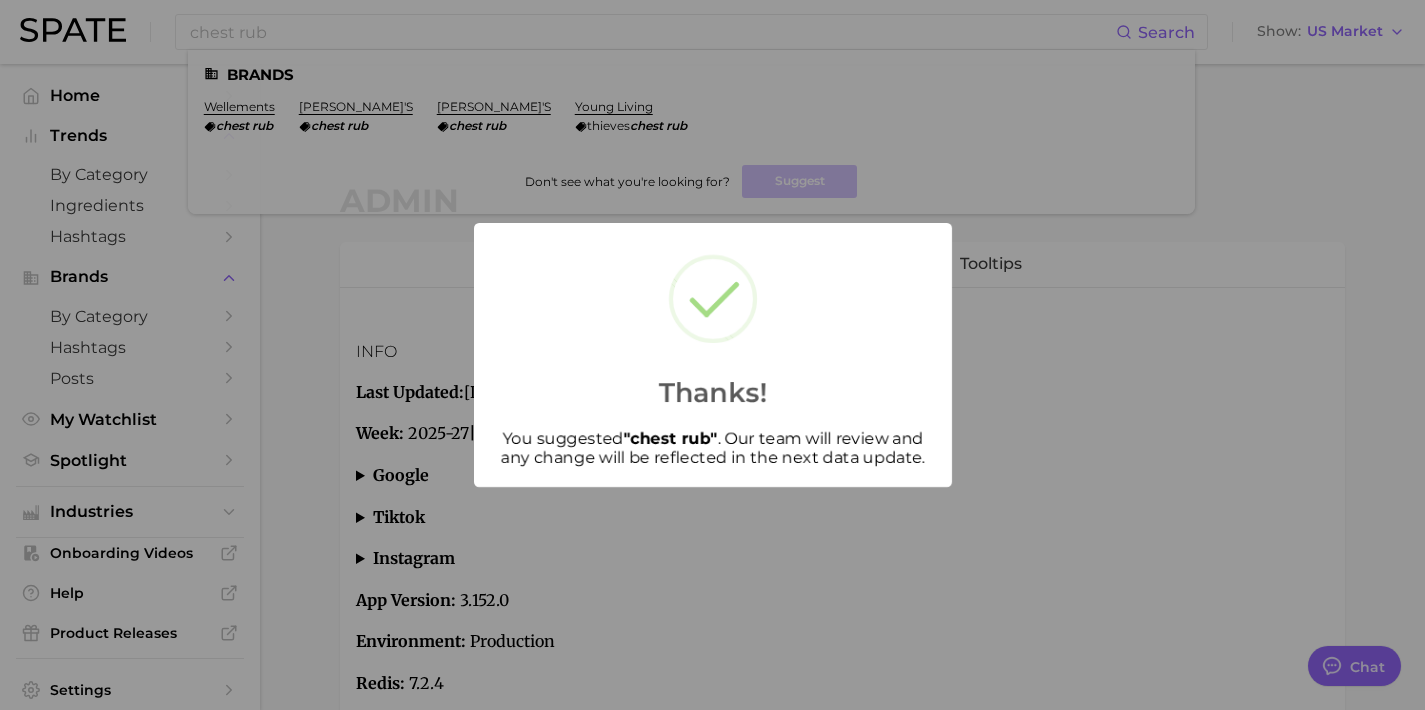 click on "Thanks!
You suggested  " chest rub " . Our team will review and any change will be reflected in the next data update." at bounding box center [712, 355] 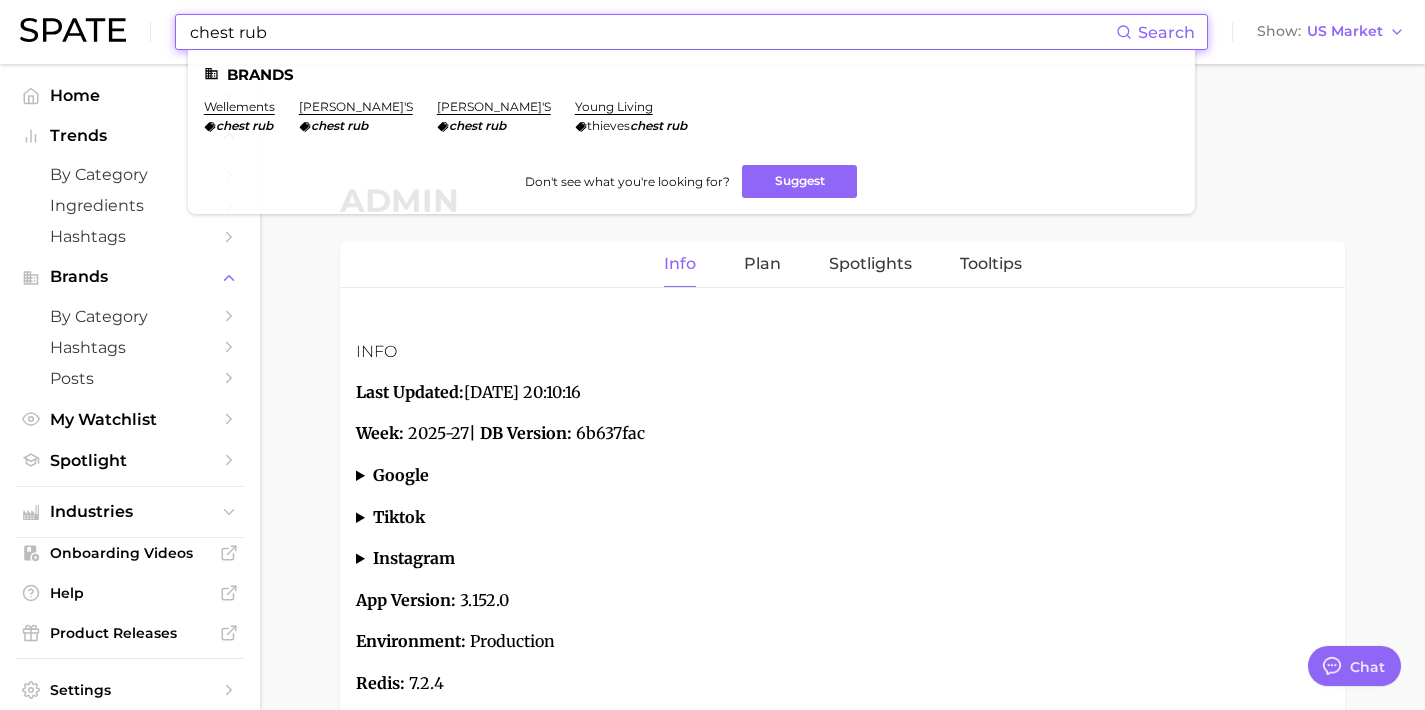 drag, startPoint x: 311, startPoint y: 36, endPoint x: 70, endPoint y: 36, distance: 241 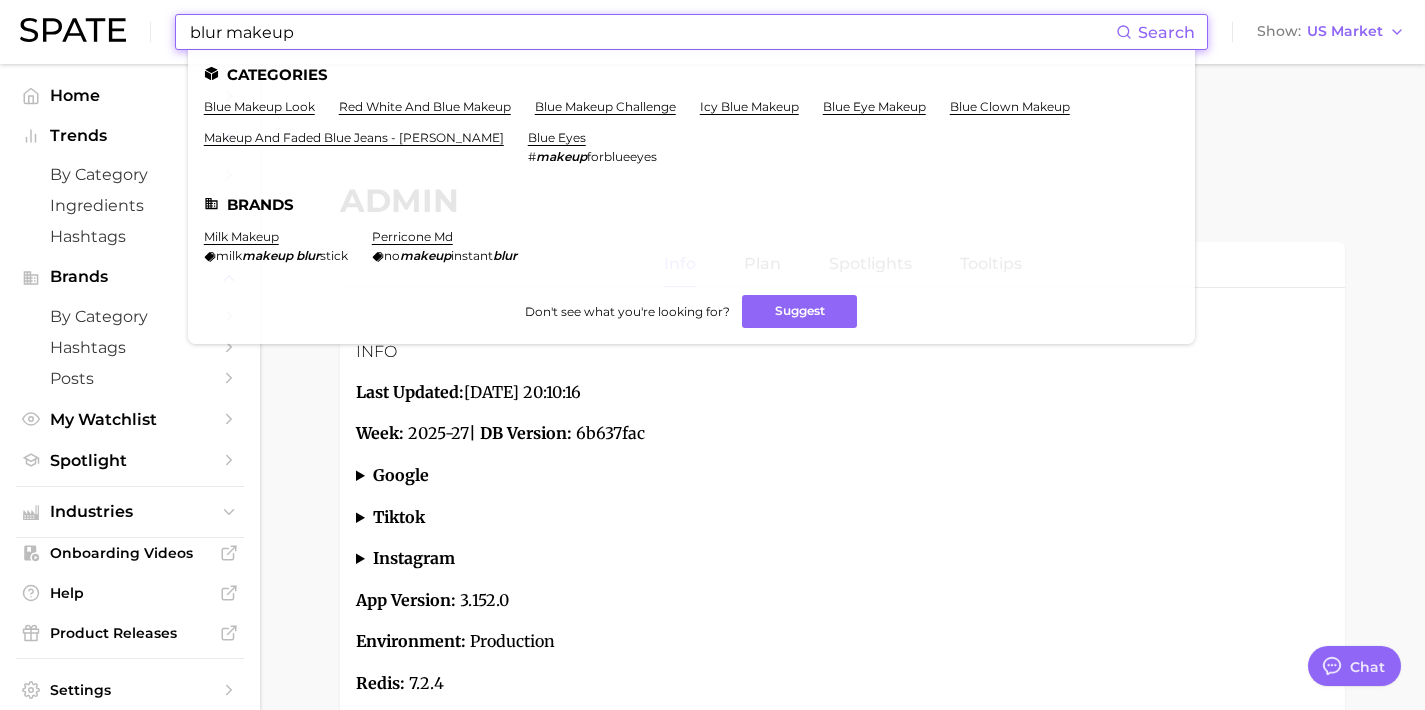 drag, startPoint x: 343, startPoint y: 40, endPoint x: 98, endPoint y: 19, distance: 245.89835 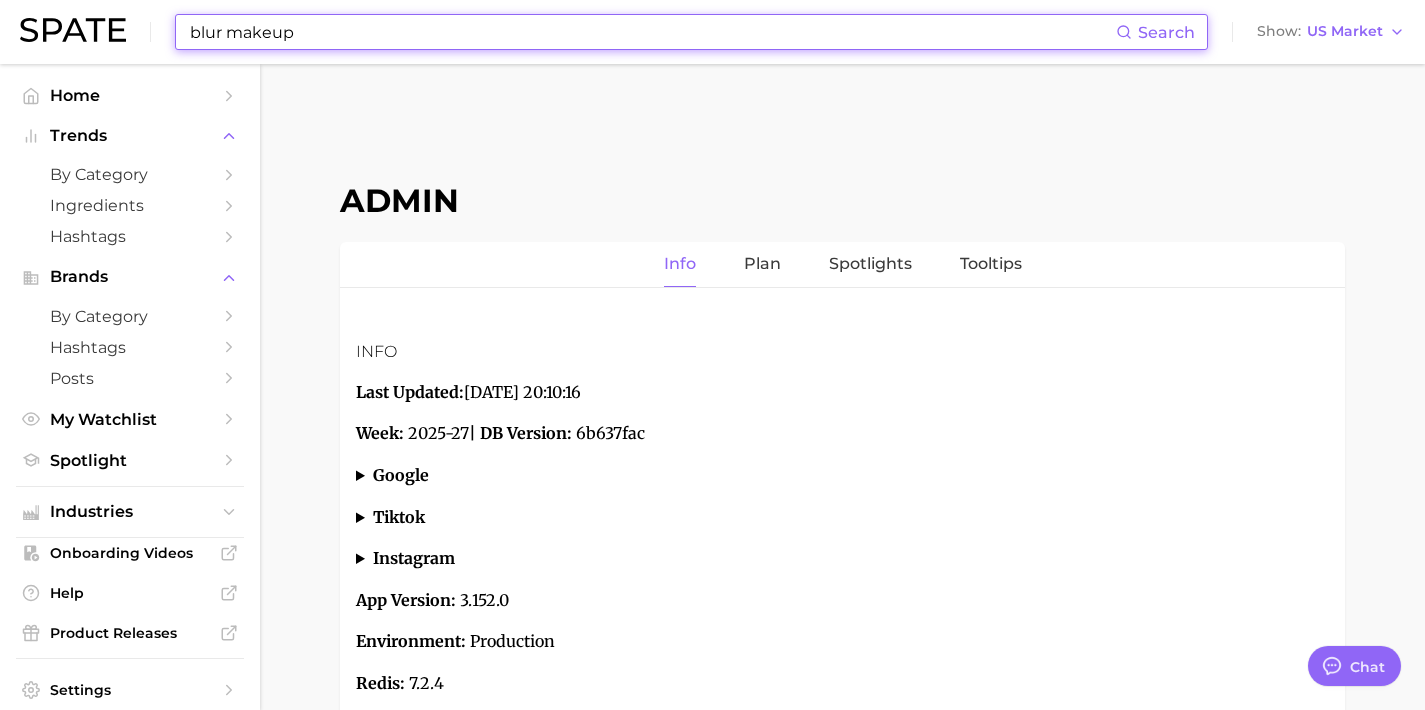 paste on "[MEDICAL_DATA]" 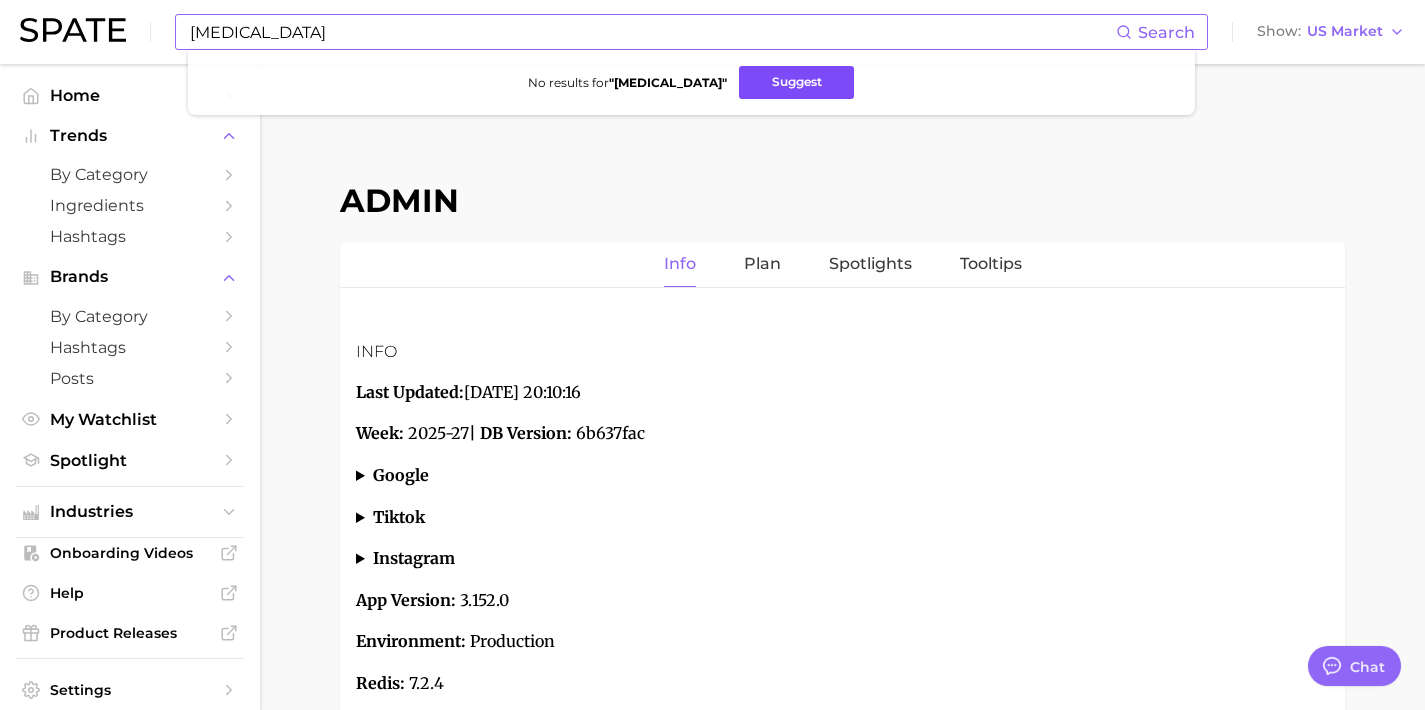 click on "Suggest" at bounding box center (796, 82) 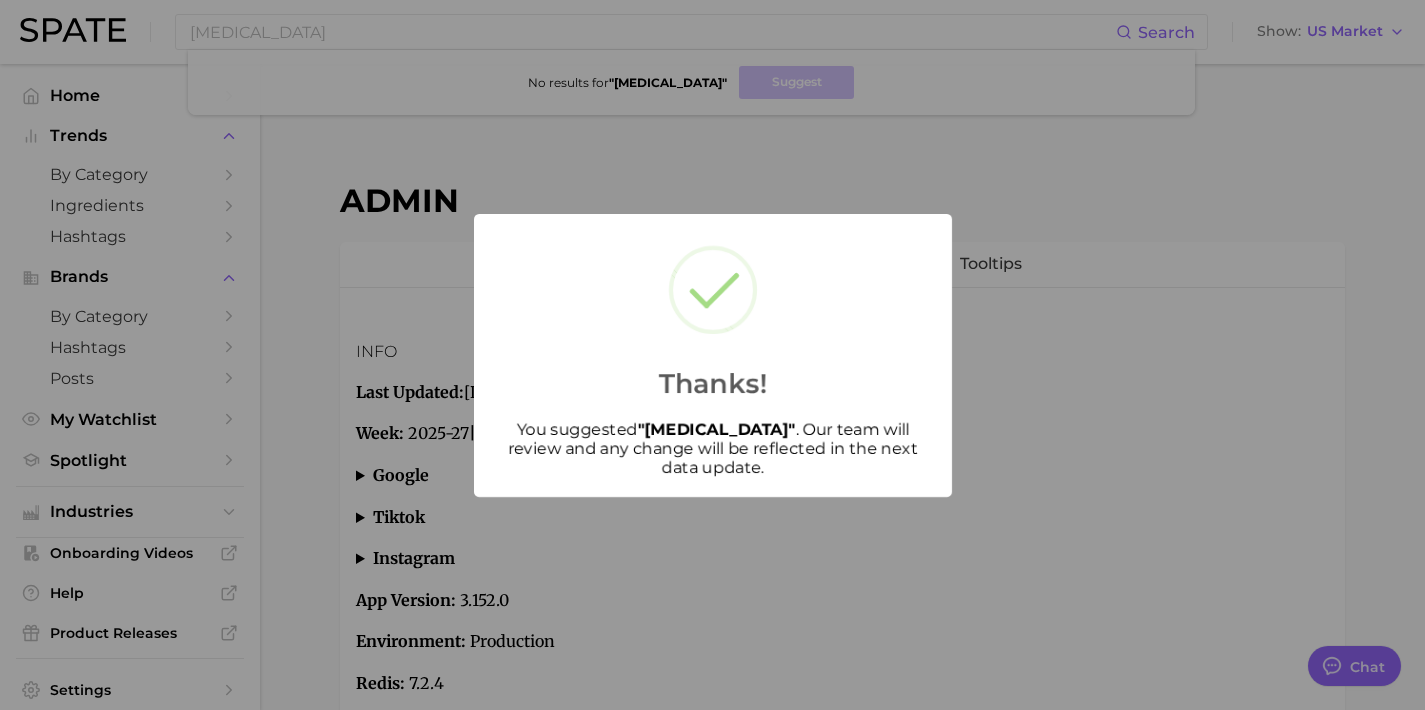 click on "Thanks!
You suggested  " [MEDICAL_DATA] " . Our team will review and any change will be reflected in the next data update." at bounding box center [712, 355] 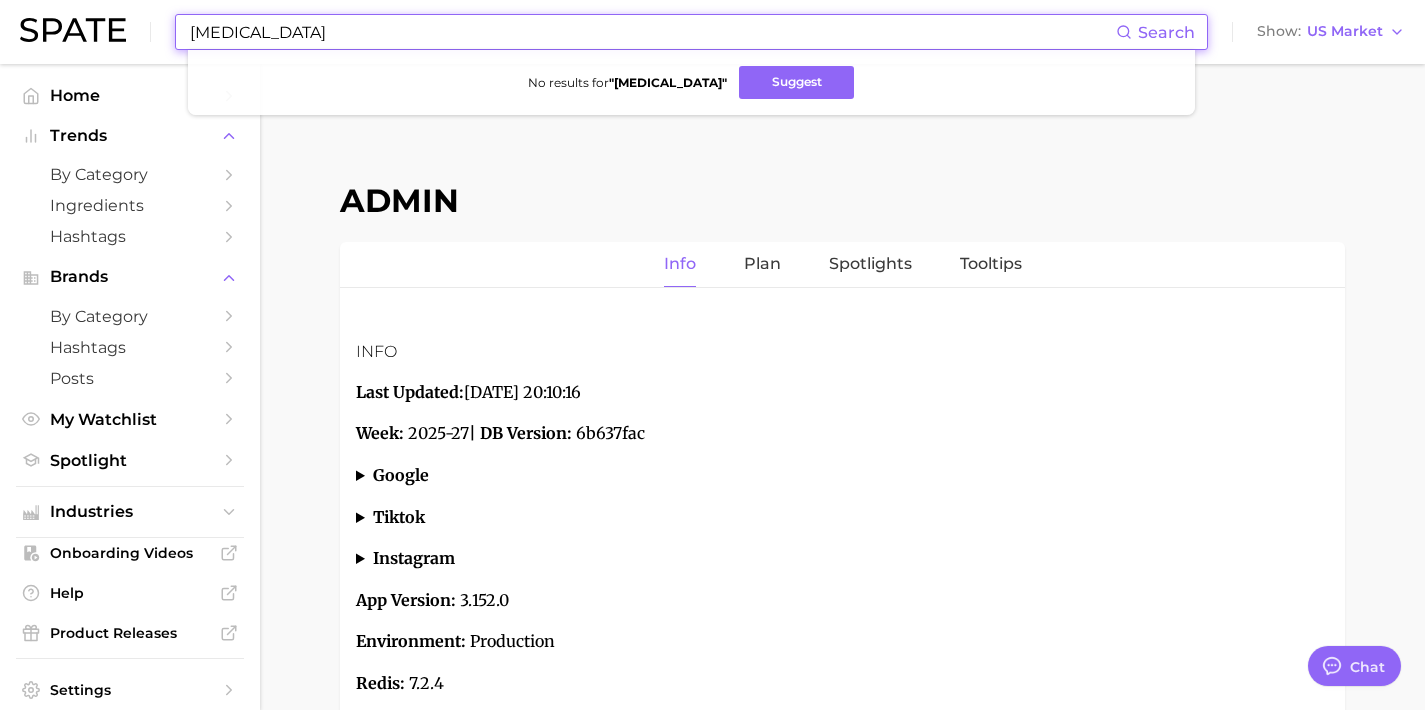 drag, startPoint x: 326, startPoint y: 34, endPoint x: 115, endPoint y: 24, distance: 211.23683 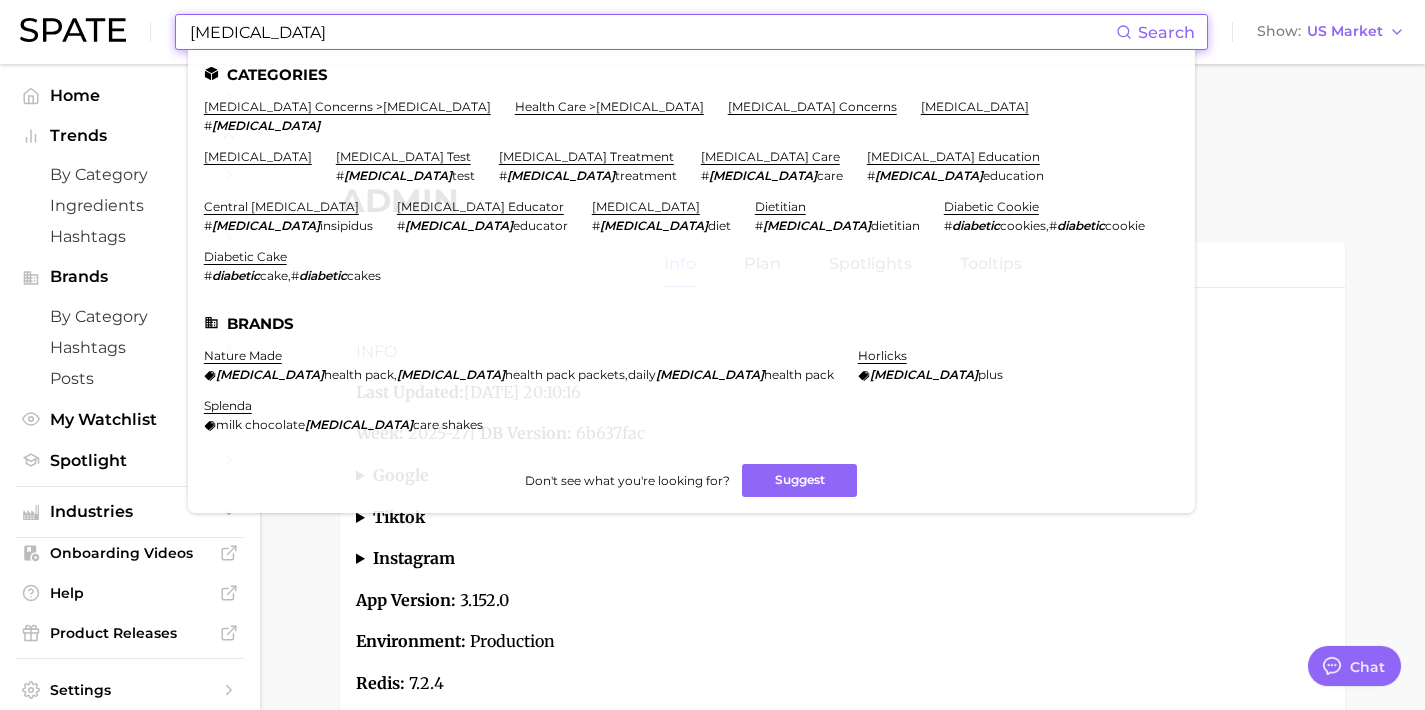 drag, startPoint x: 382, startPoint y: 40, endPoint x: 73, endPoint y: 16, distance: 309.93063 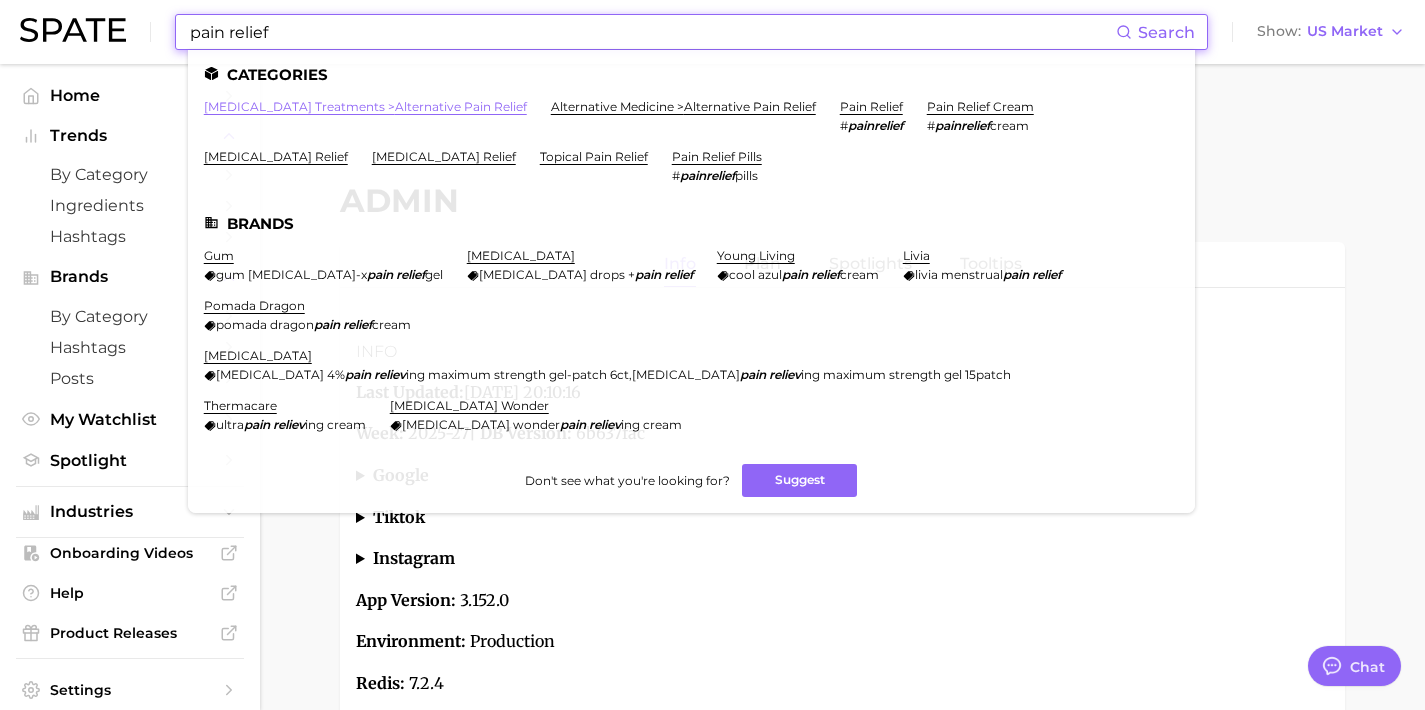 type on "pain relief" 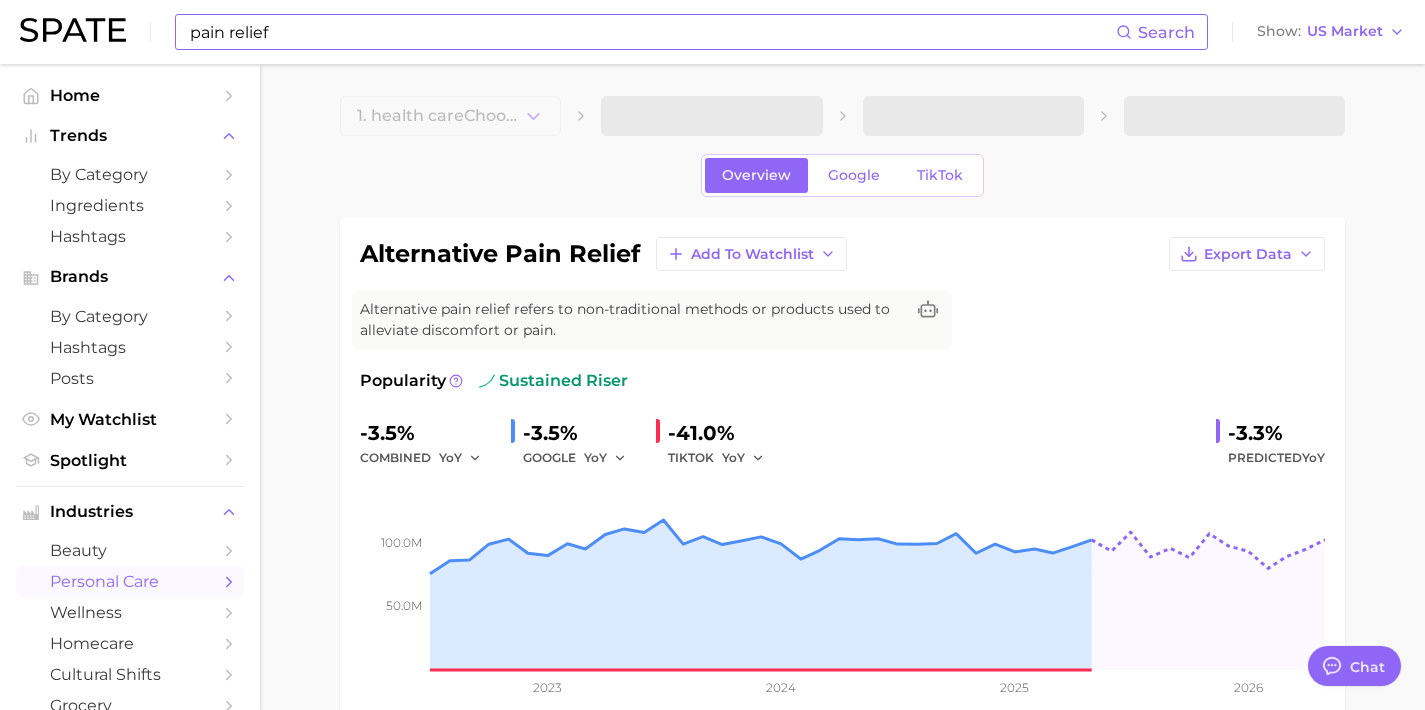type on "x" 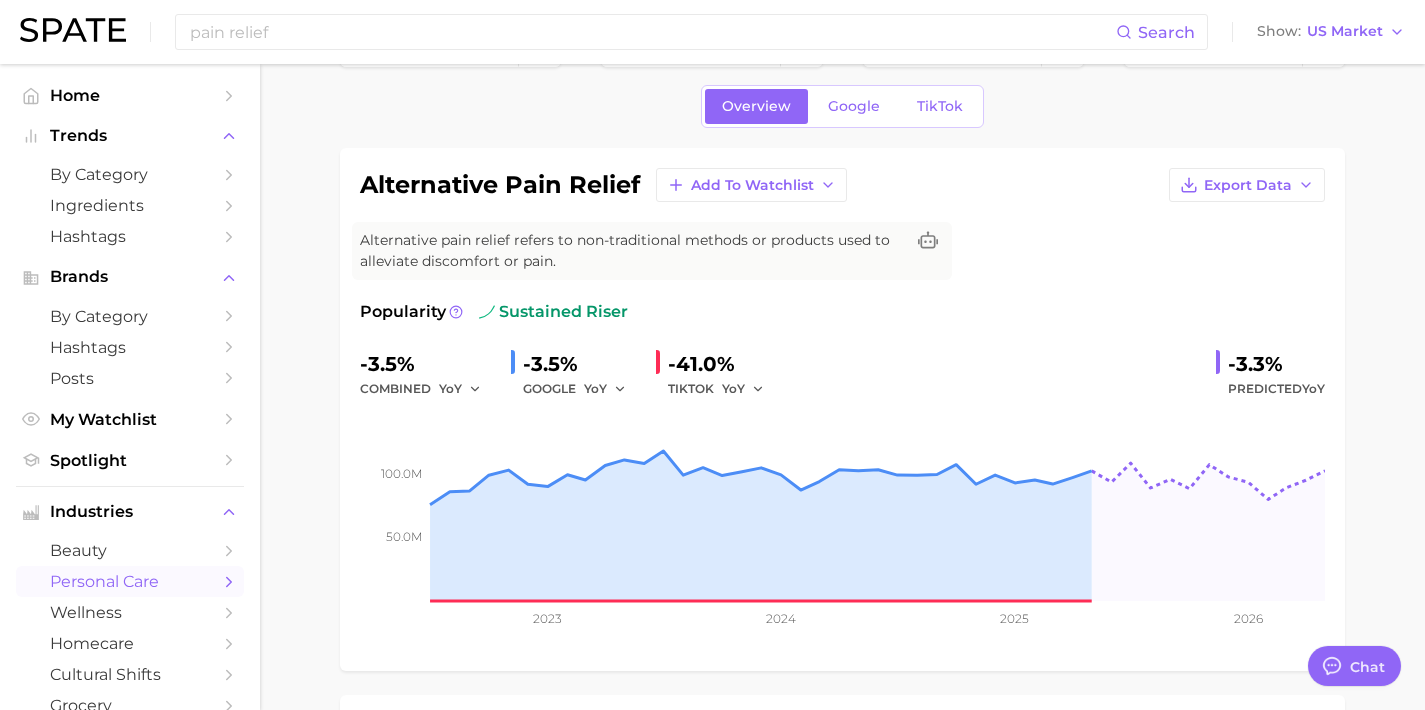 scroll, scrollTop: 0, scrollLeft: 0, axis: both 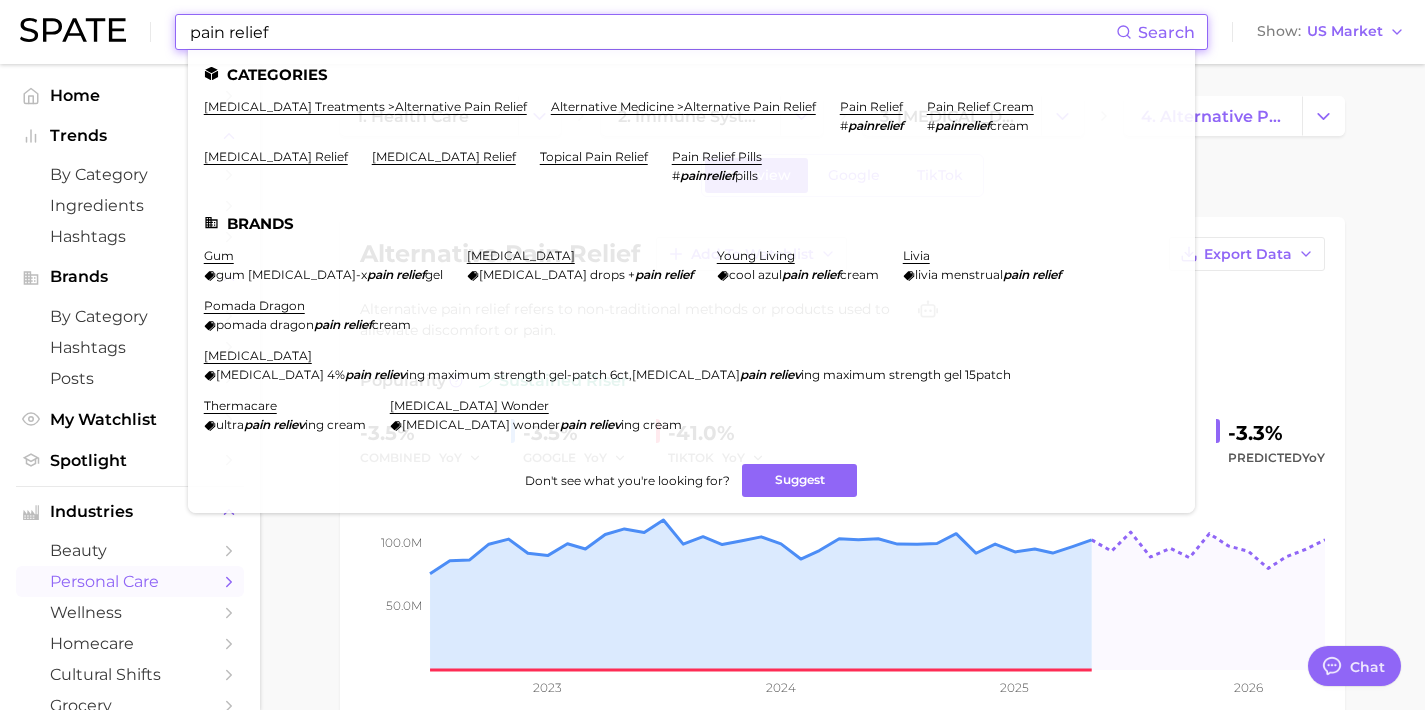 drag, startPoint x: 276, startPoint y: 35, endPoint x: 122, endPoint y: 25, distance: 154.32434 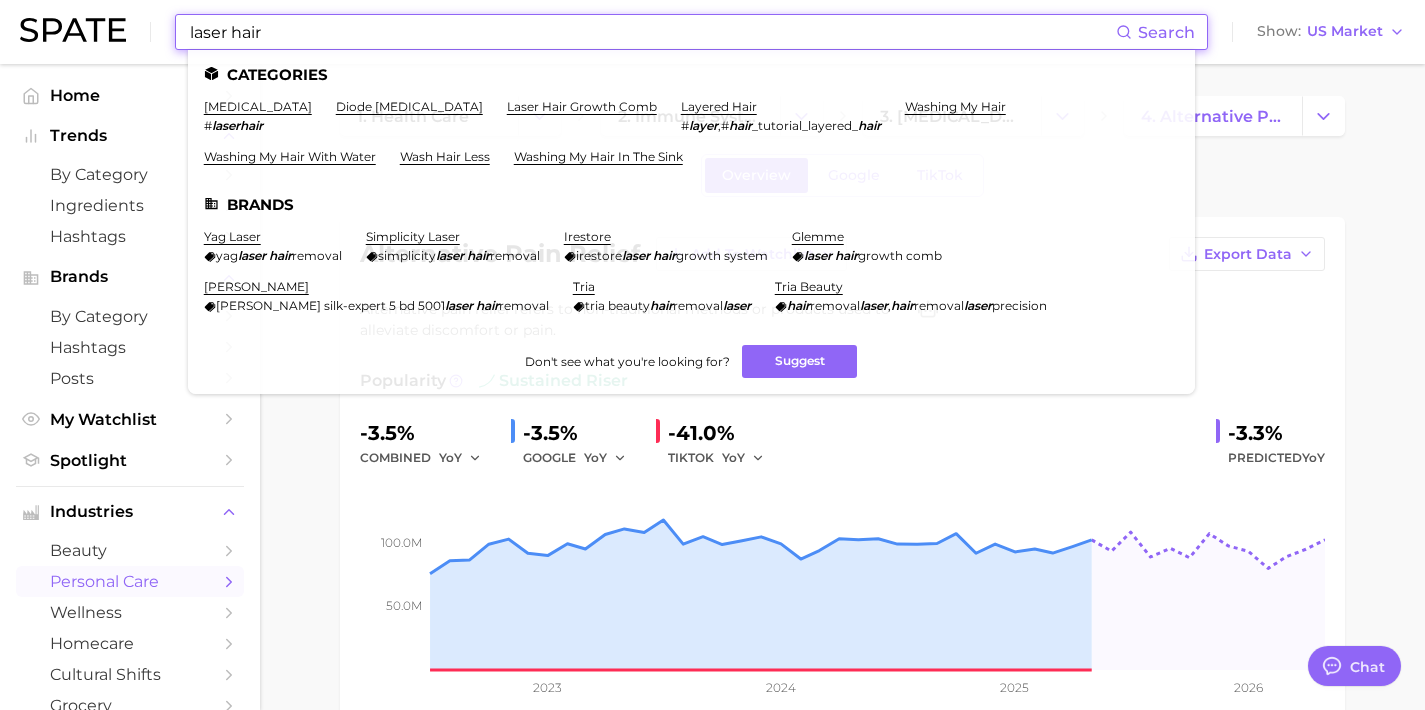 drag, startPoint x: 423, startPoint y: 27, endPoint x: 109, endPoint y: -2, distance: 315.33633 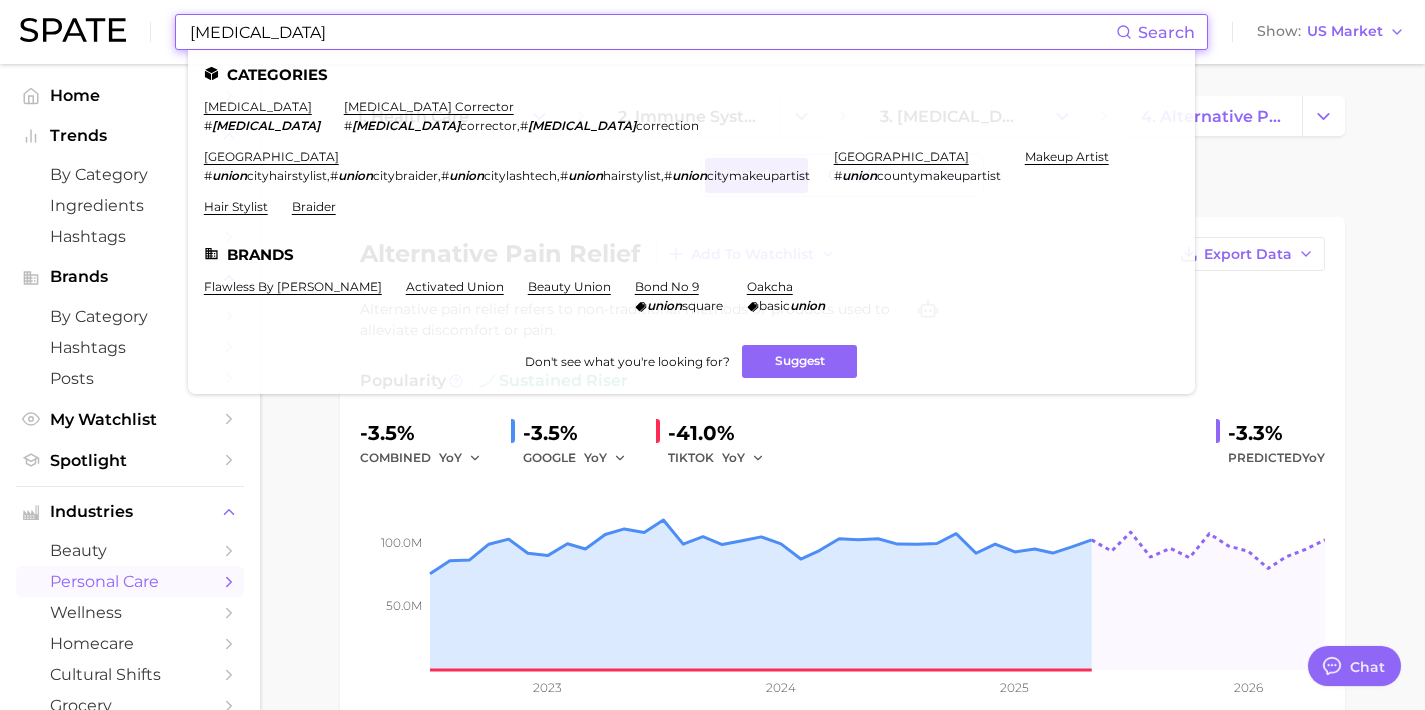drag, startPoint x: 381, startPoint y: 43, endPoint x: 102, endPoint y: 7, distance: 281.313 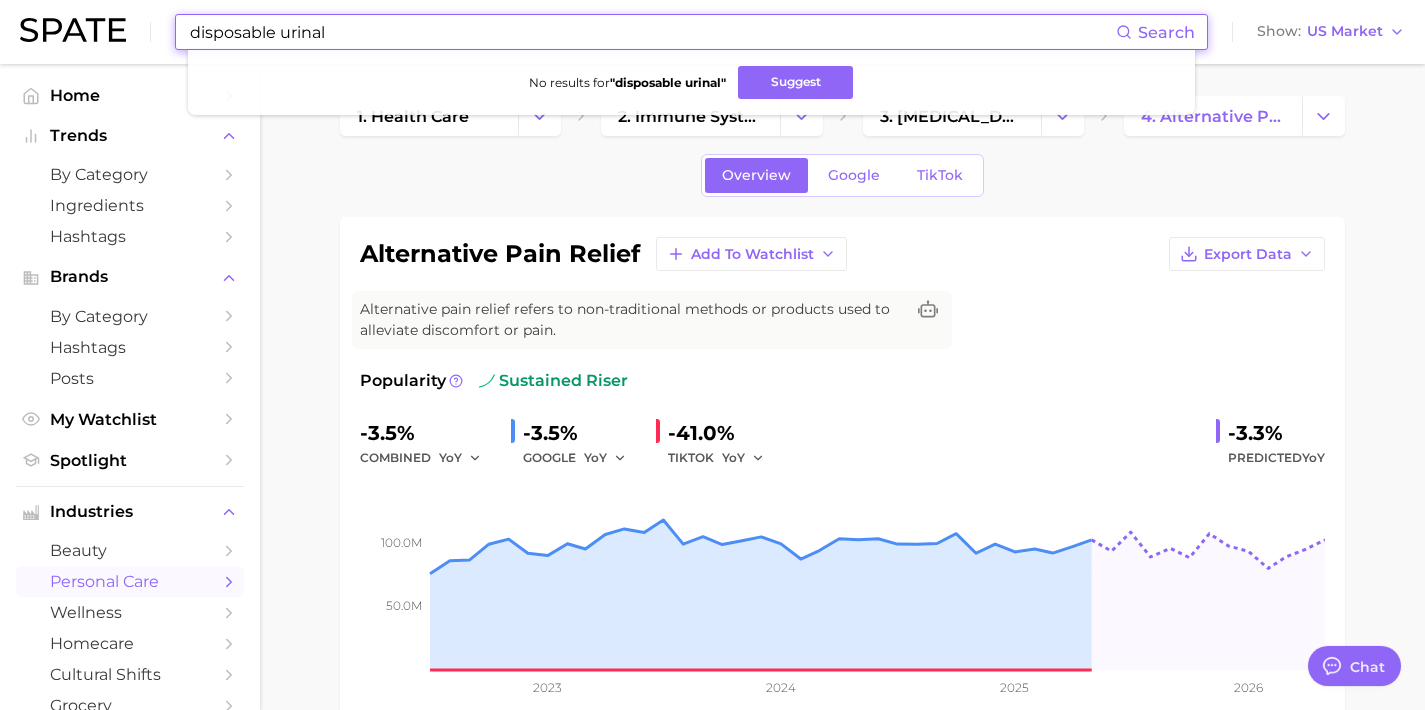 drag, startPoint x: 383, startPoint y: 36, endPoint x: 1, endPoint y: 30, distance: 382.04712 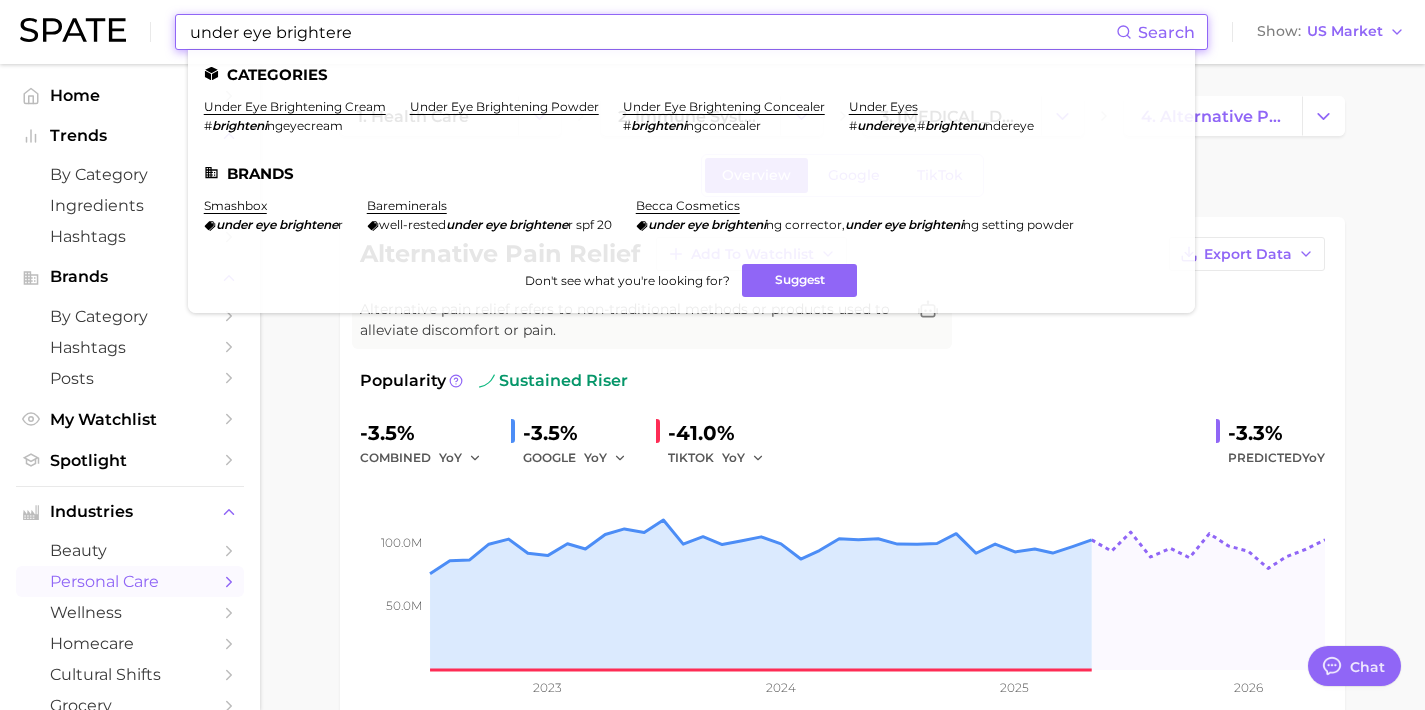 drag, startPoint x: 406, startPoint y: 36, endPoint x: 343, endPoint y: 31, distance: 63.1981 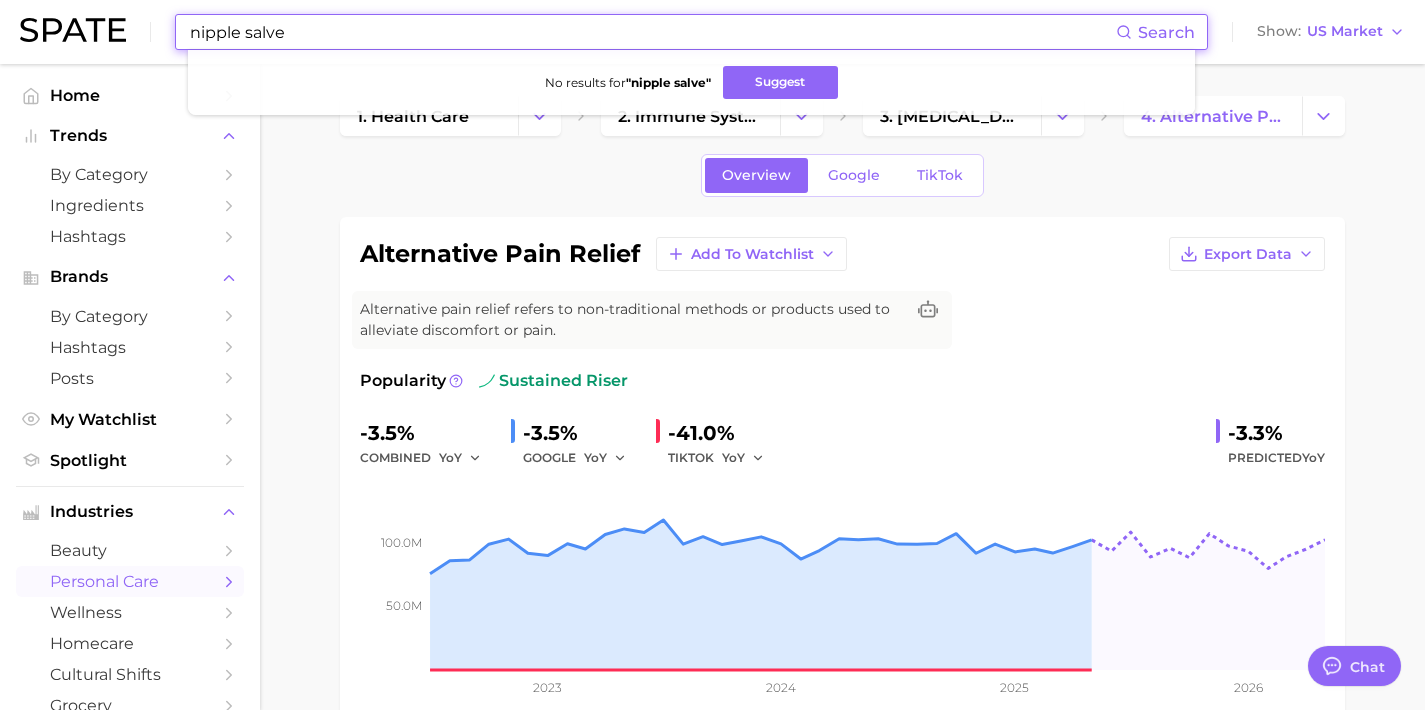 click on "nipple salve" at bounding box center [652, 32] 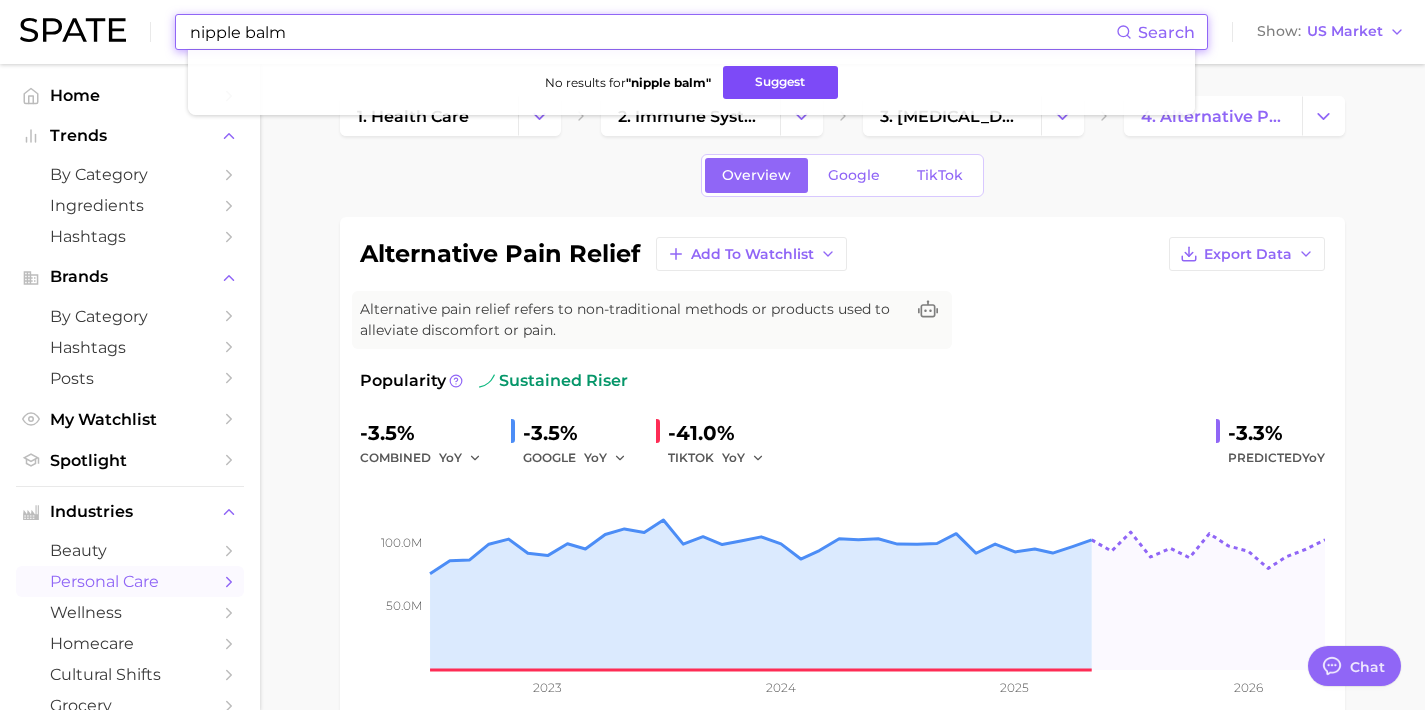 click on "Suggest" at bounding box center [780, 82] 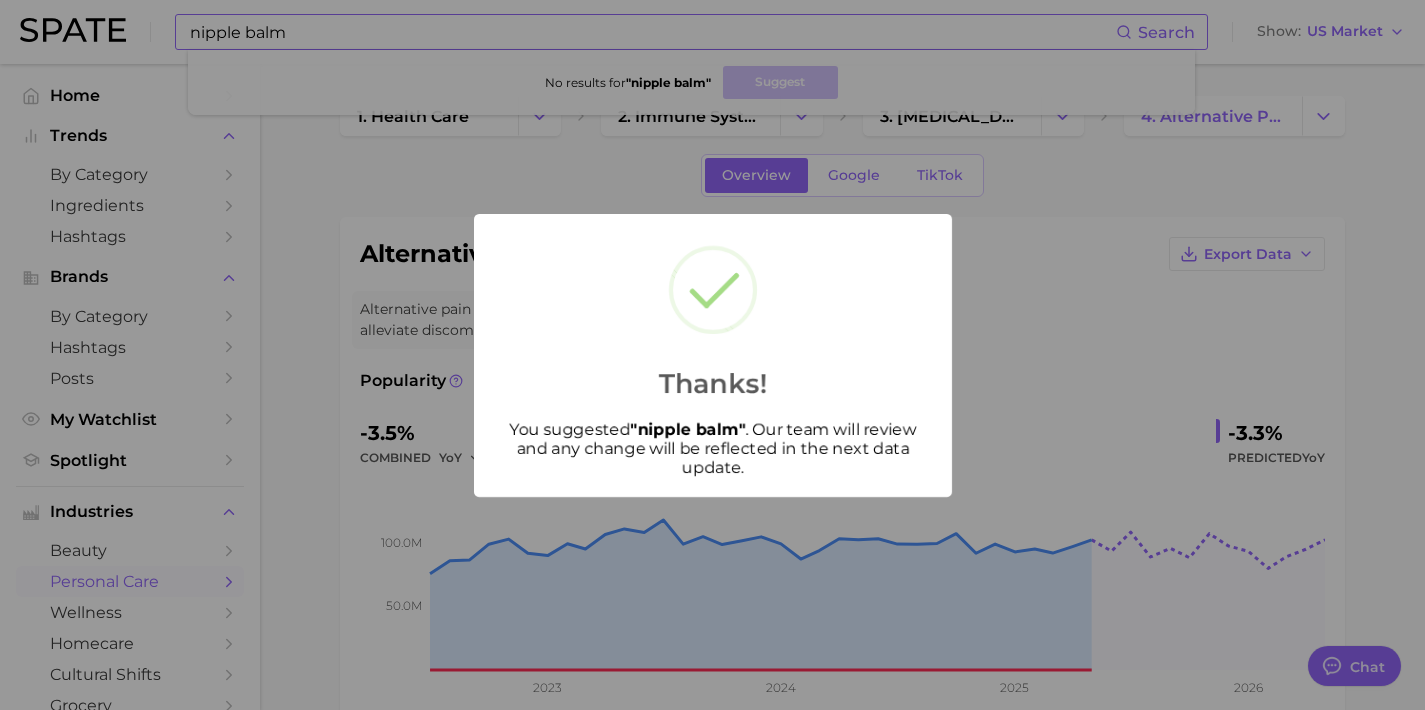 click on "Thanks!
You suggested  " nipple balm " . Our team will review and any change will be reflected in the next data update." at bounding box center (712, 355) 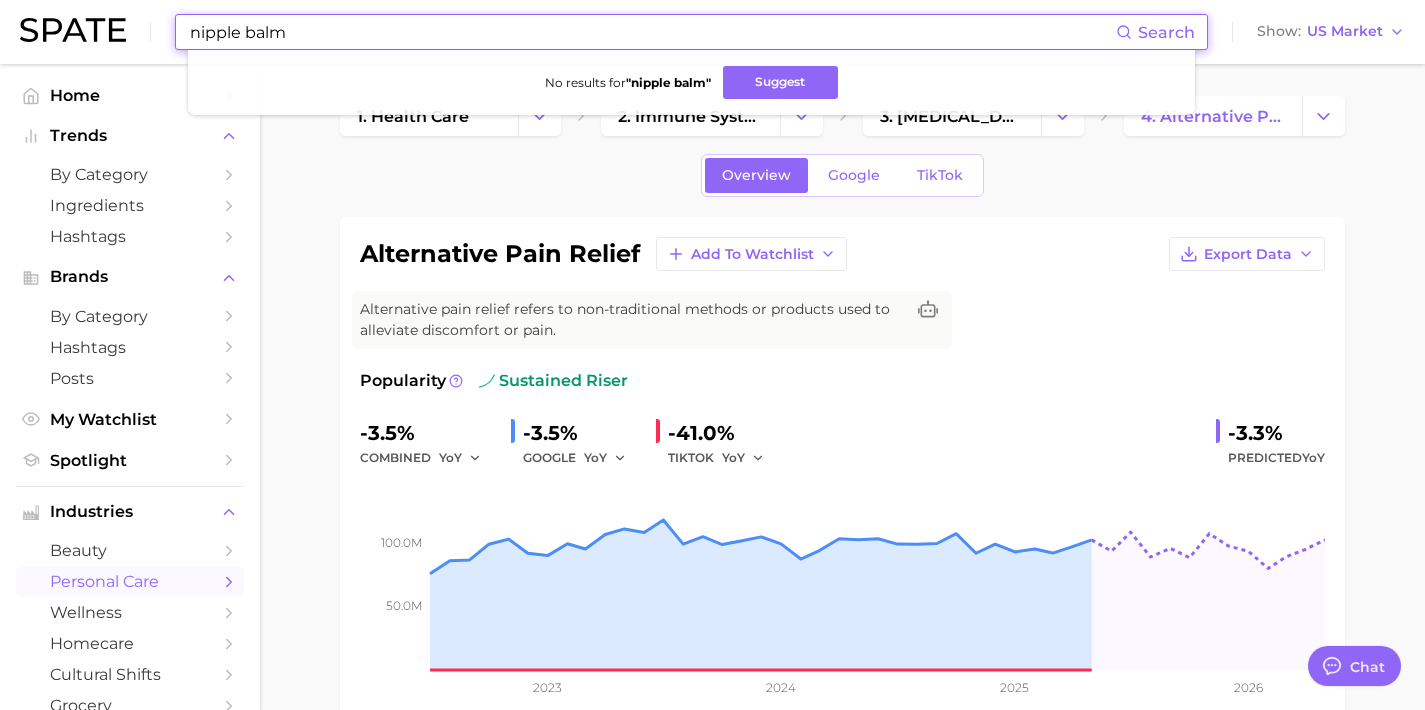 drag, startPoint x: 794, startPoint y: 42, endPoint x: 109, endPoint y: 37, distance: 685.01825 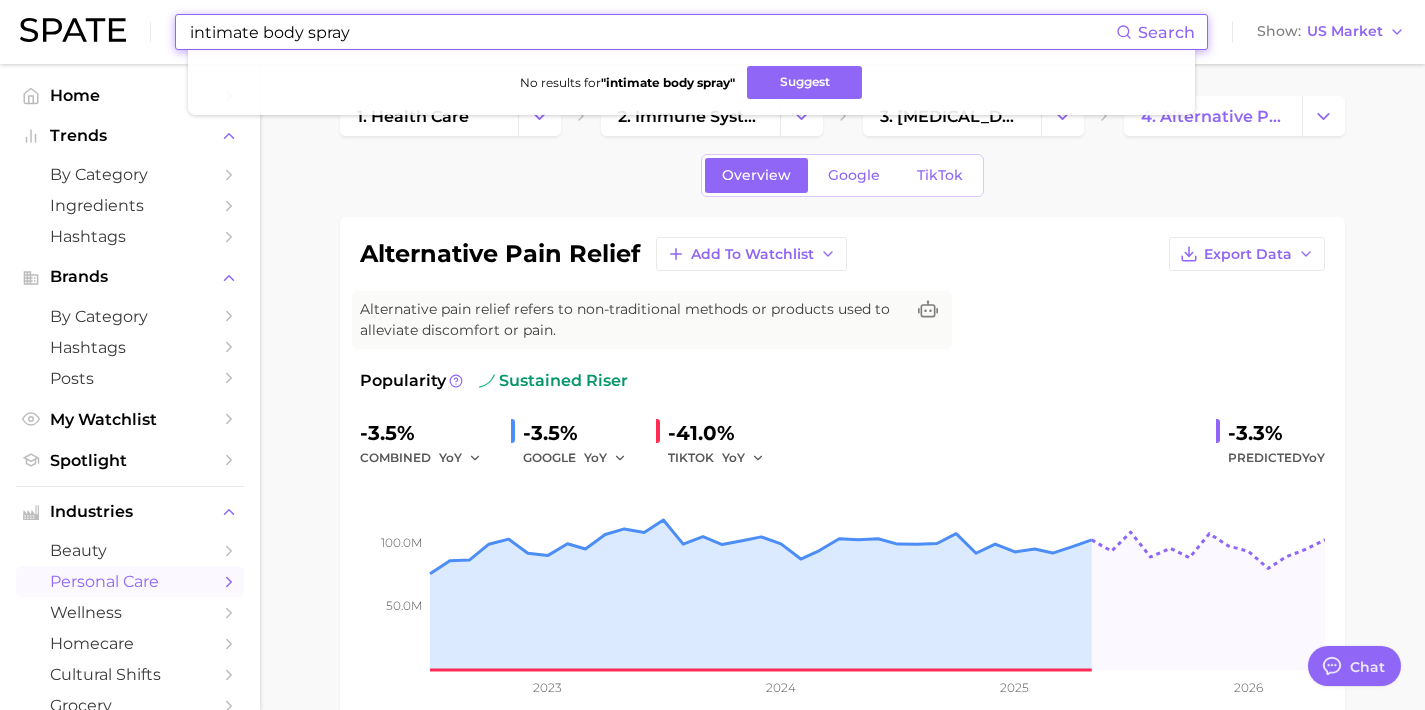 drag, startPoint x: 469, startPoint y: 29, endPoint x: 14, endPoint y: 1, distance: 455.86072 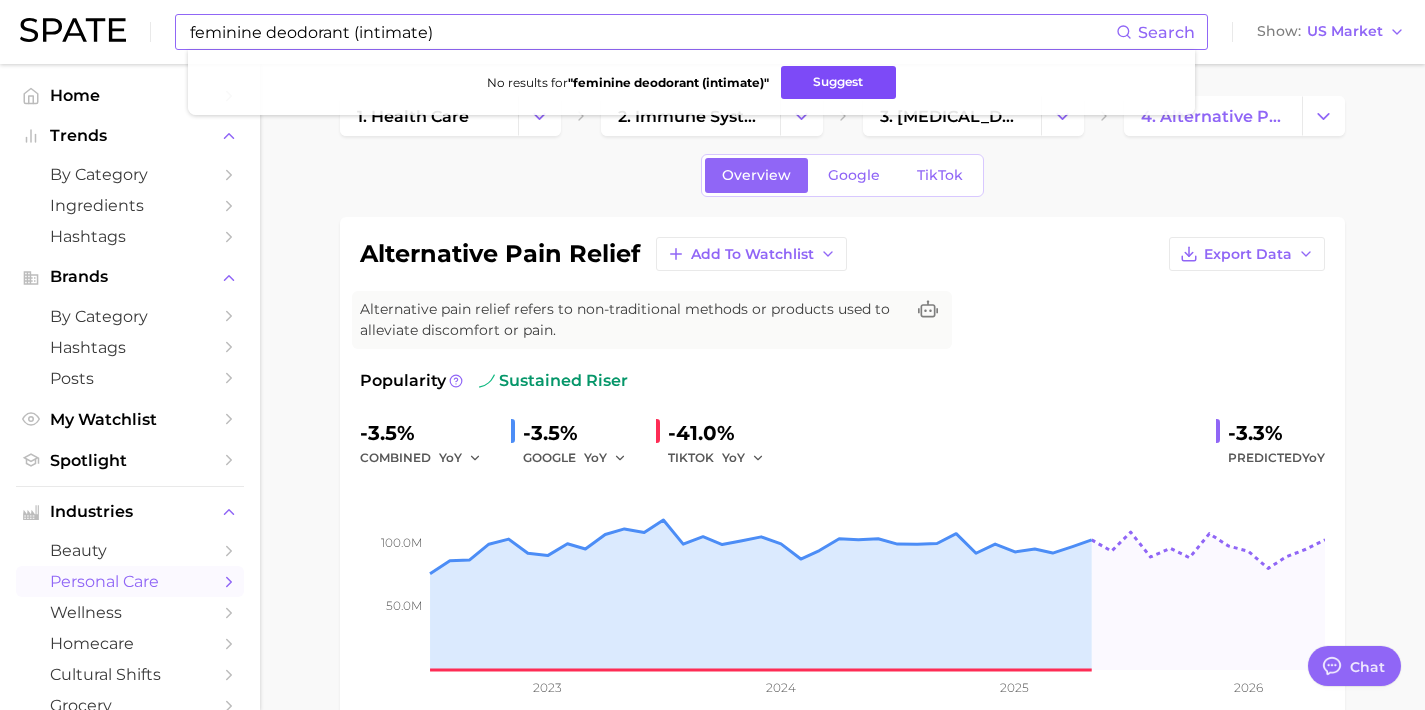 click on "Suggest" at bounding box center (838, 82) 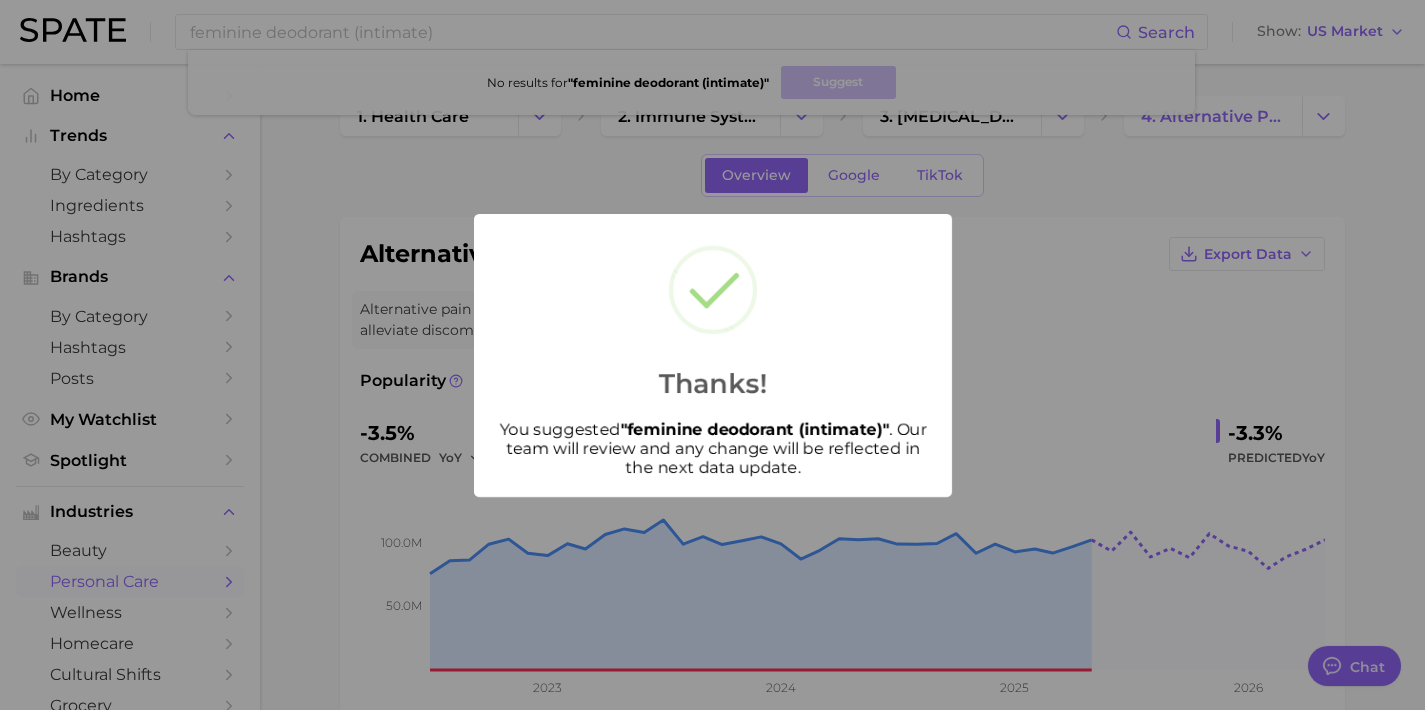 click on "Thanks!
You suggested  " feminine deodorant (intimate) " . Our team will review and any change will be reflected in the next data update." at bounding box center [712, 355] 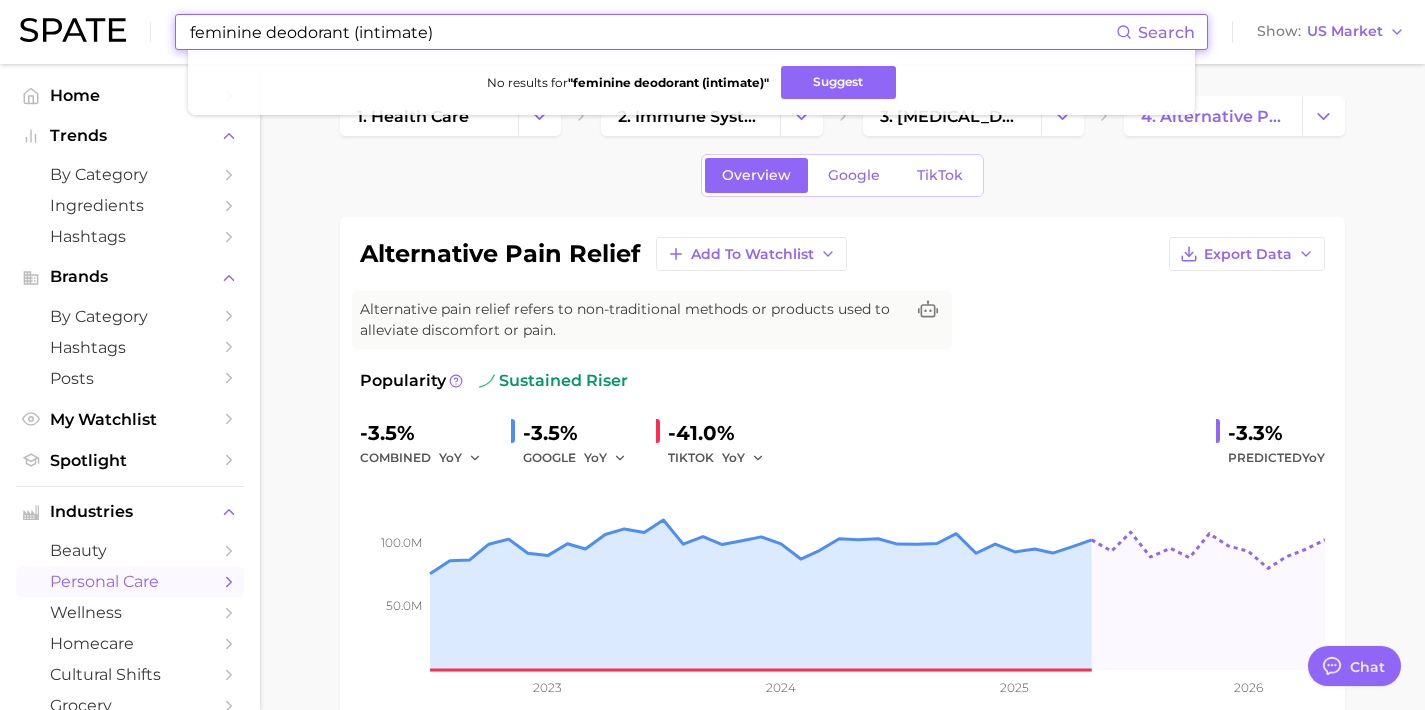 drag, startPoint x: 485, startPoint y: 33, endPoint x: 67, endPoint y: 27, distance: 418.04306 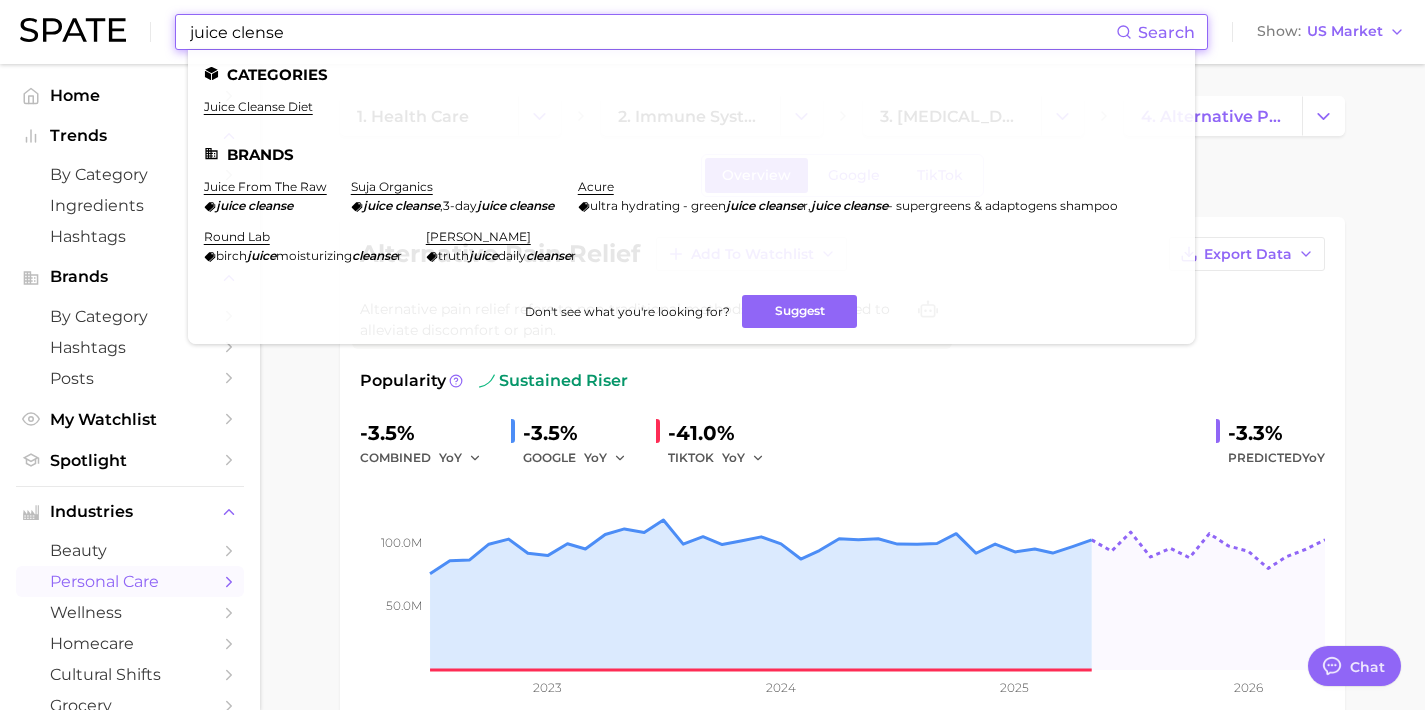 paste on "cleansing brush" 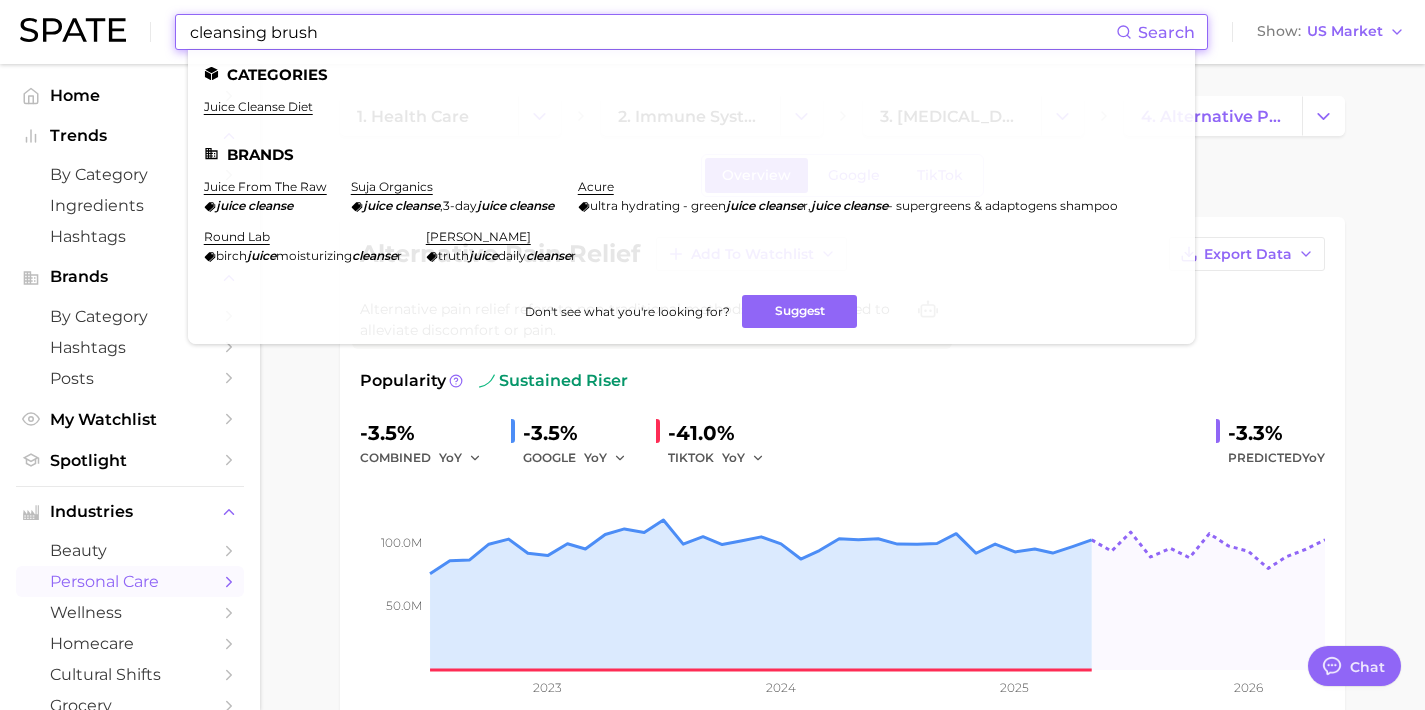 drag, startPoint x: 440, startPoint y: 28, endPoint x: 0, endPoint y: 28, distance: 440 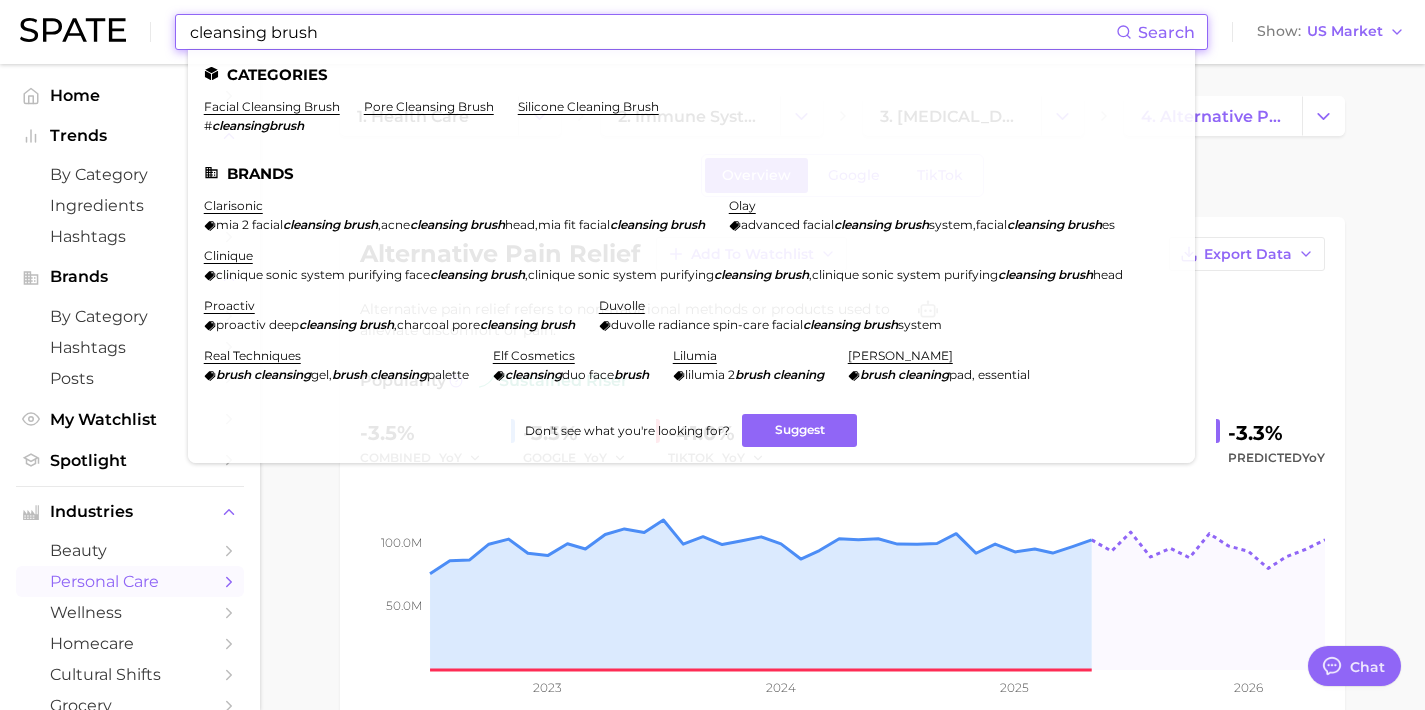 drag, startPoint x: 390, startPoint y: 42, endPoint x: 144, endPoint y: 20, distance: 246.98178 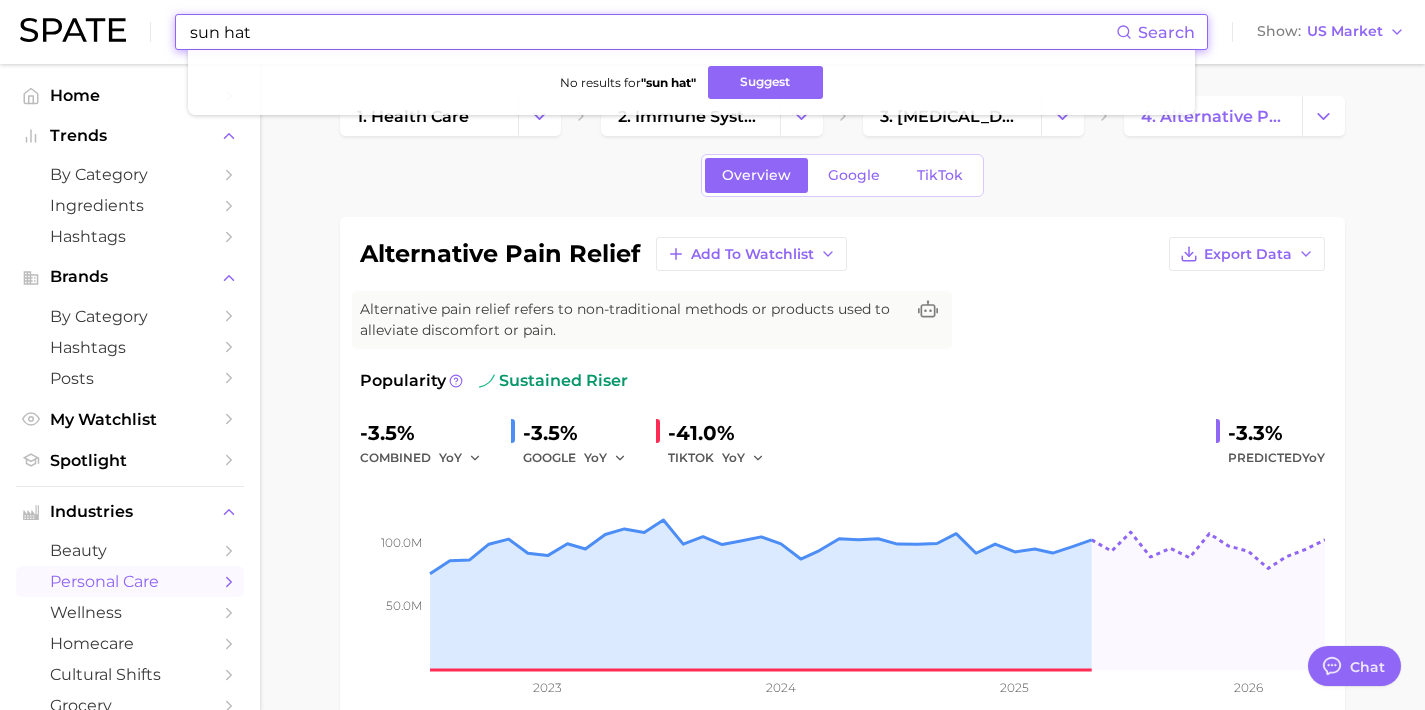 drag, startPoint x: 317, startPoint y: 39, endPoint x: 153, endPoint y: 31, distance: 164.195 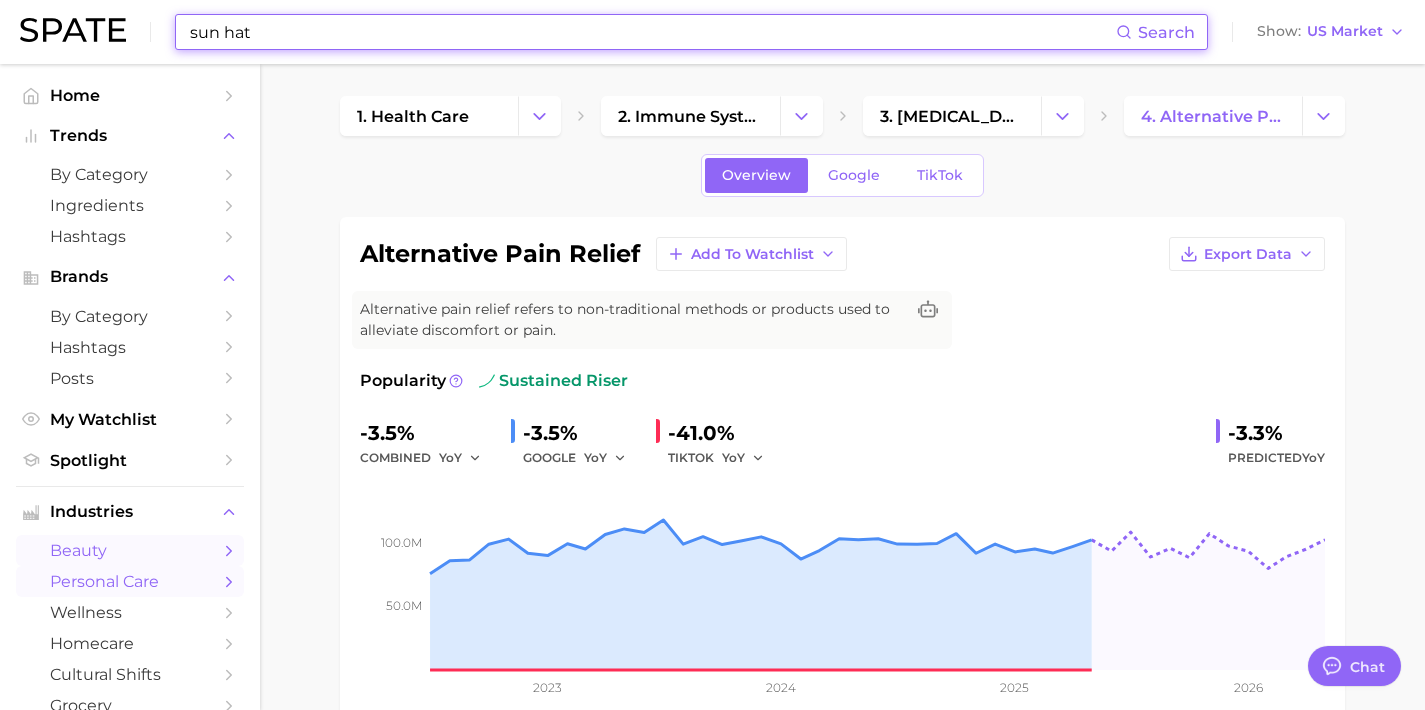 type on "sun hat" 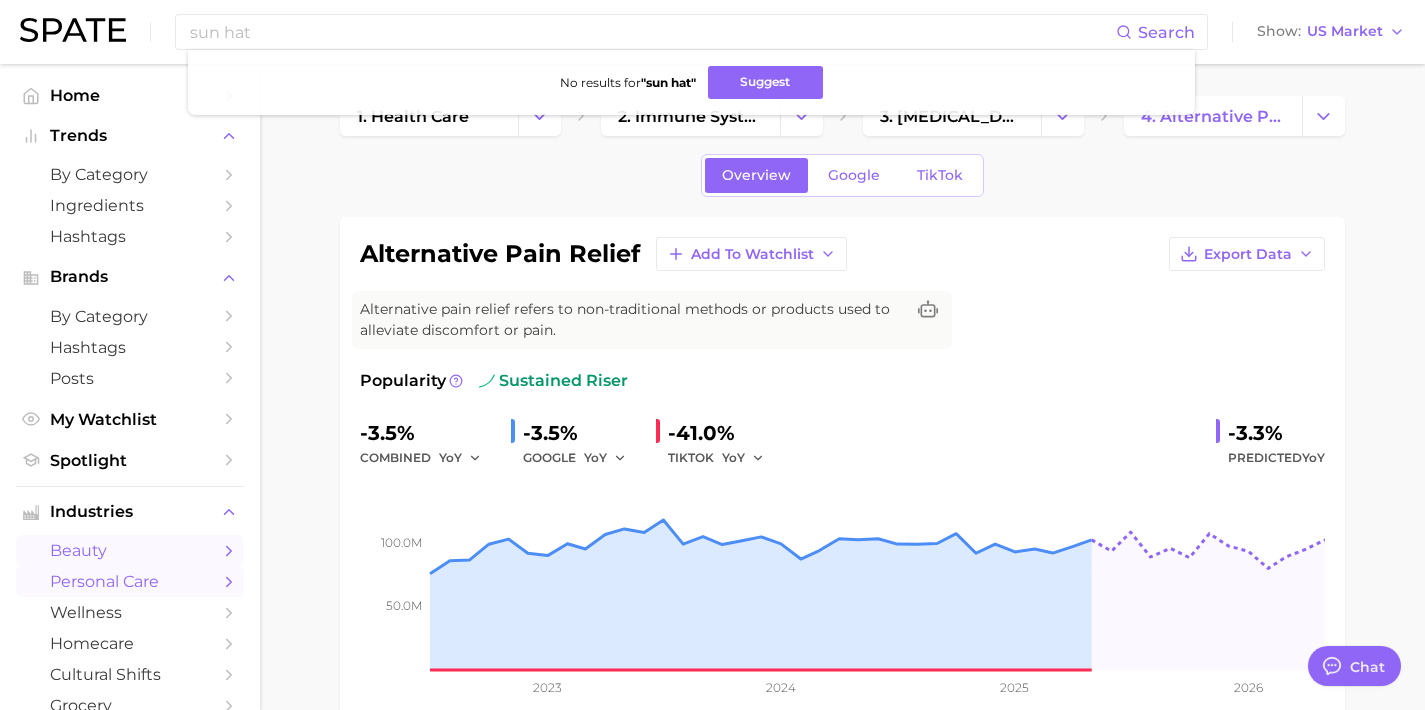 click on "beauty" at bounding box center [130, 550] 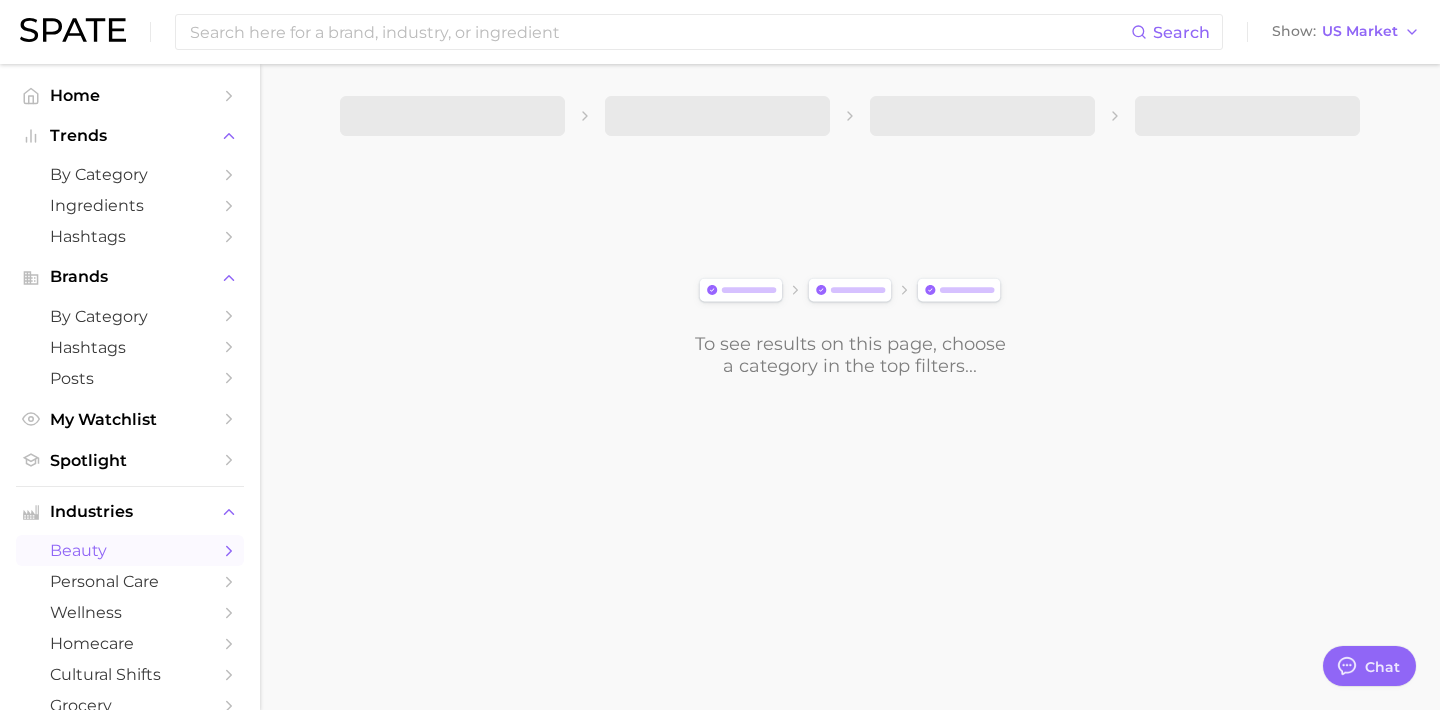click on "beauty" at bounding box center (130, 550) 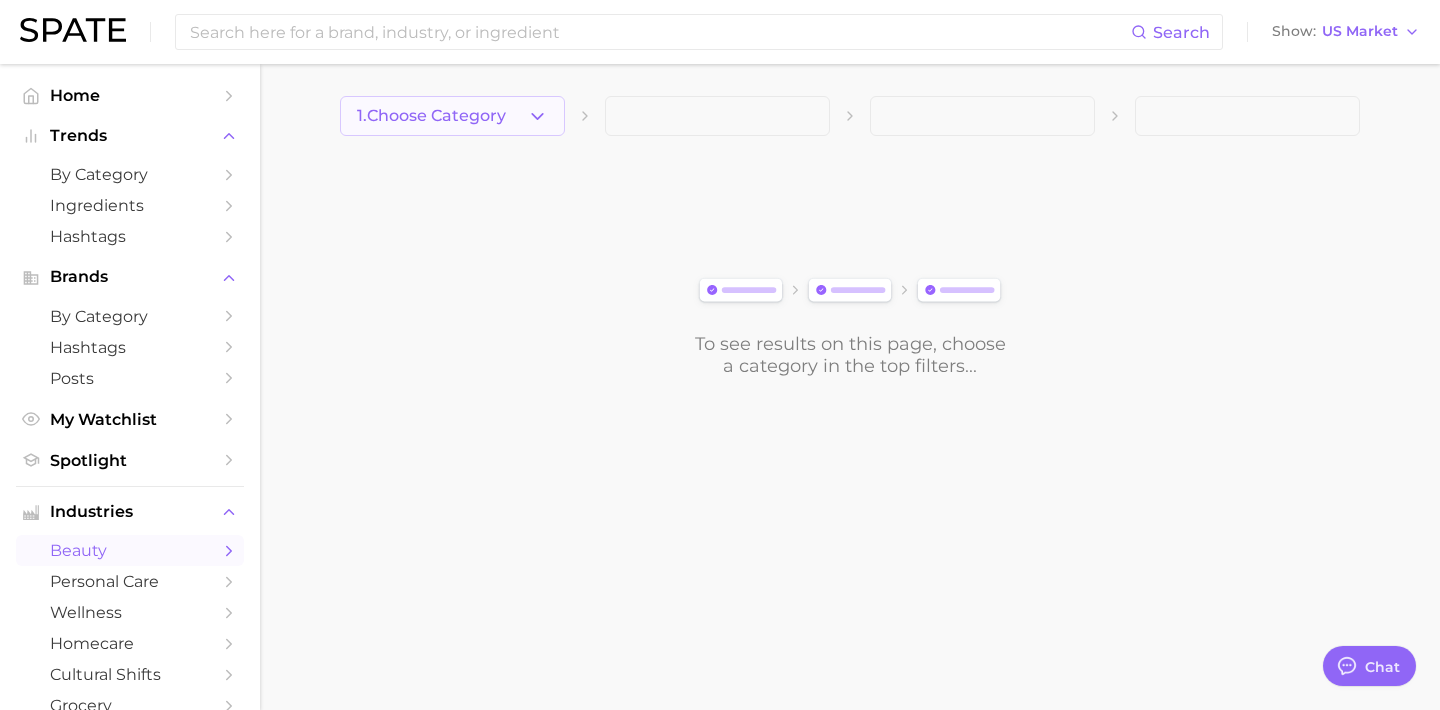 click on "1.  Choose Category" at bounding box center (452, 116) 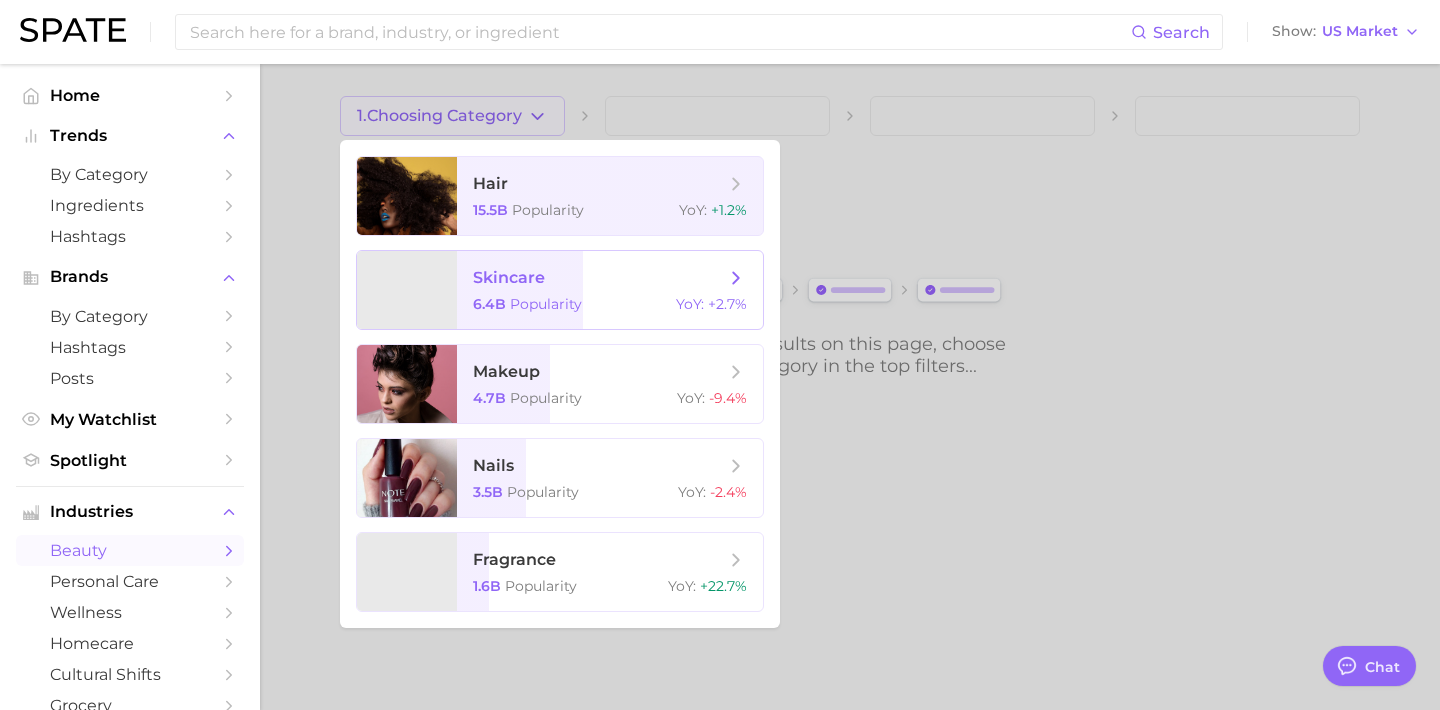 click on "skincare" at bounding box center (599, 278) 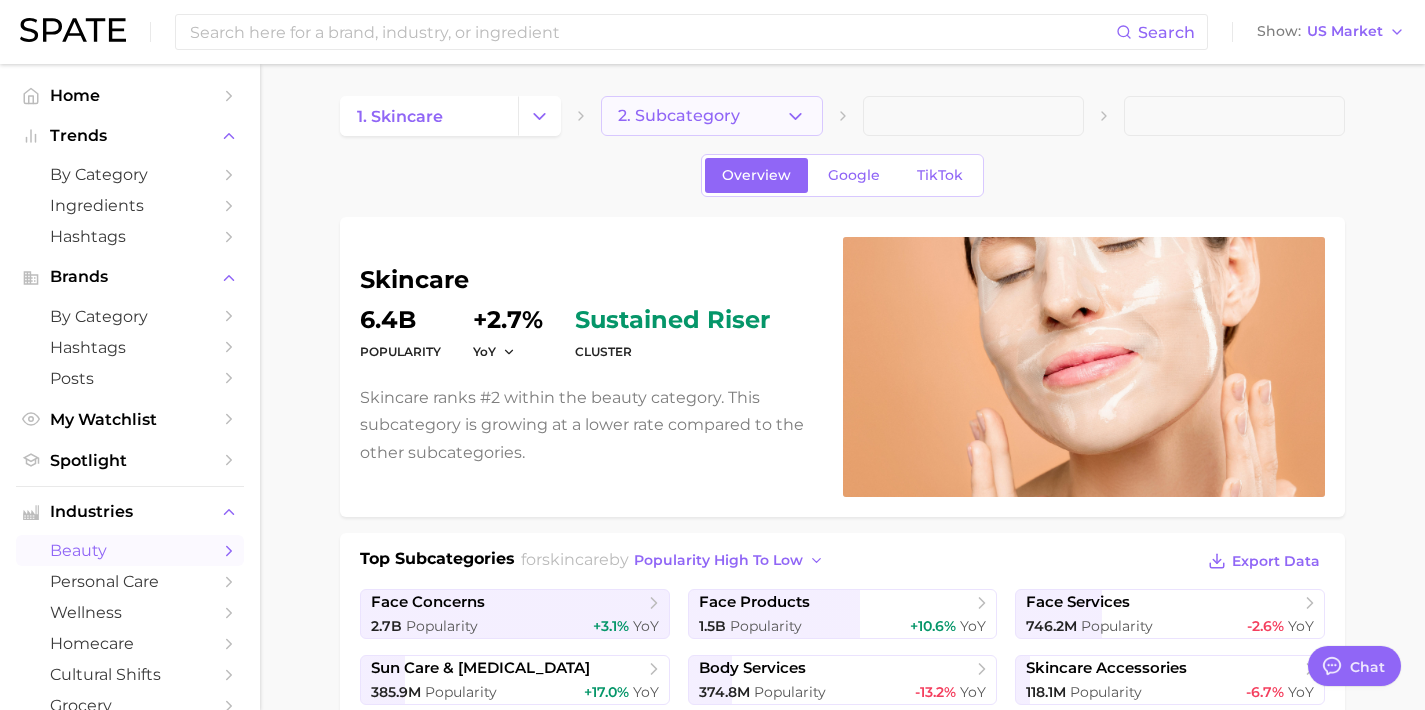 click on "2. Subcategory" at bounding box center [711, 116] 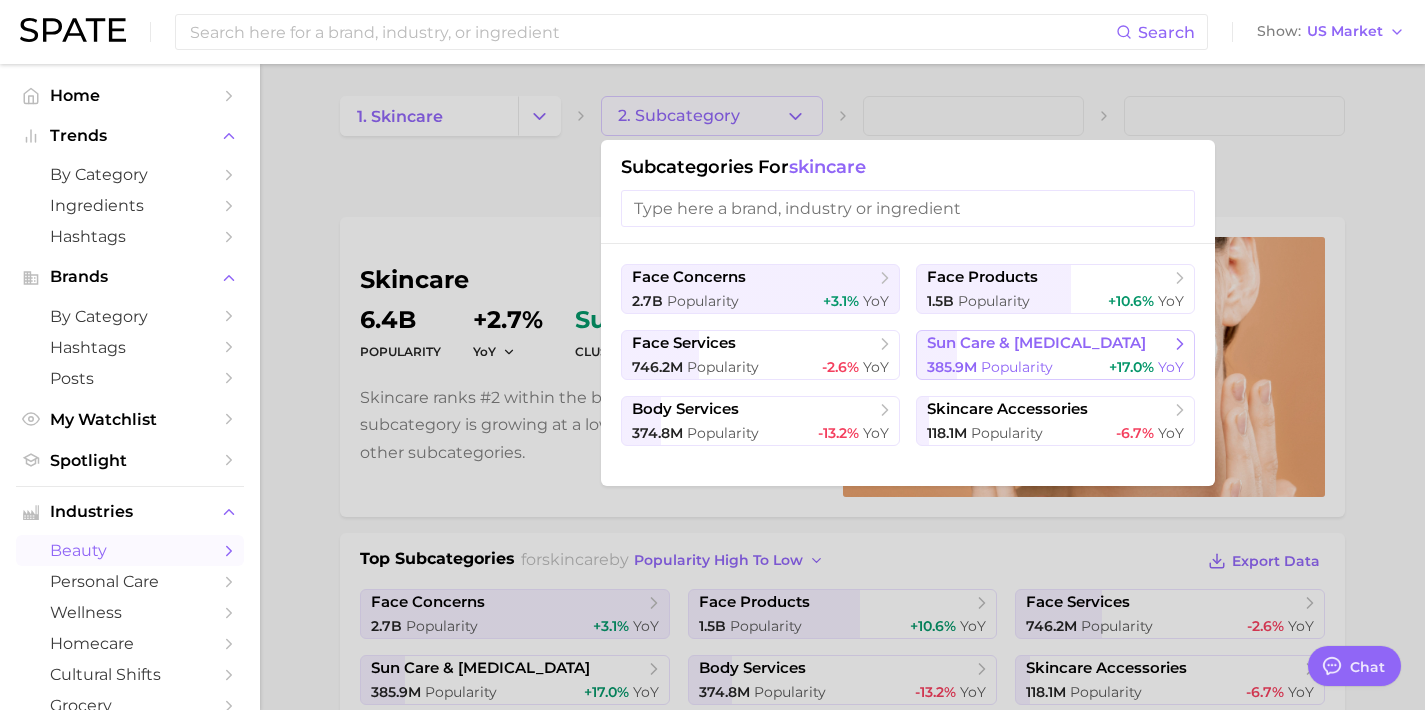 click on "sun care & [MEDICAL_DATA] 385.9m   Popularity +17.0%   YoY" at bounding box center (1055, 355) 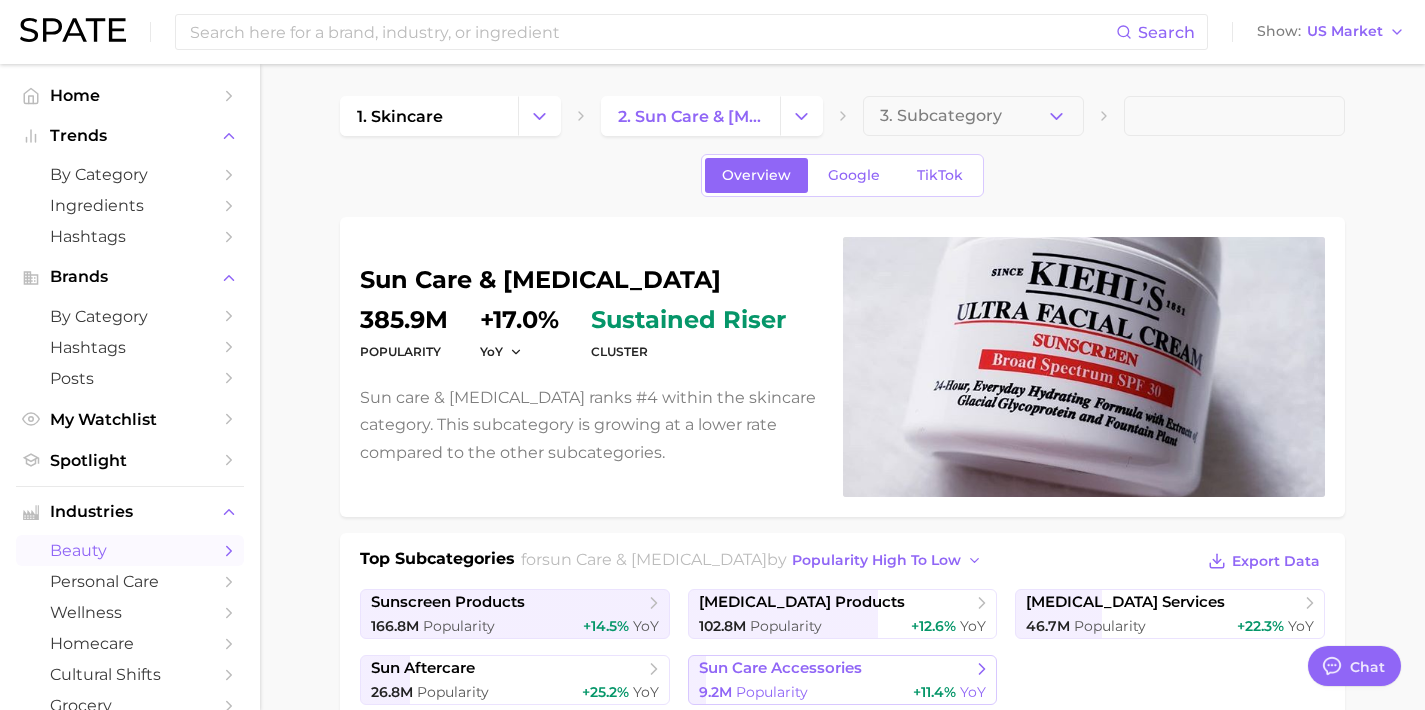 click on "sun care accessories" at bounding box center [780, 668] 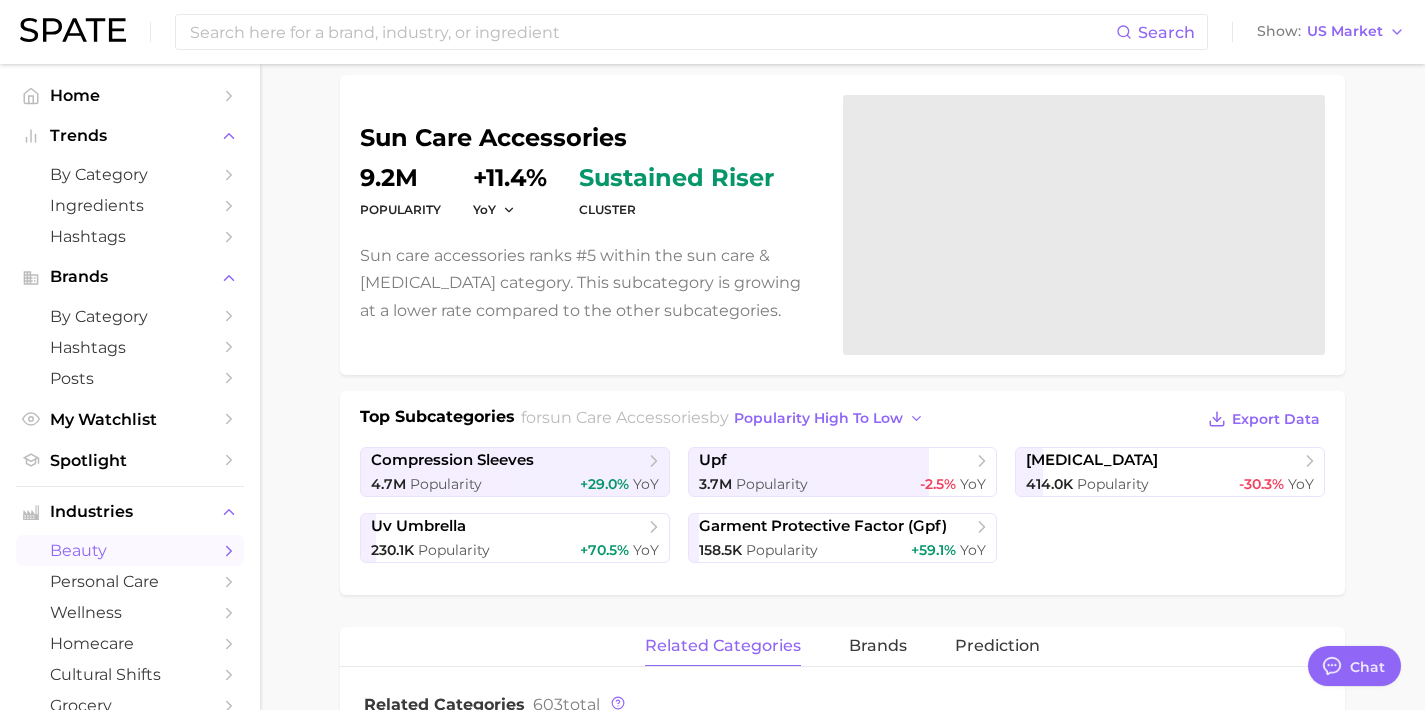 scroll, scrollTop: 145, scrollLeft: 0, axis: vertical 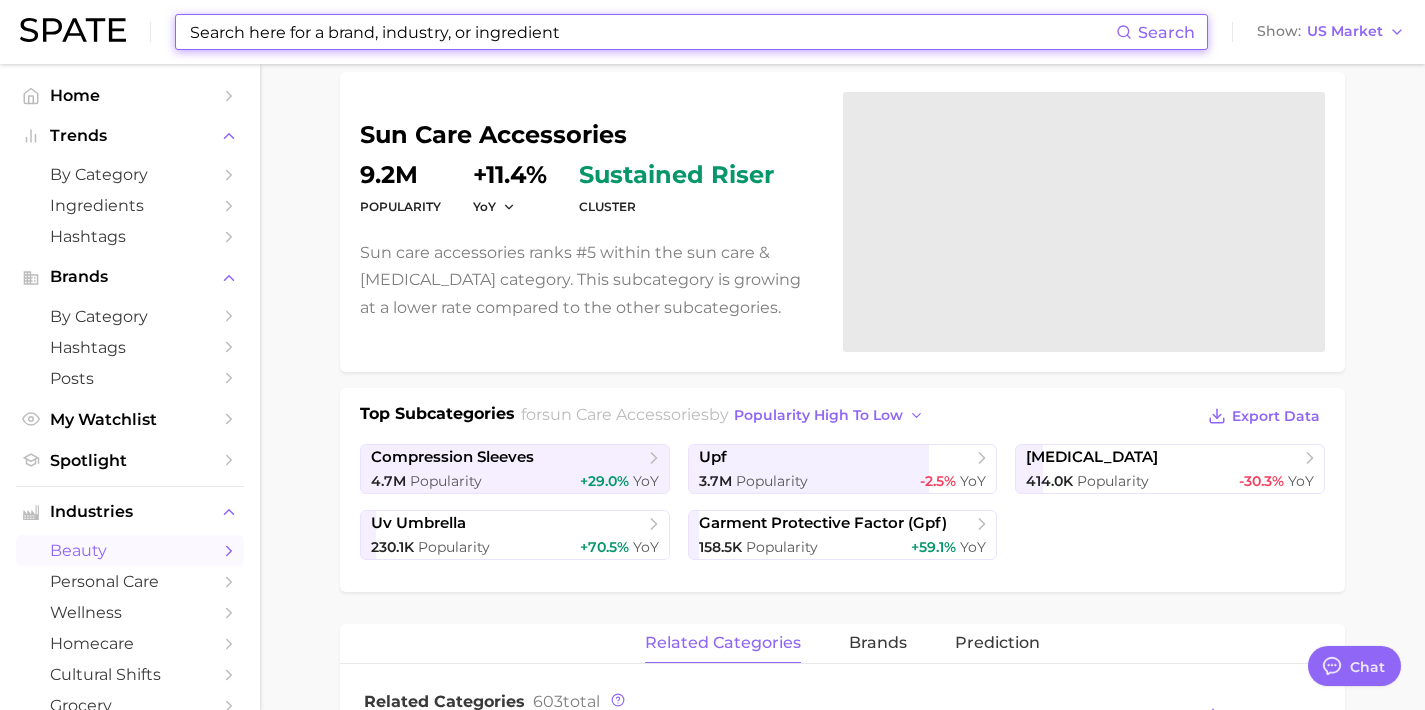 click at bounding box center [652, 32] 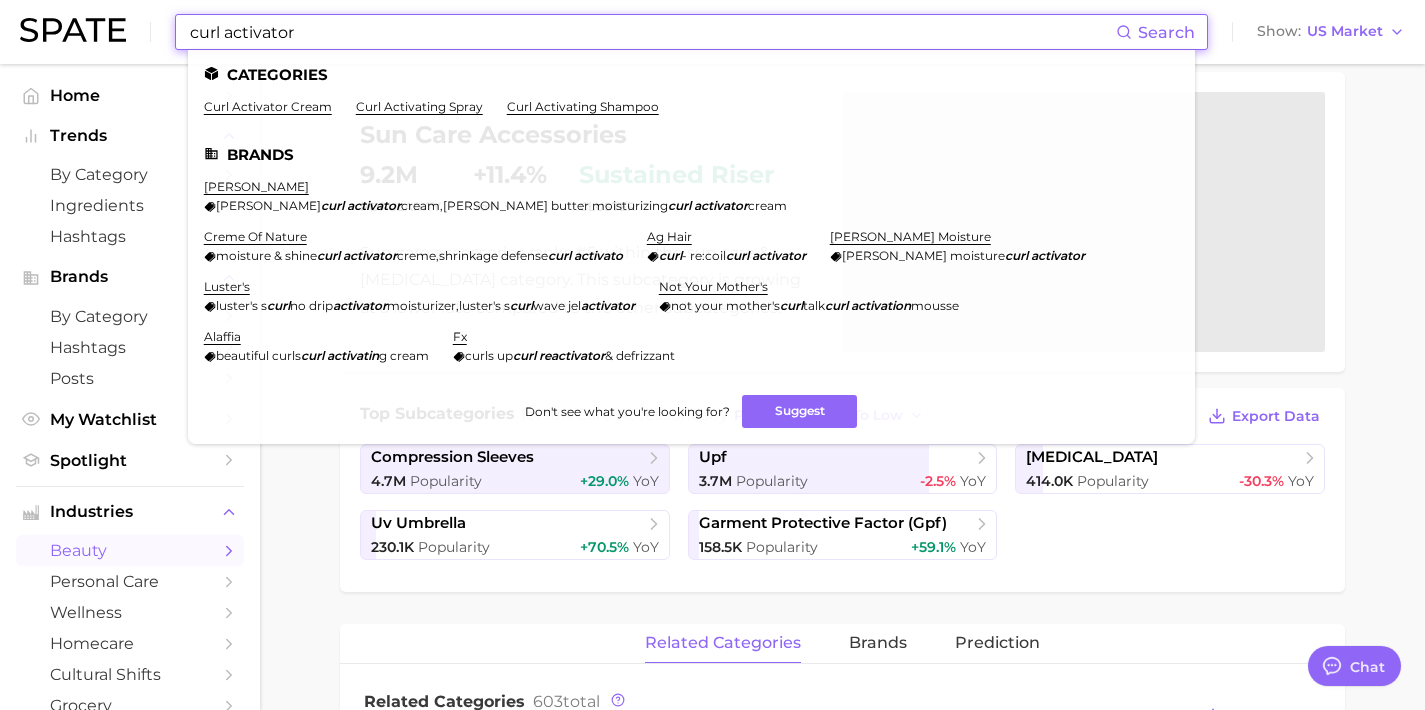 drag, startPoint x: 604, startPoint y: 31, endPoint x: 144, endPoint y: 8, distance: 460.57465 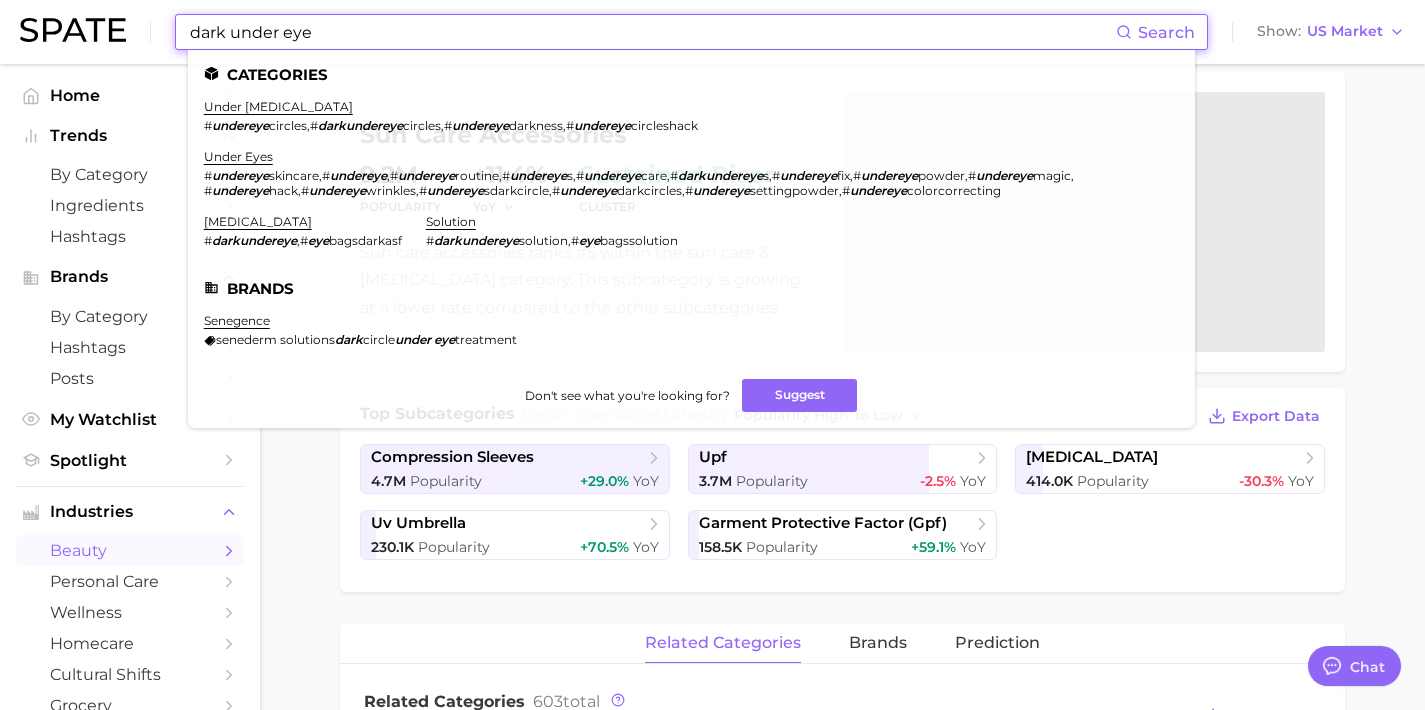 drag, startPoint x: 327, startPoint y: 29, endPoint x: 174, endPoint y: 27, distance: 153.01308 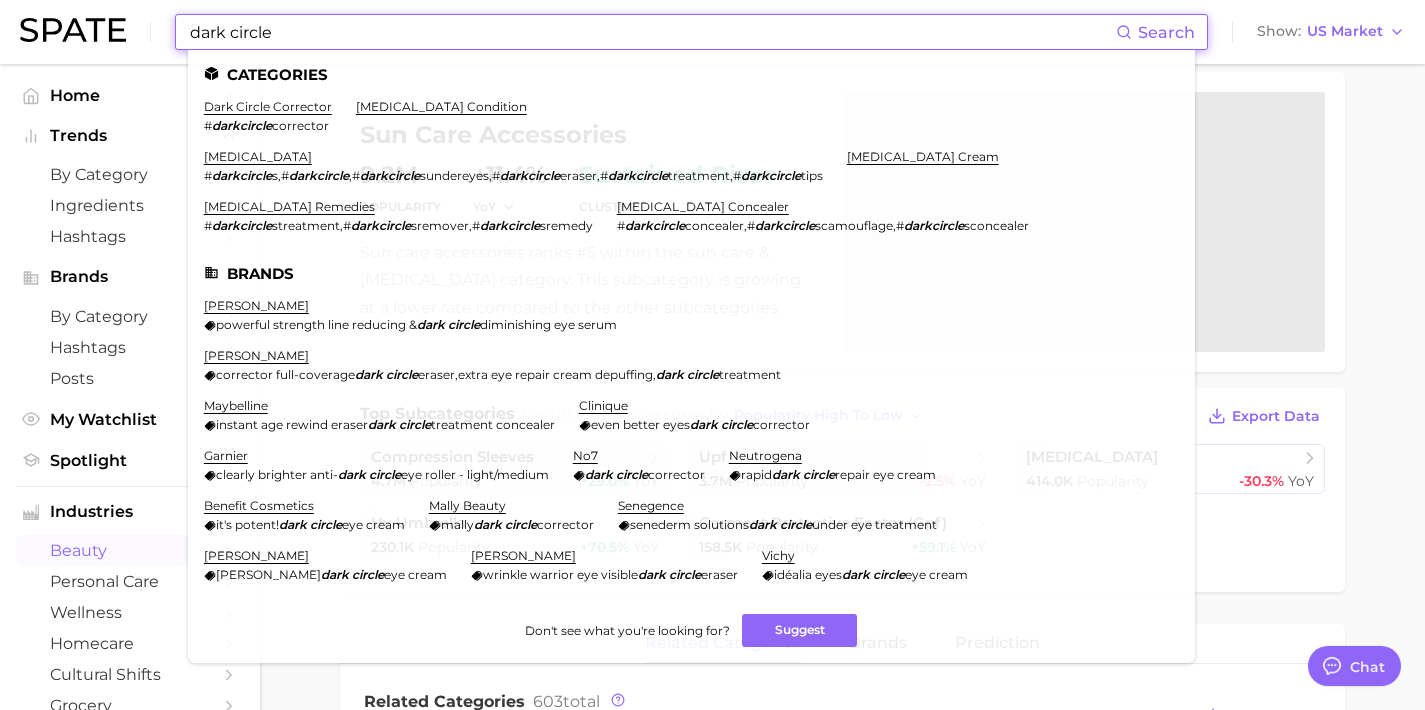 drag, startPoint x: 614, startPoint y: 34, endPoint x: 40, endPoint y: -30, distance: 577.55695 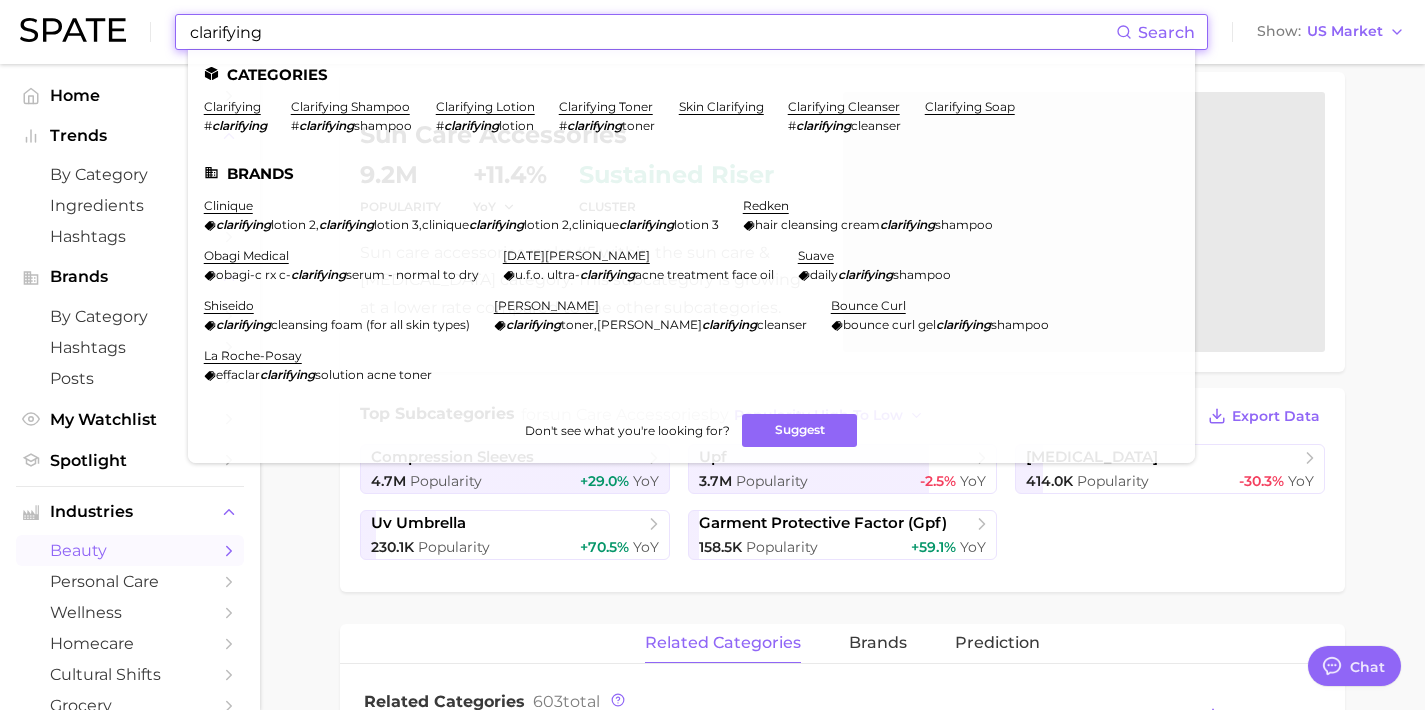 type on "clarifying" 